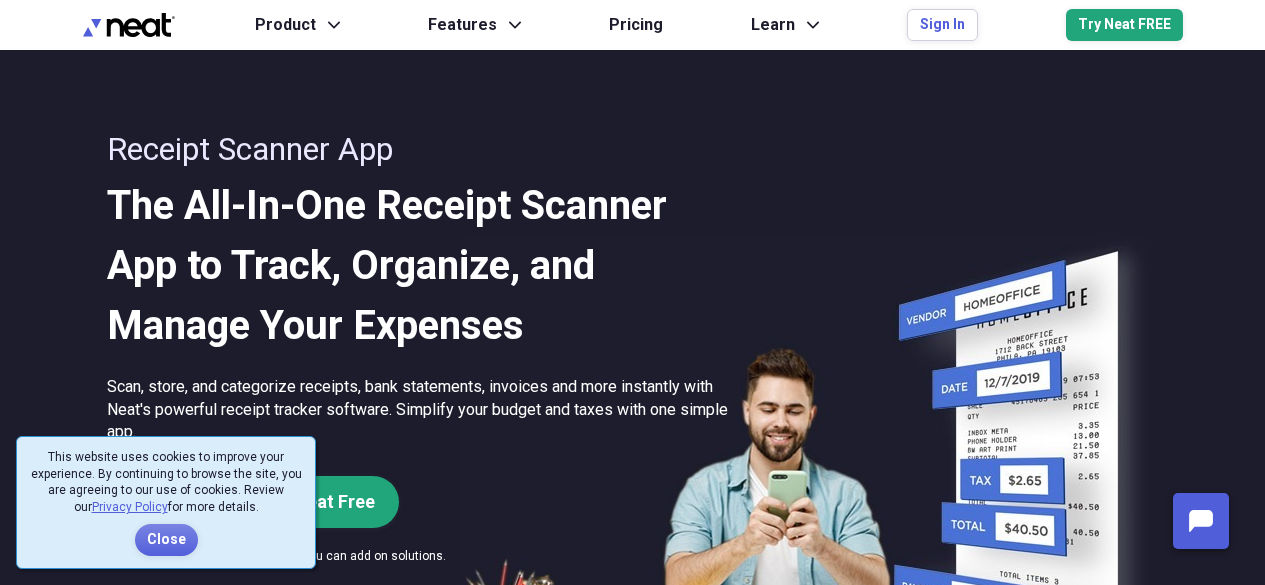 scroll, scrollTop: 0, scrollLeft: 0, axis: both 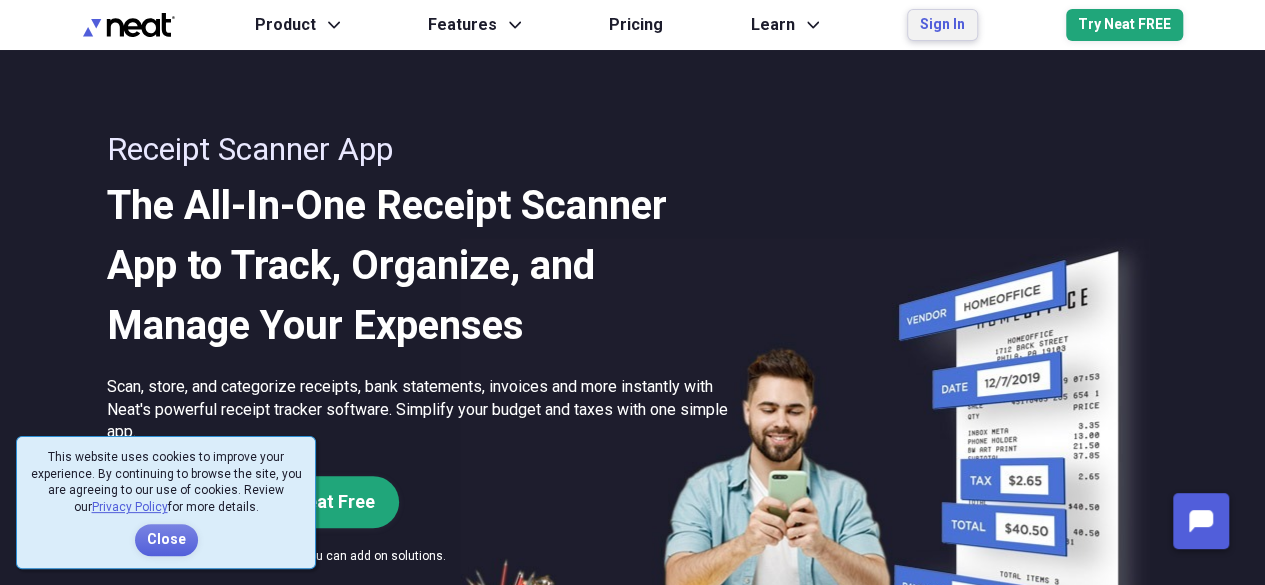 click on "Sign In" at bounding box center [942, 25] 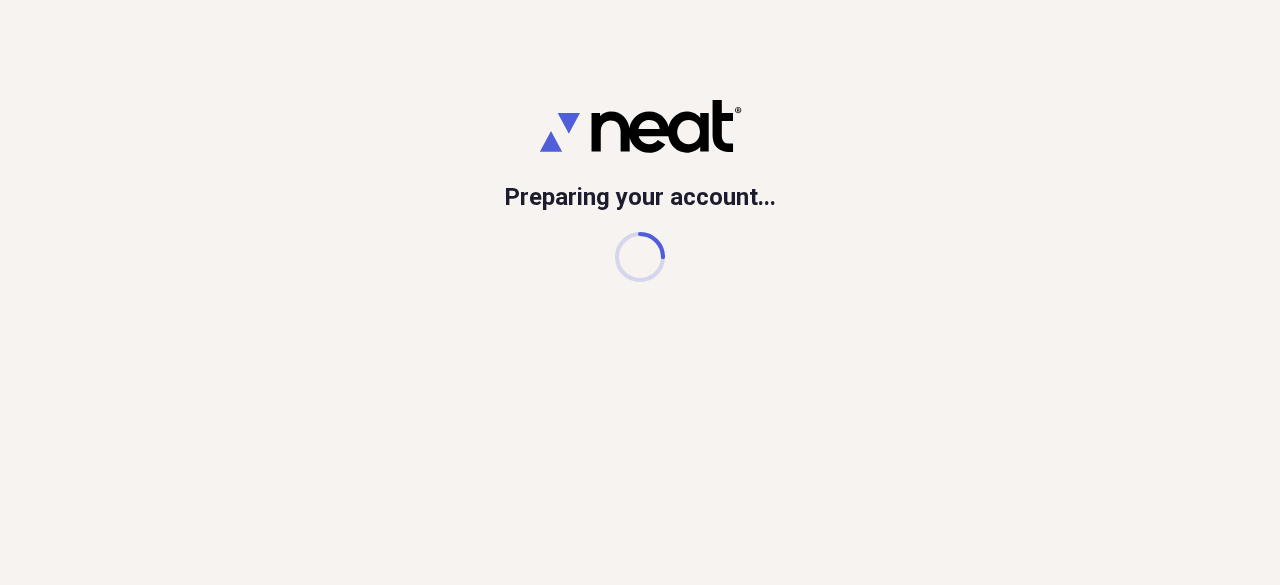 scroll, scrollTop: 0, scrollLeft: 0, axis: both 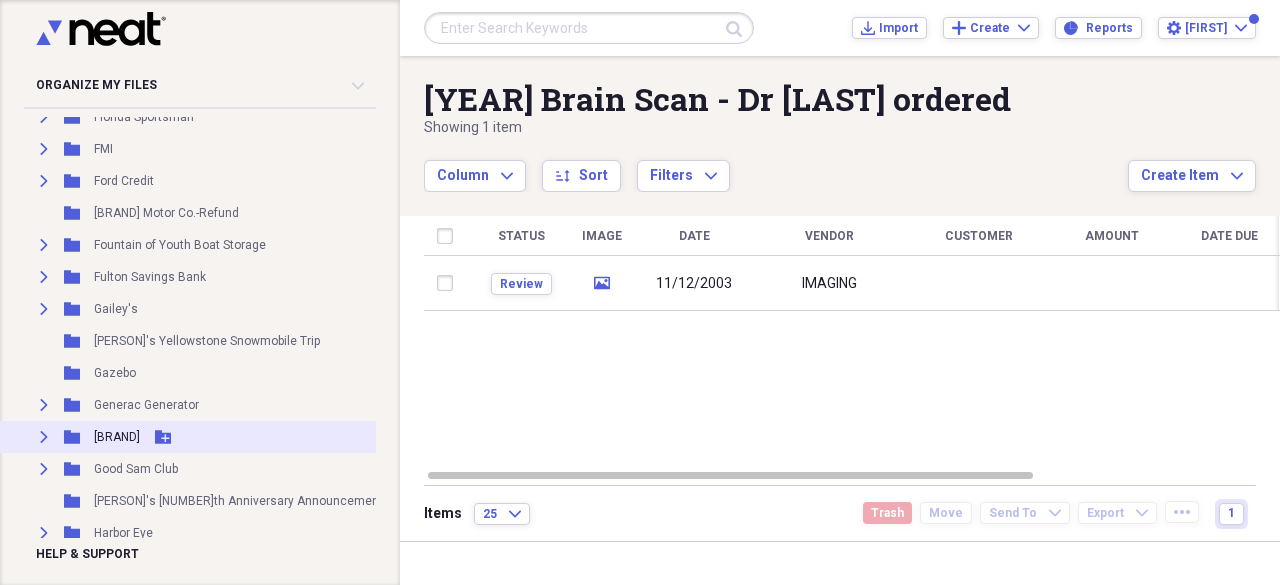 click on "Expand" at bounding box center (44, 437) 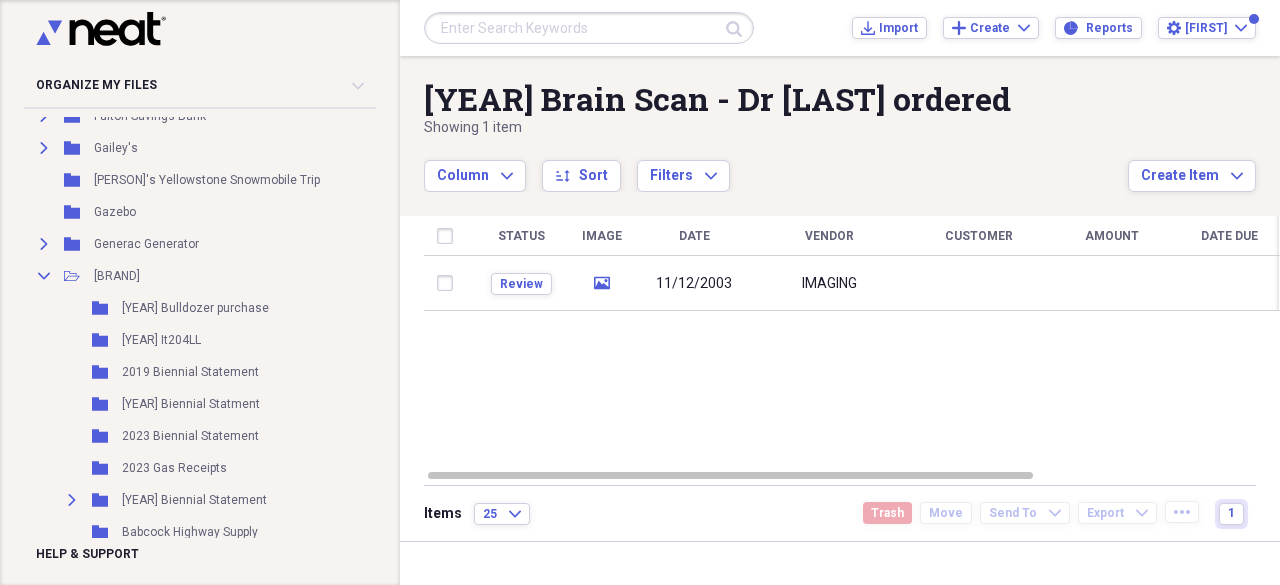 scroll, scrollTop: 4120, scrollLeft: 0, axis: vertical 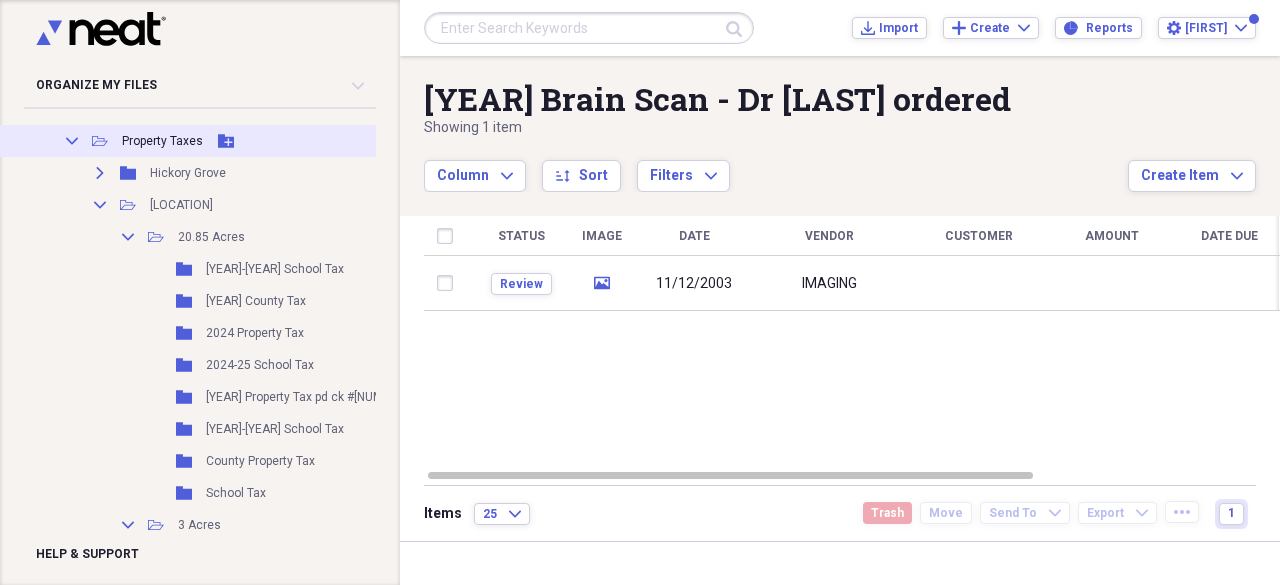 click on "Collapse" 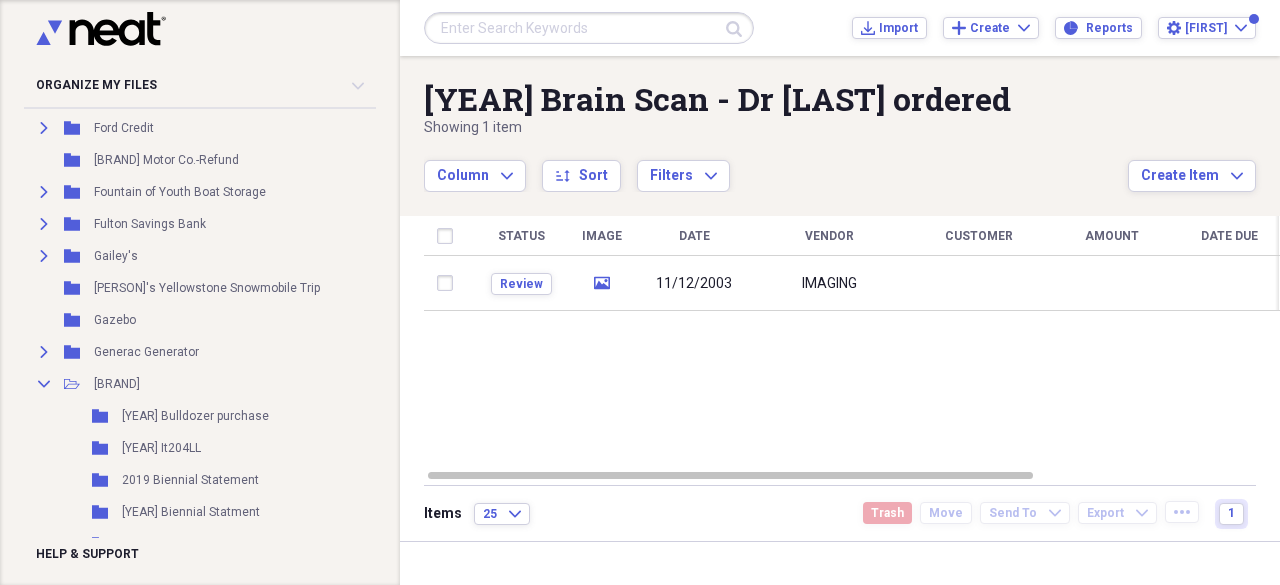 scroll, scrollTop: 3893, scrollLeft: 0, axis: vertical 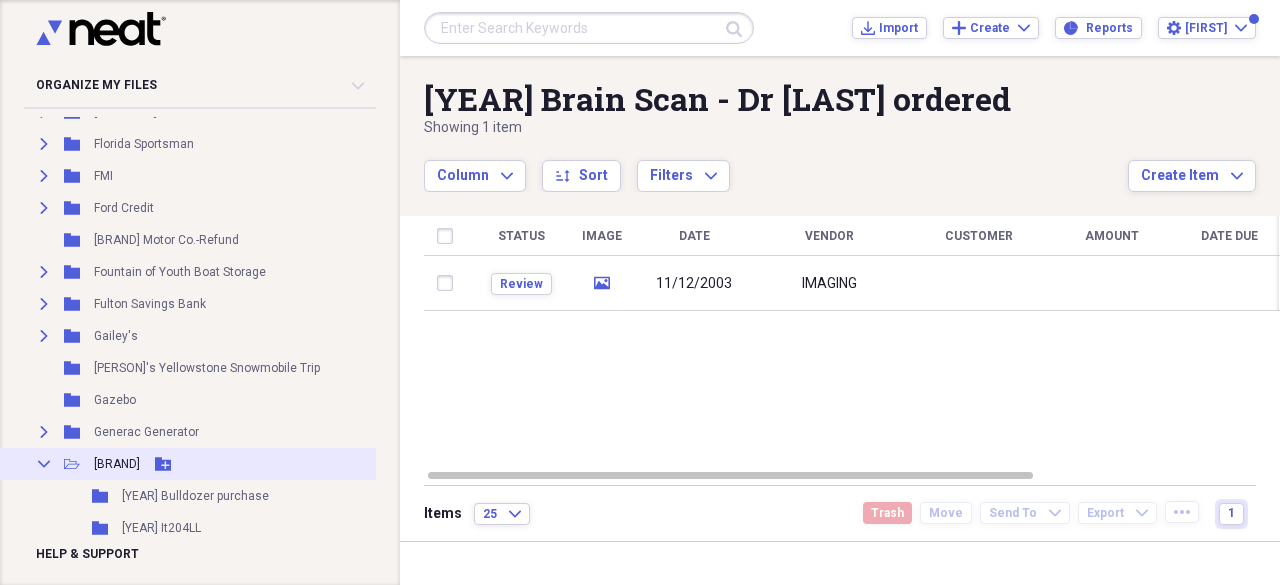 click 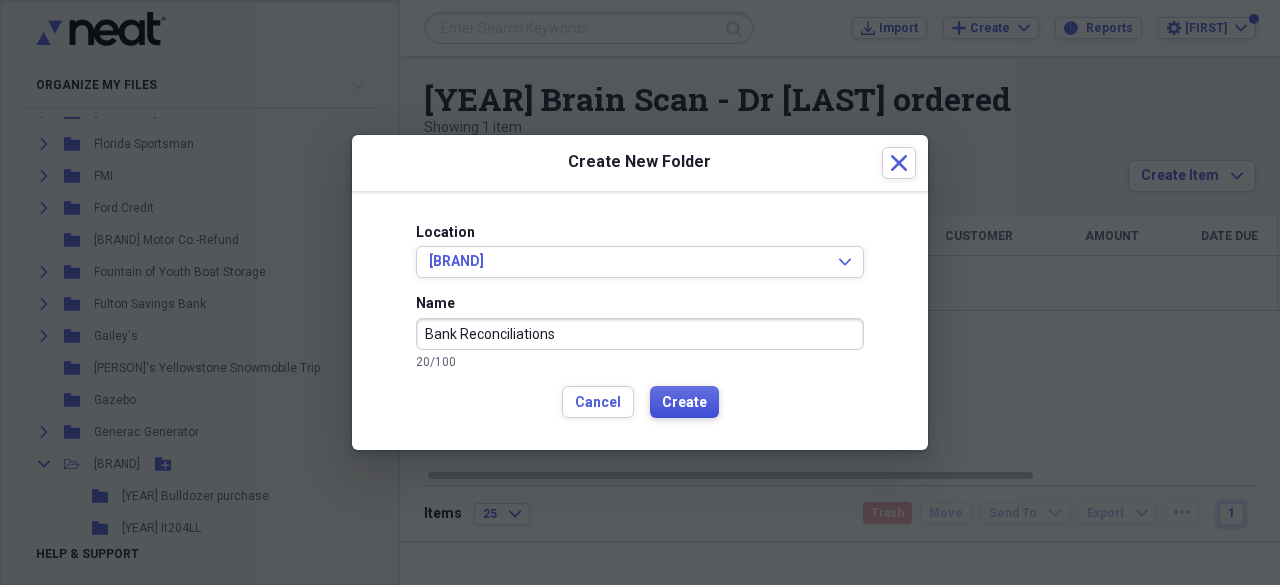 type on "Bank Reconciliations" 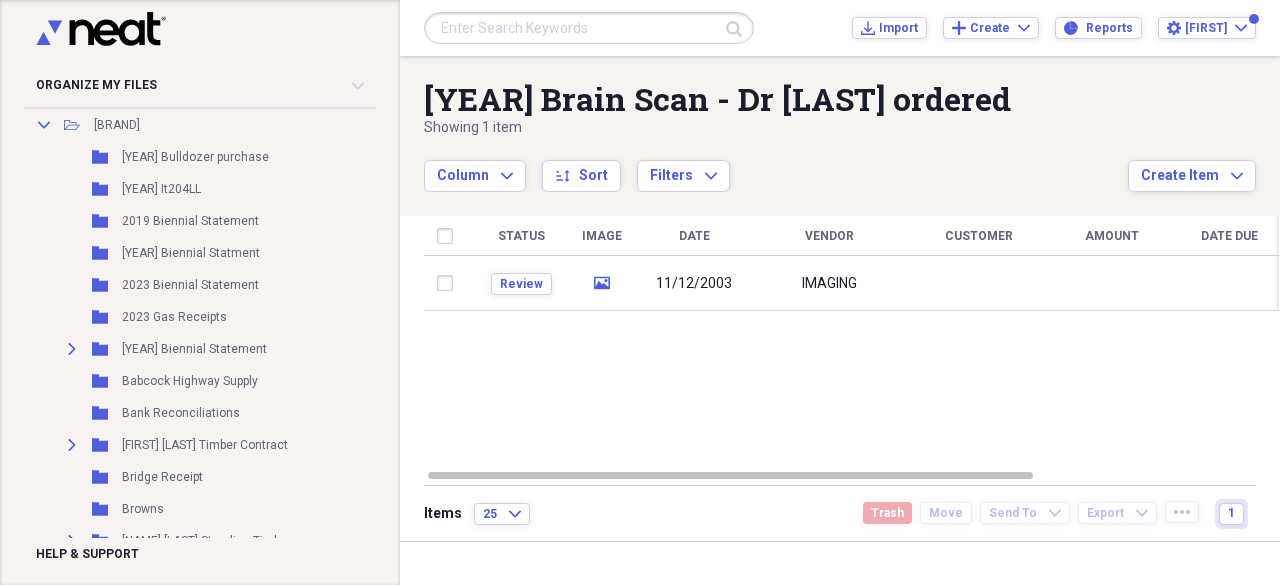 scroll, scrollTop: 4253, scrollLeft: 0, axis: vertical 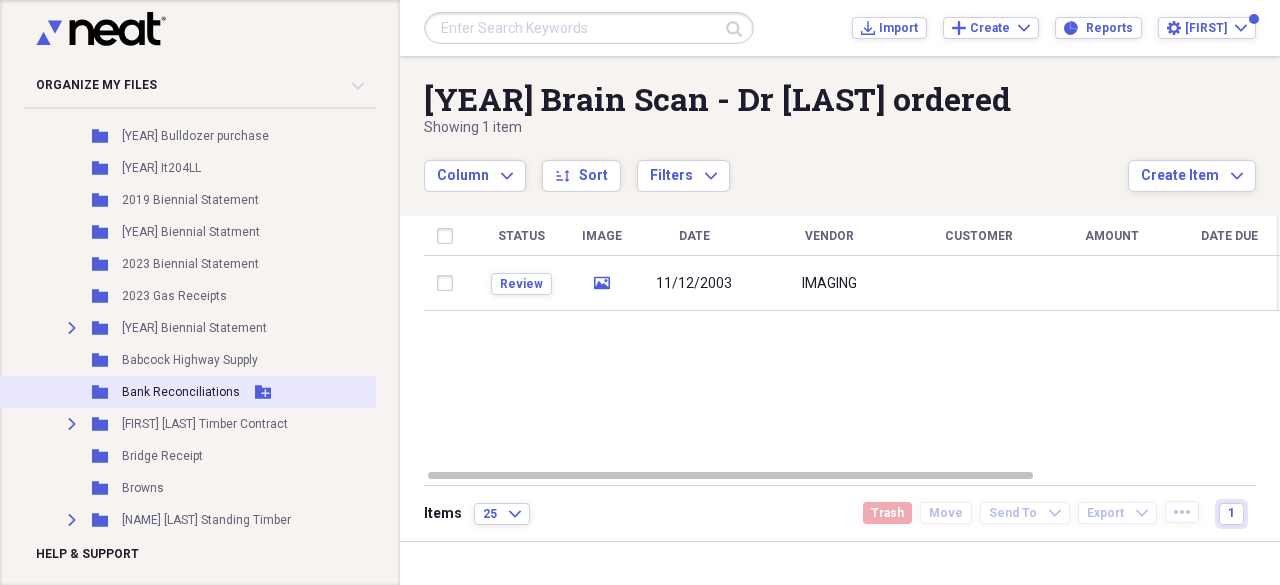click 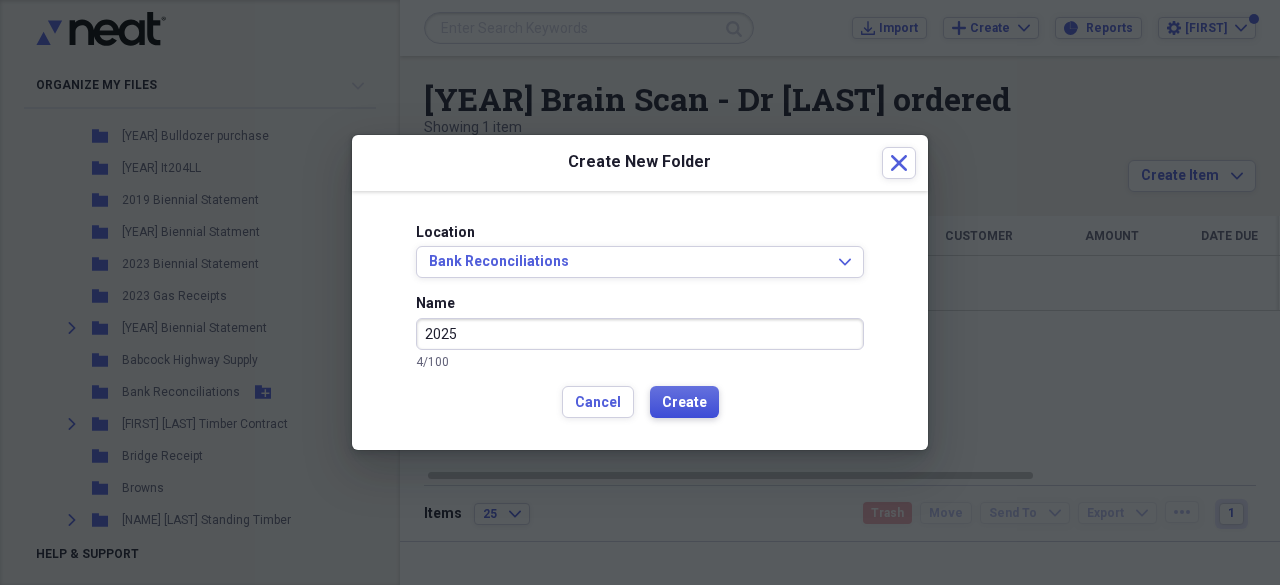 type on "2025" 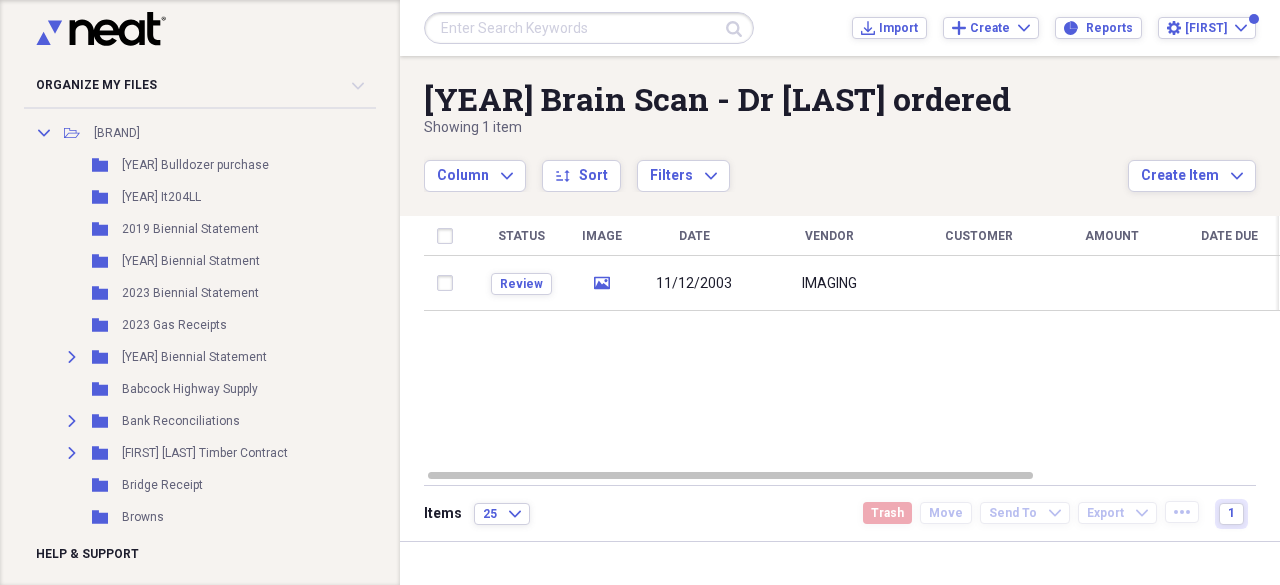 scroll, scrollTop: 4213, scrollLeft: 0, axis: vertical 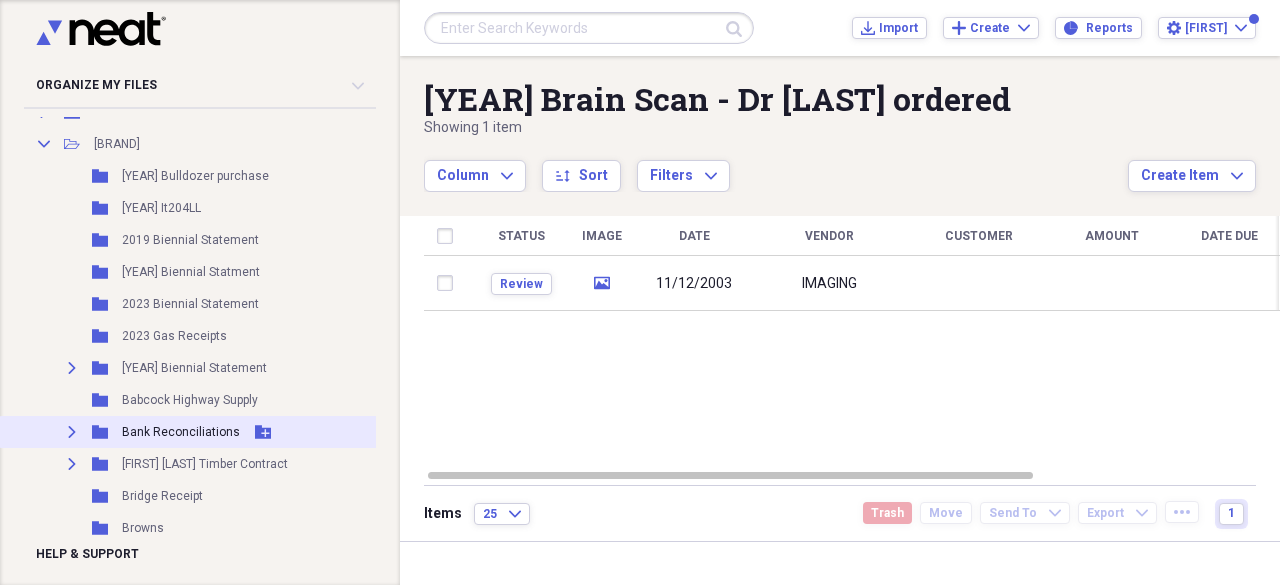 click 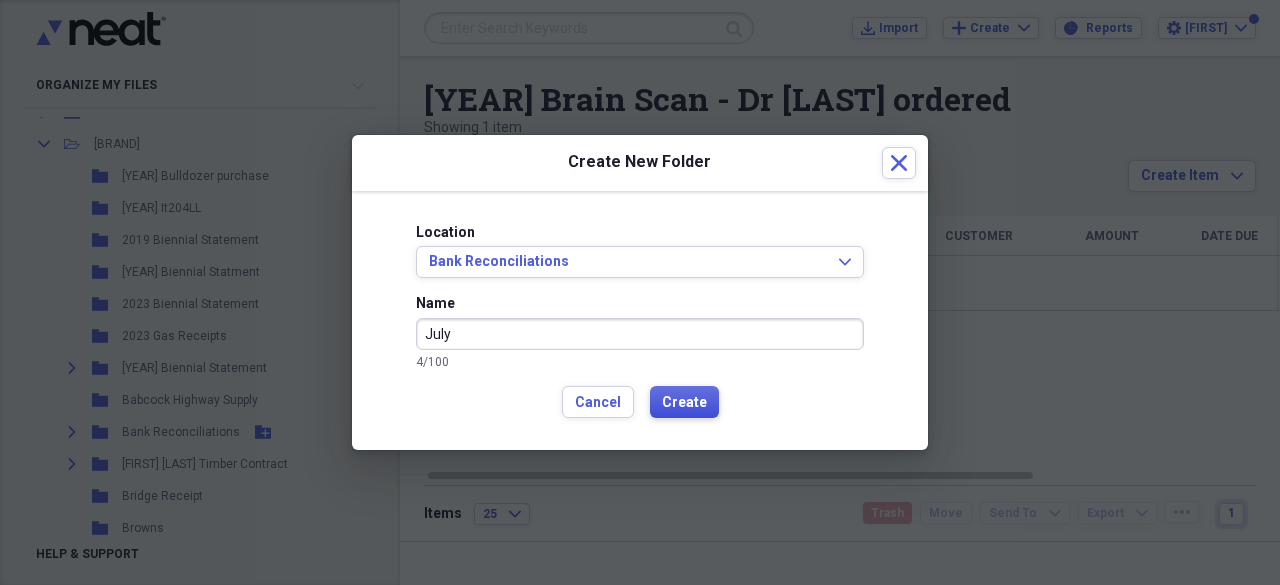 type on "July" 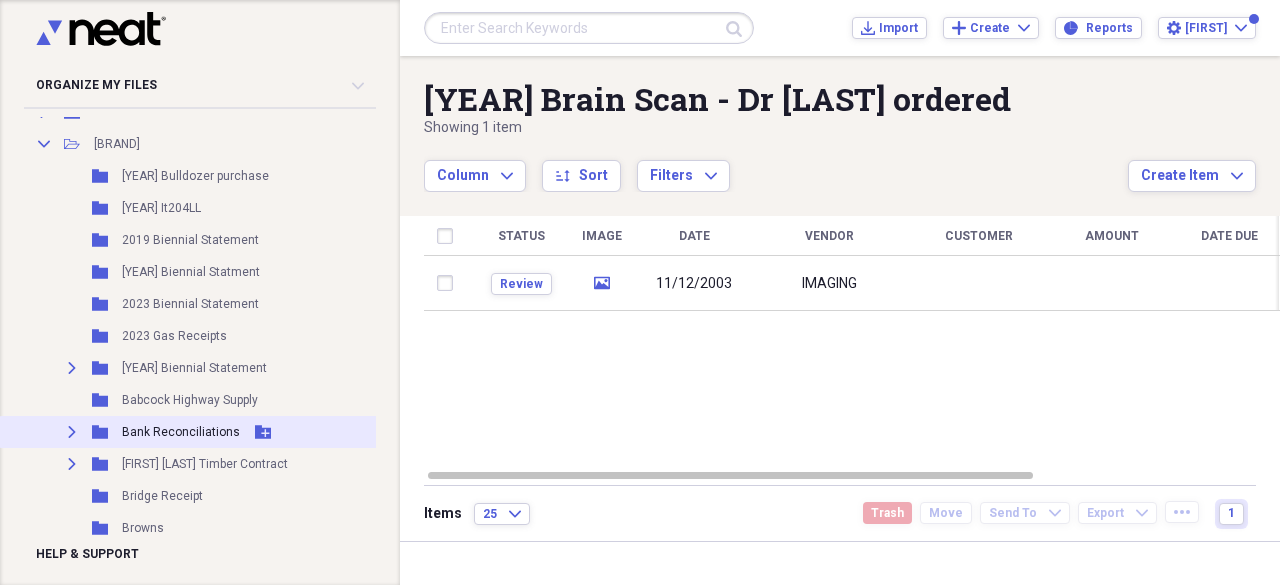 click 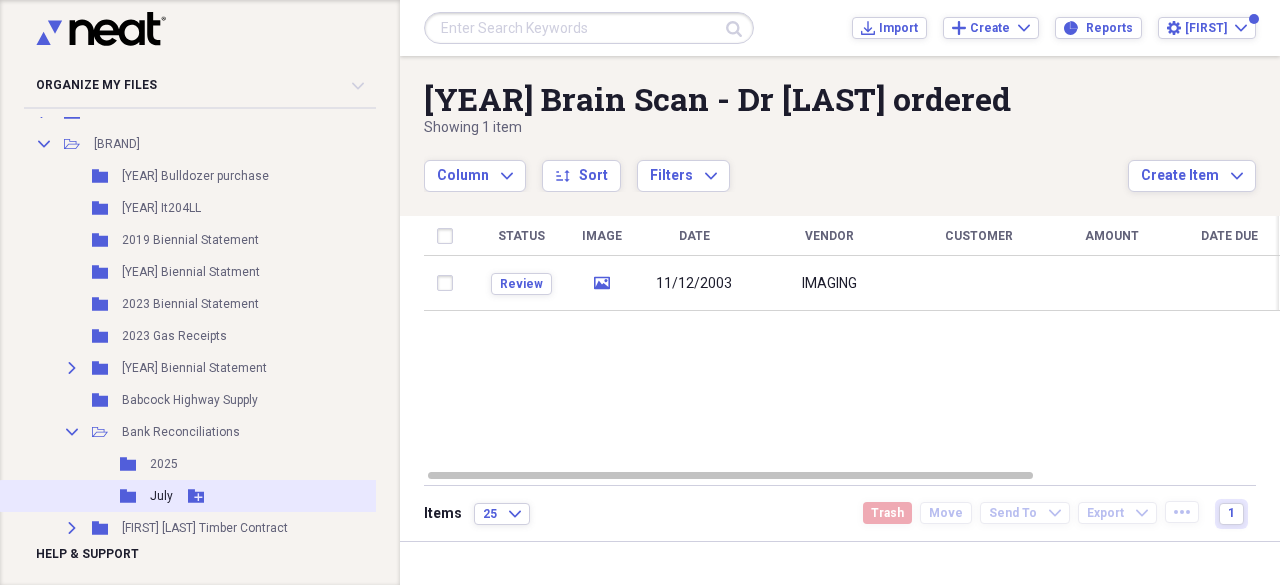 click on "Folder July Add Folder" at bounding box center [233, 496] 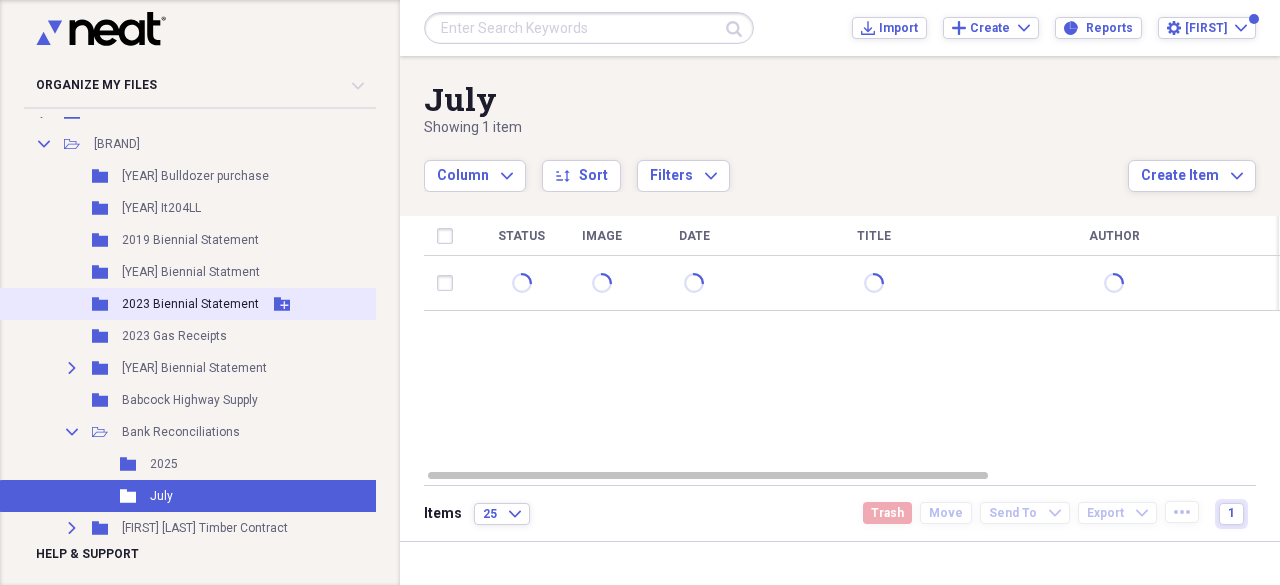 click on "Folder [YEAR] Biennial Statement Add Folder" at bounding box center (233, 304) 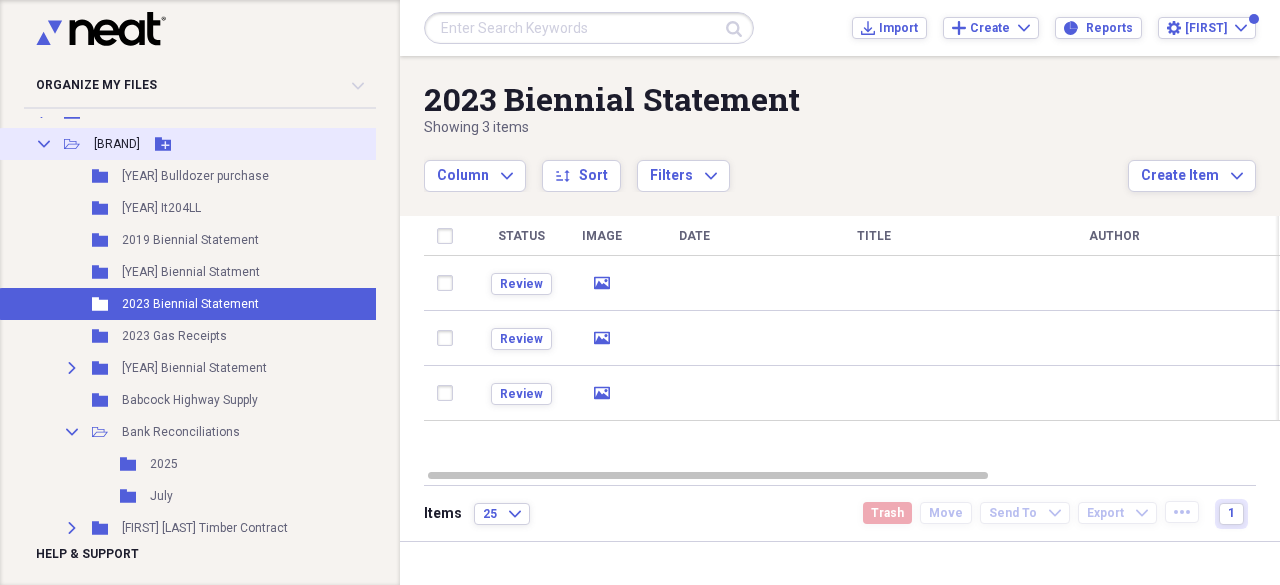 click on "Collapse" 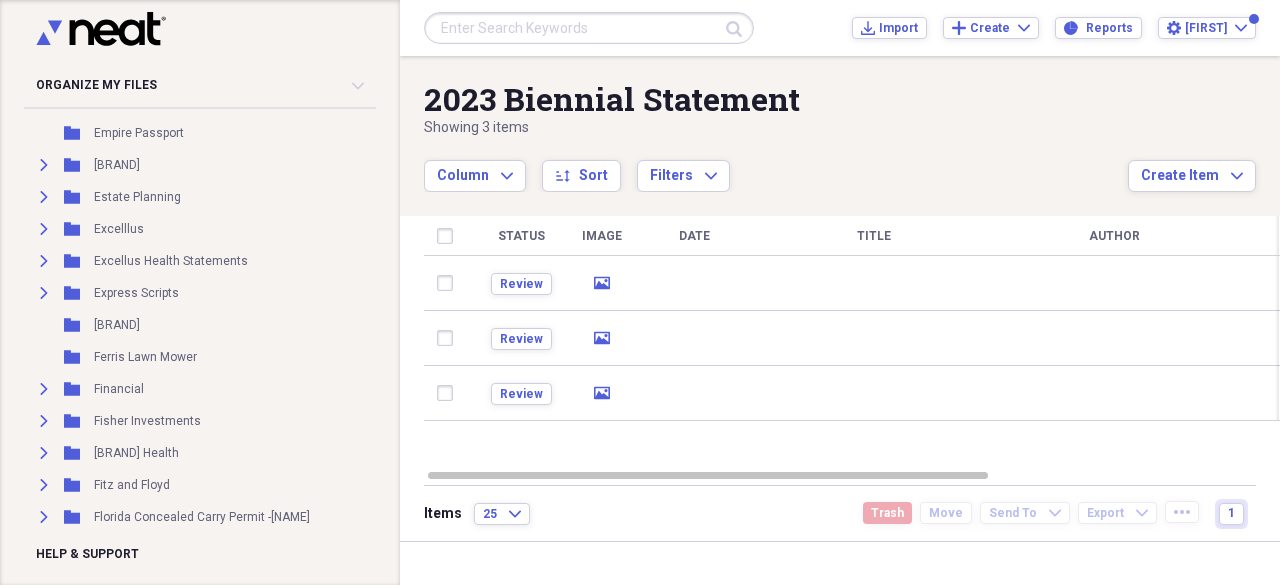scroll, scrollTop: 3346, scrollLeft: 0, axis: vertical 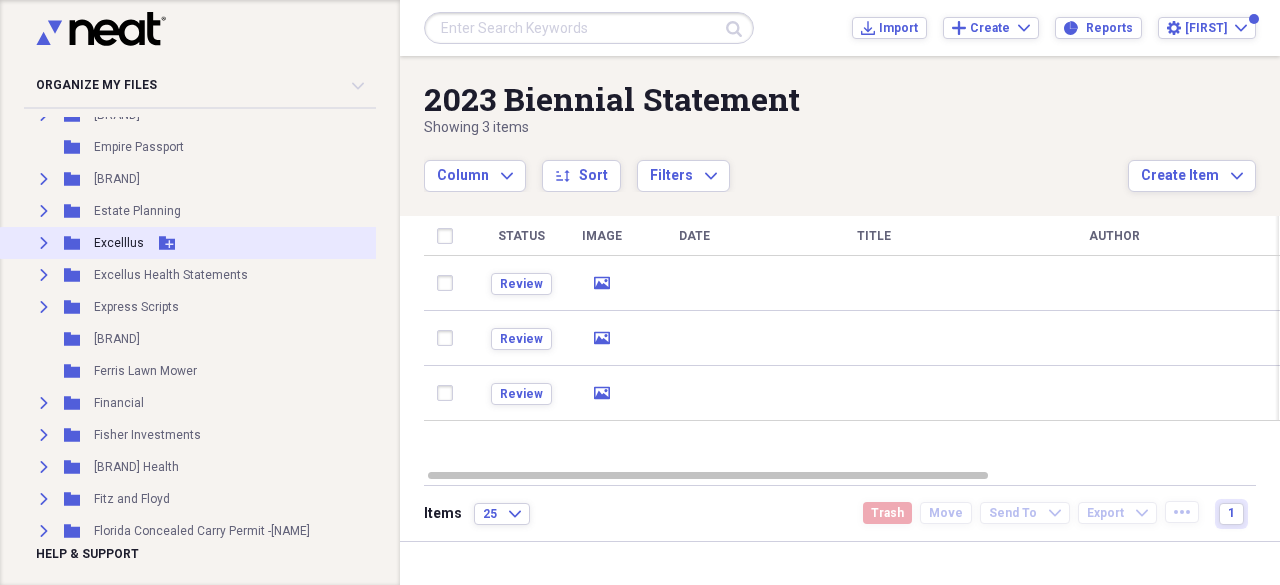 click on "Expand" 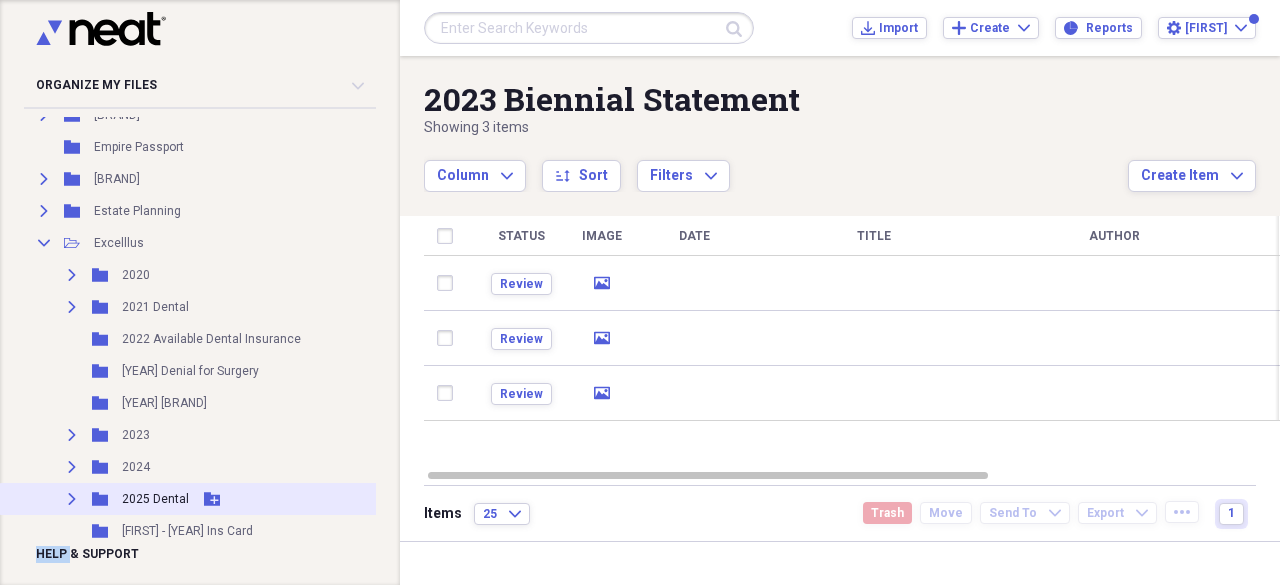click on "Expand" at bounding box center (72, 499) 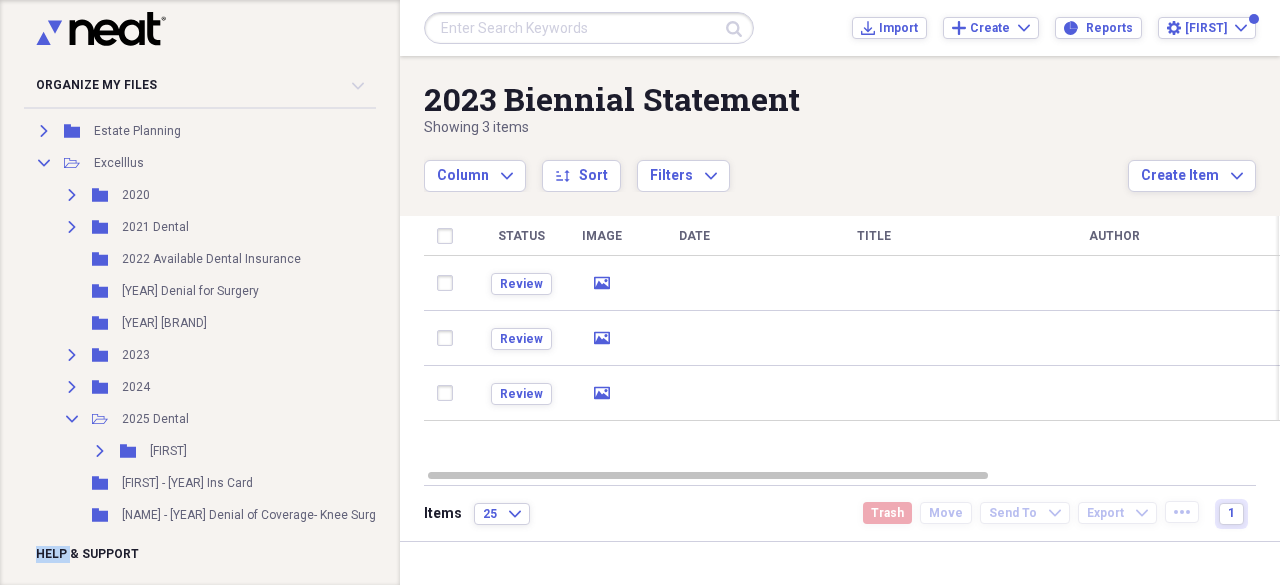 scroll, scrollTop: 3466, scrollLeft: 0, axis: vertical 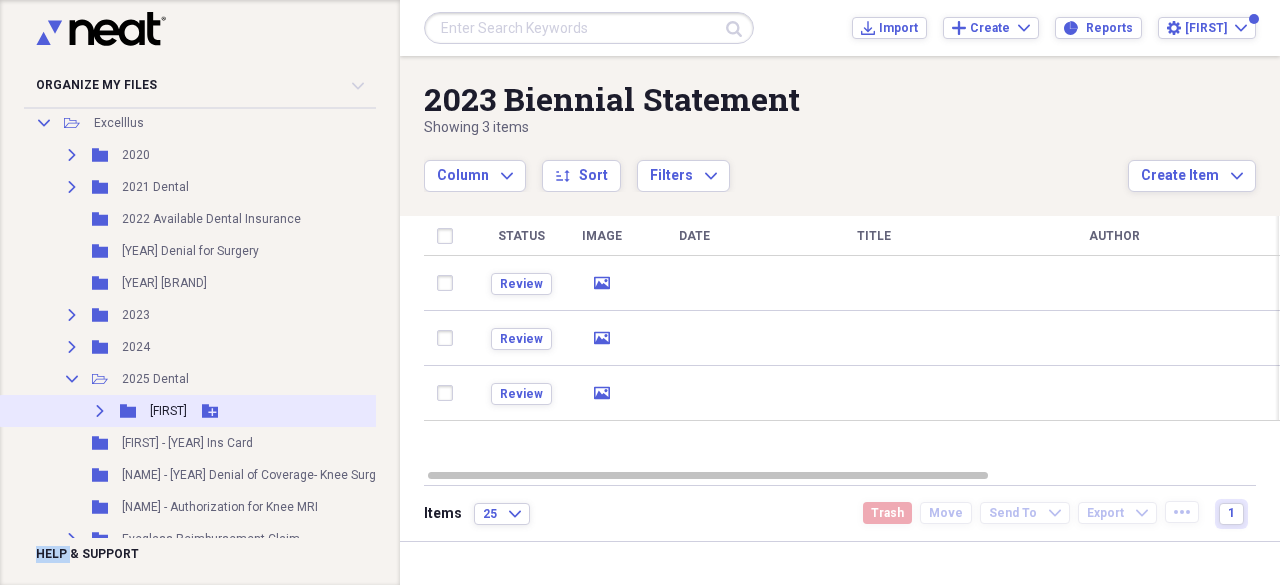 click on "Expand" 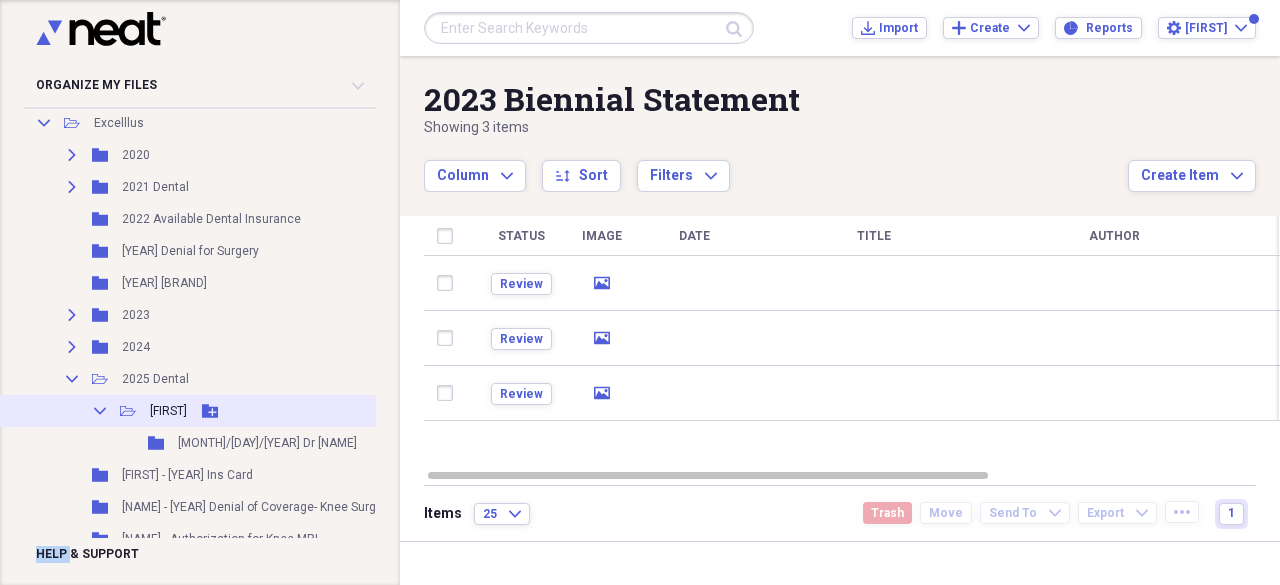 click 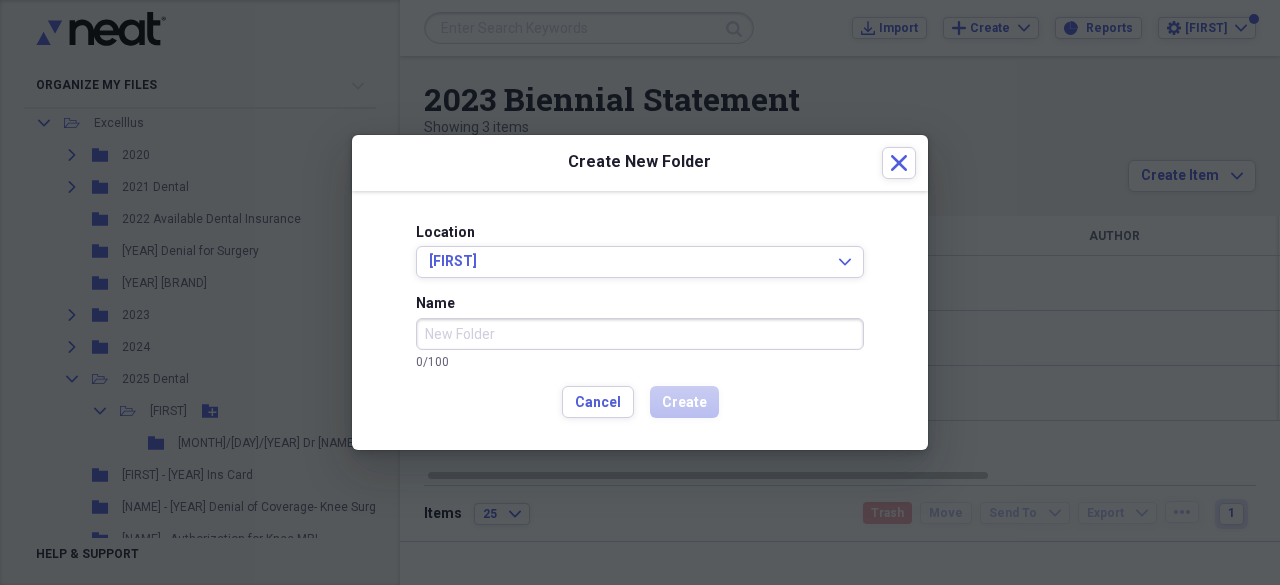 click on "Name" at bounding box center (640, 334) 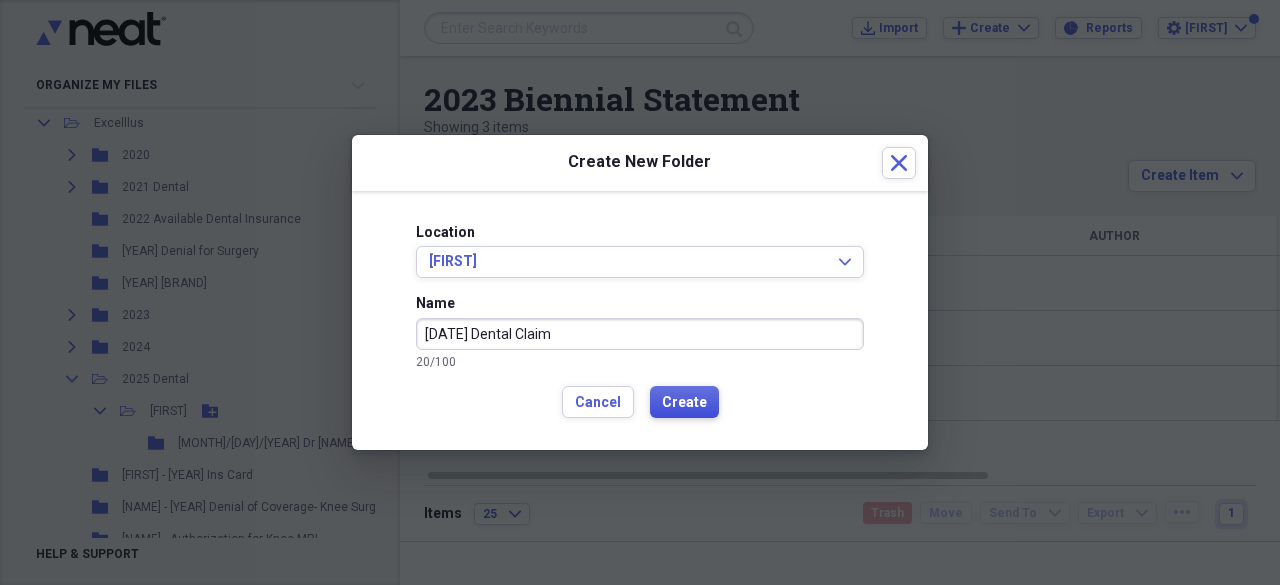 type on "[DATE] Dental Claim" 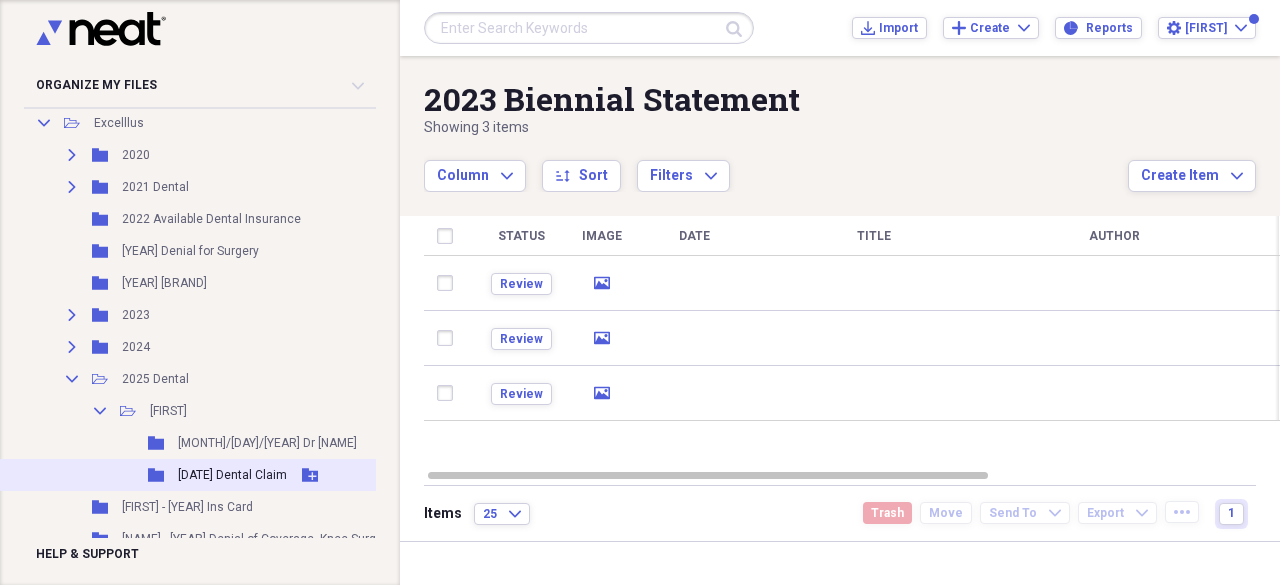 click on "[DATE] Dental Claim" at bounding box center (232, 475) 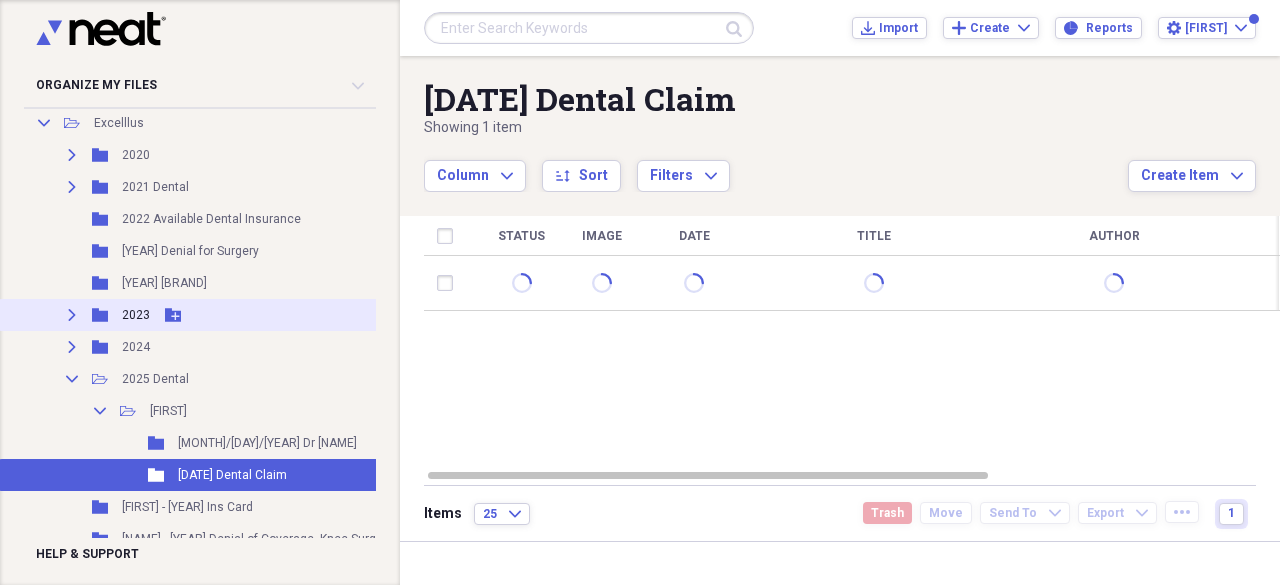 click on "Expand Folder 2023 Add Folder" at bounding box center (233, 315) 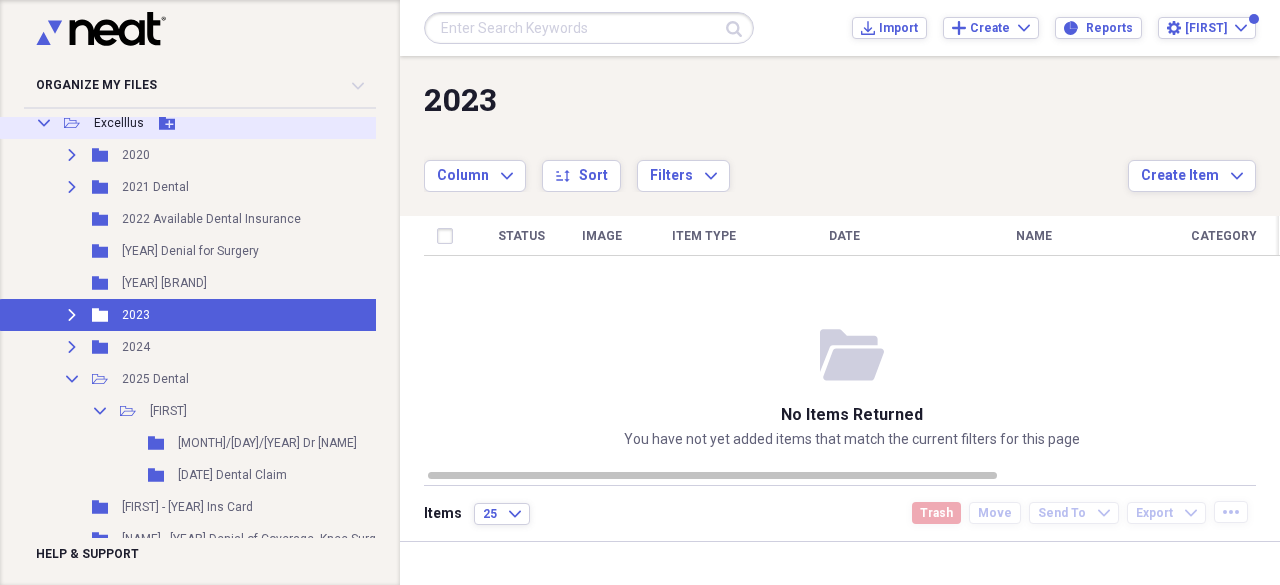 click on "Collapse" 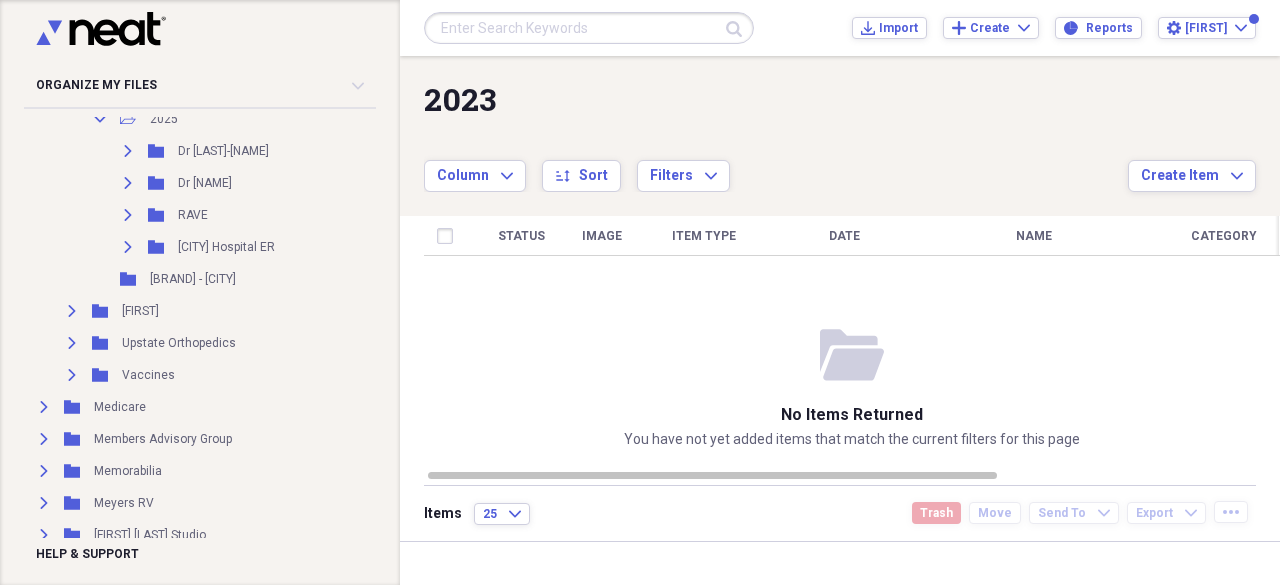 scroll, scrollTop: 6386, scrollLeft: 0, axis: vertical 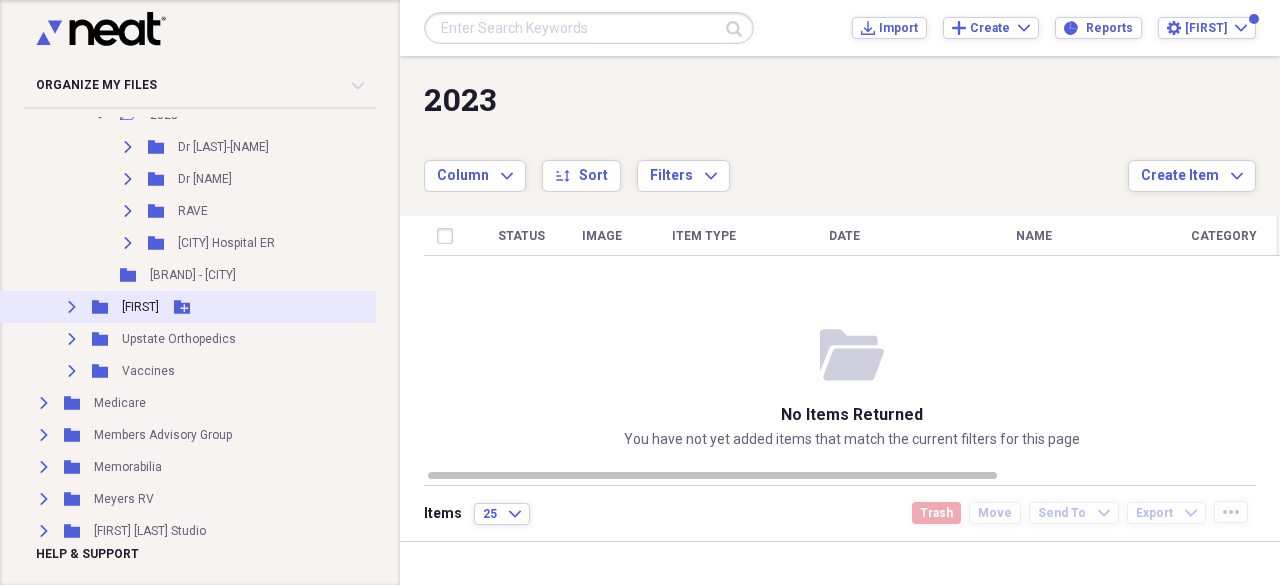 click 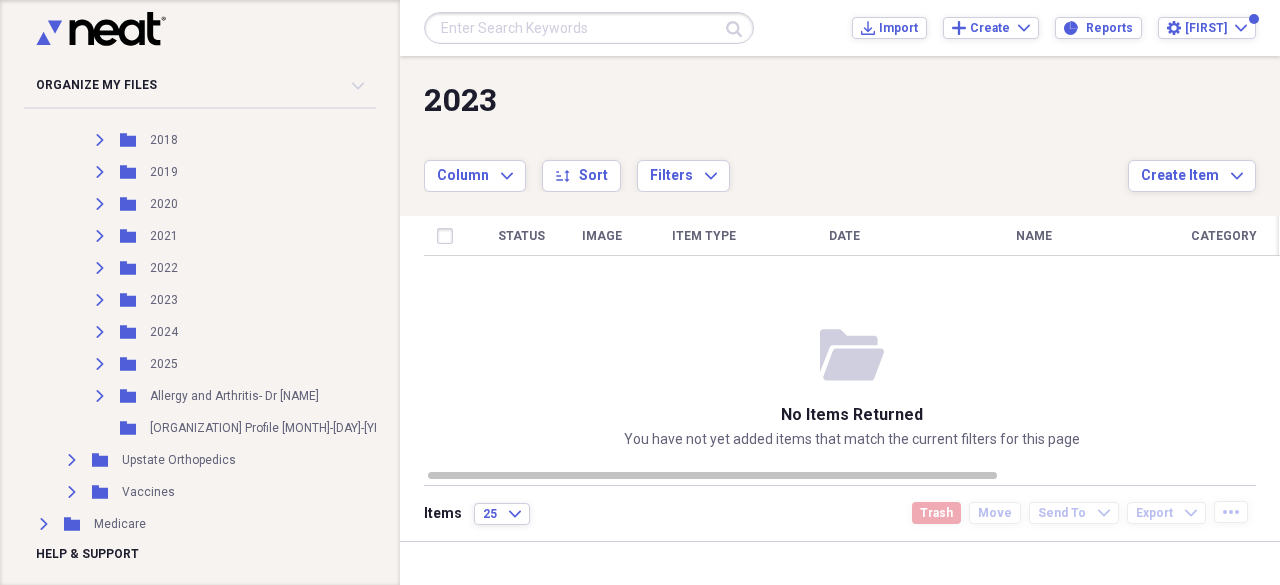 scroll, scrollTop: 6626, scrollLeft: 0, axis: vertical 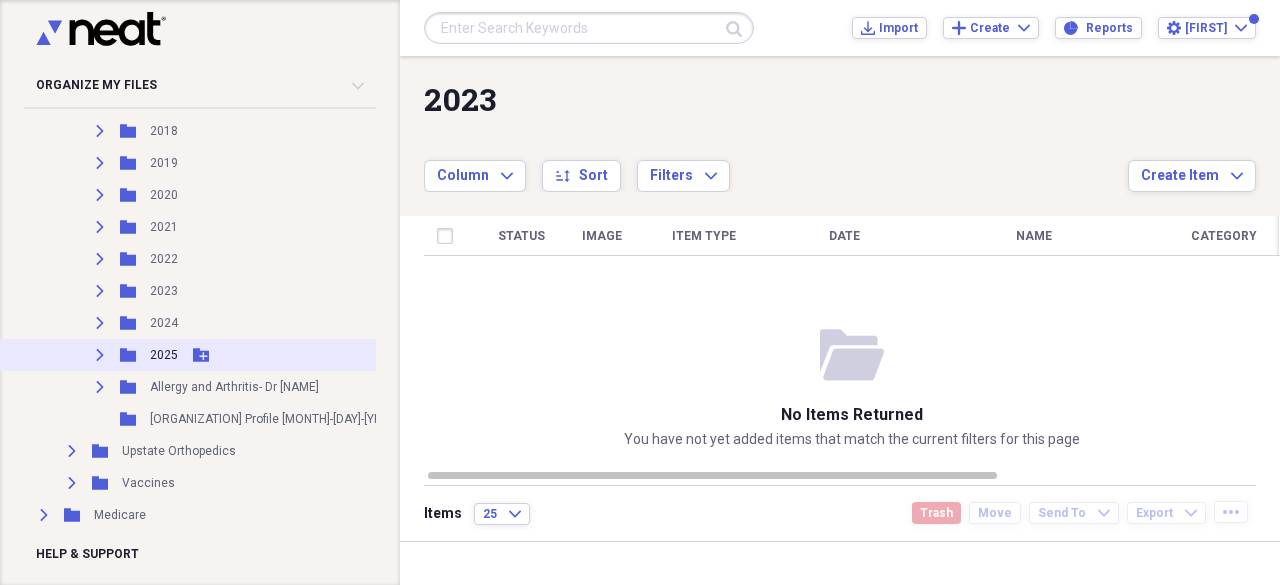 click 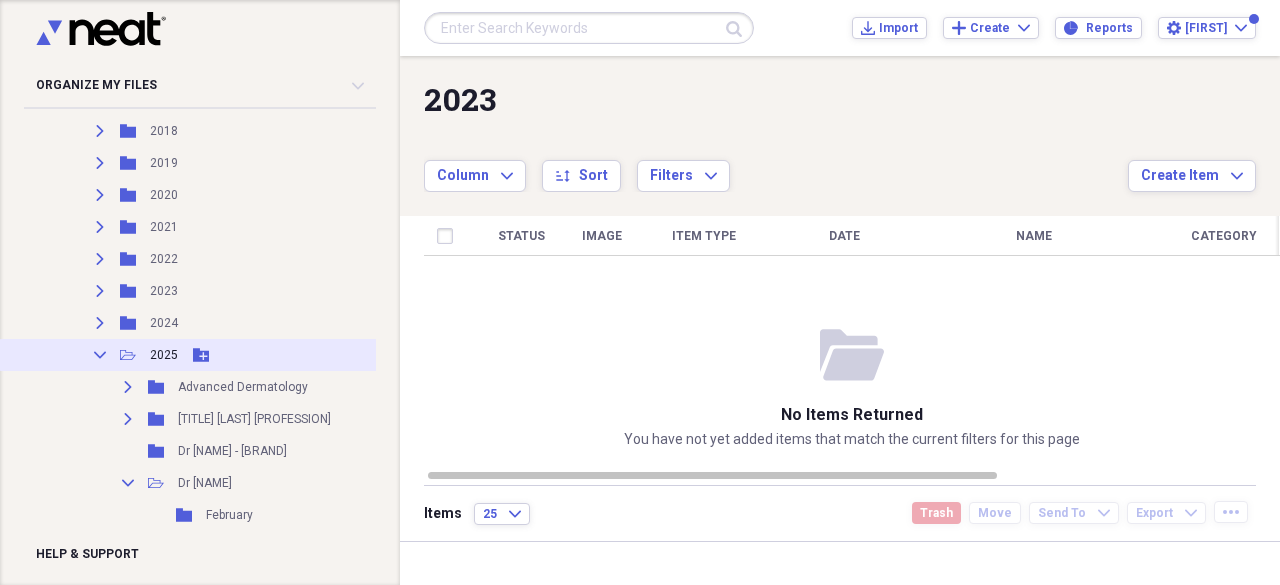 click on "Collapse" 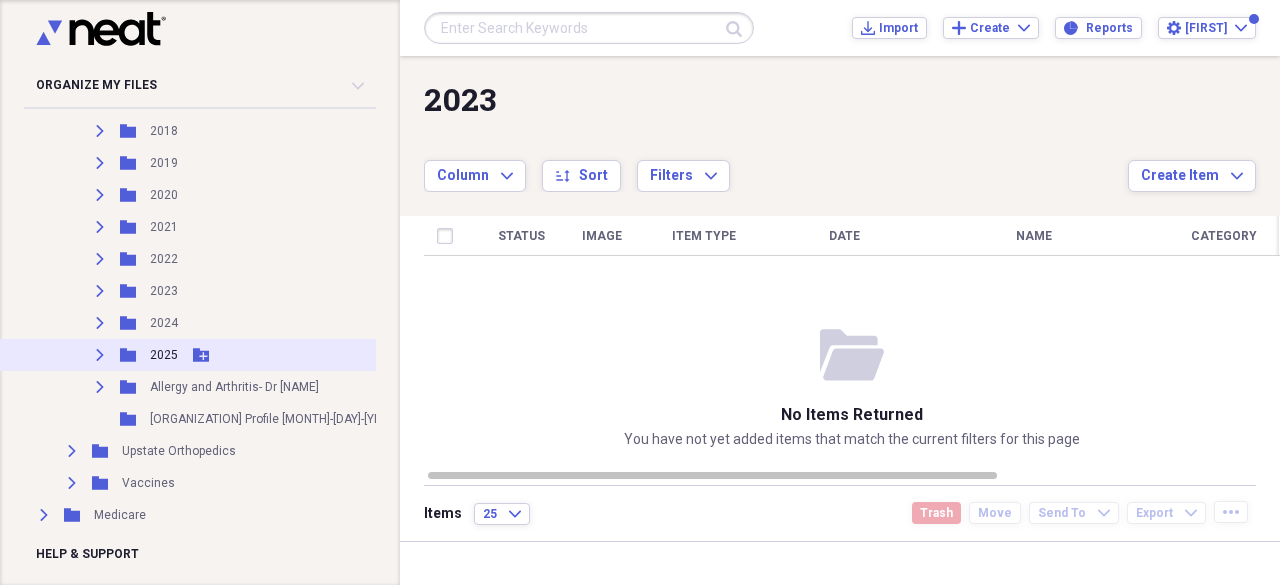 click 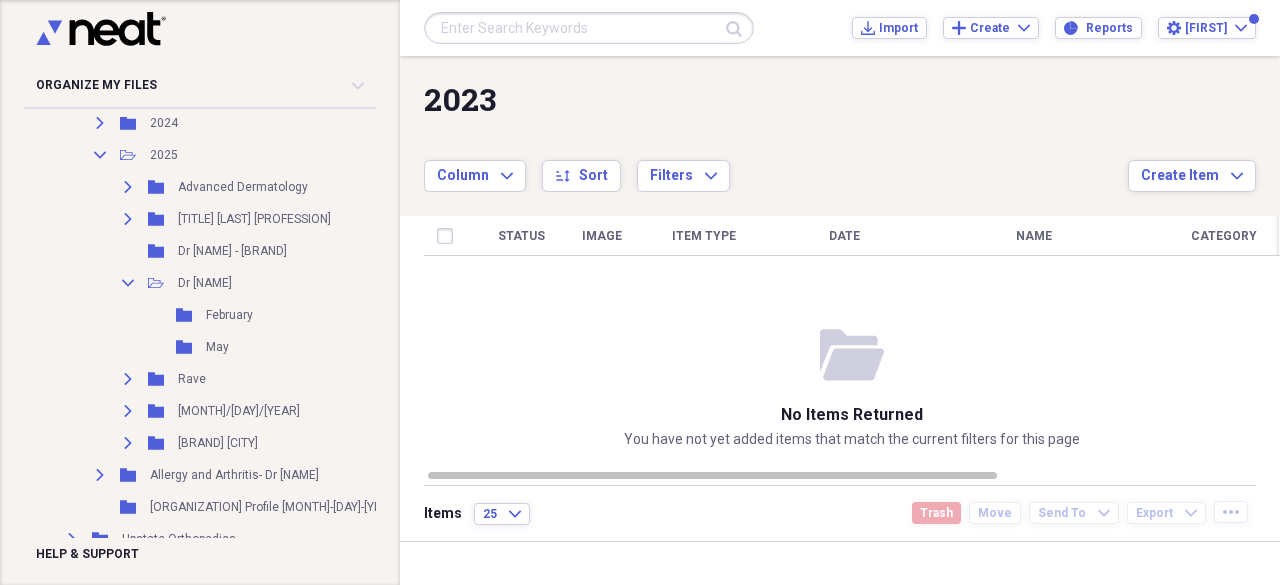 scroll, scrollTop: 6786, scrollLeft: 0, axis: vertical 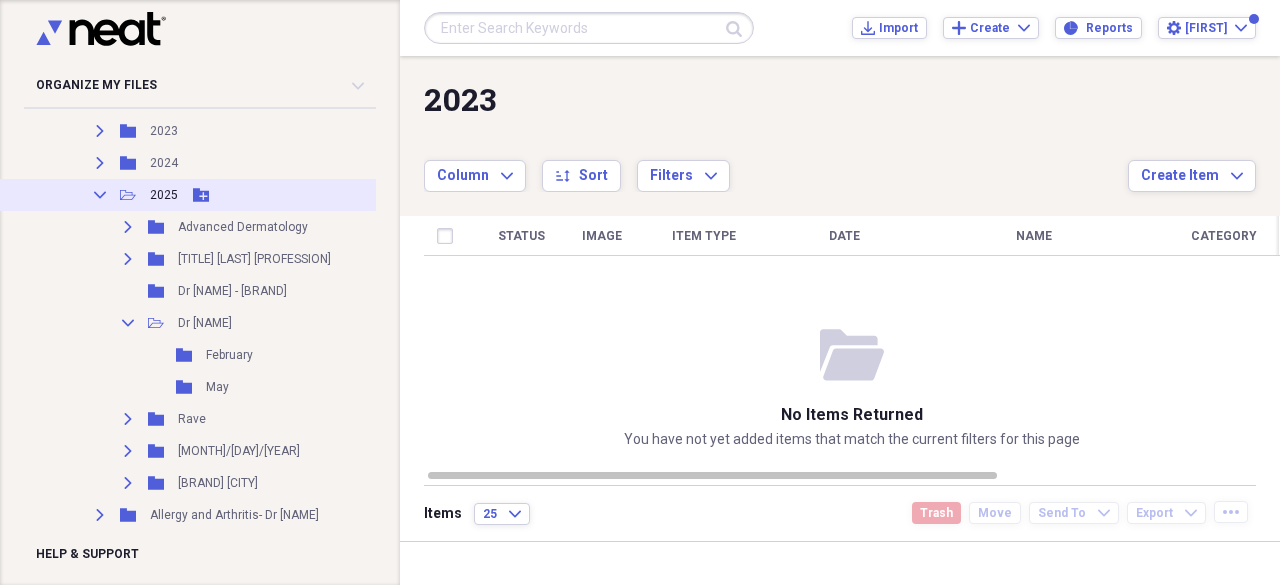 click 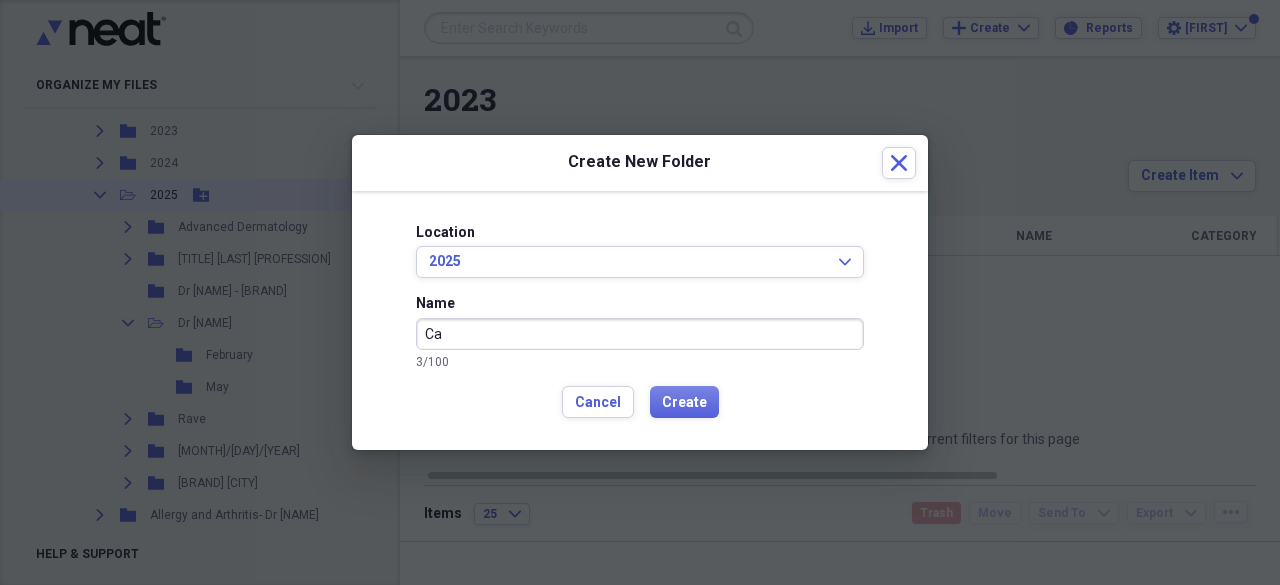 type on "C" 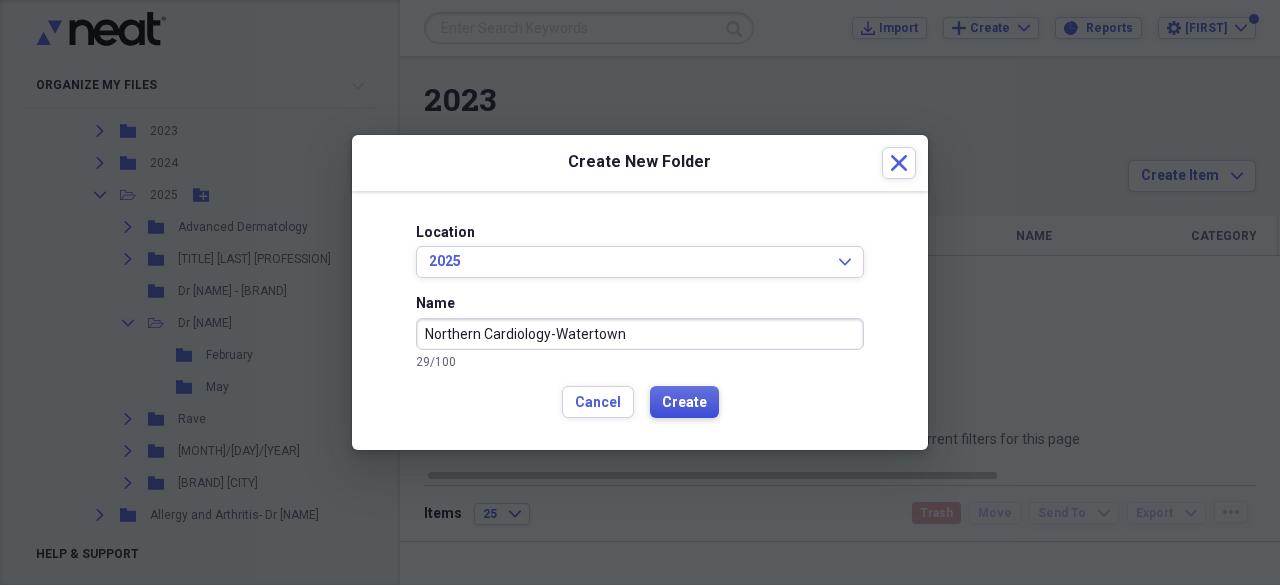 type on "Northern Cardiology-Watertown" 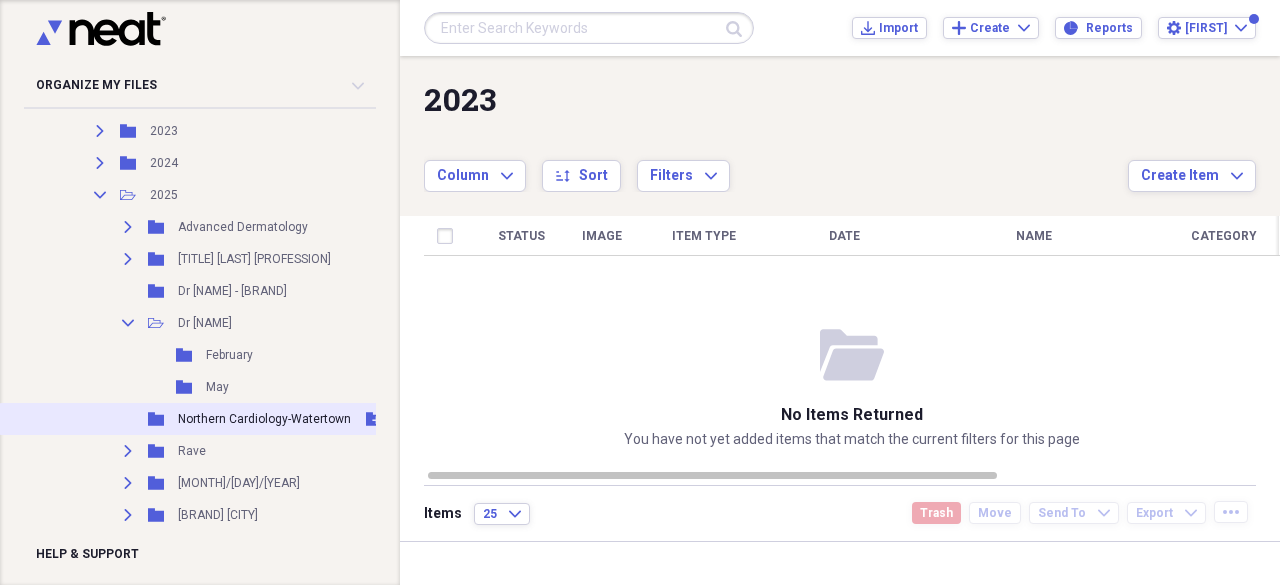 click on "Add Folder" at bounding box center [374, 419] 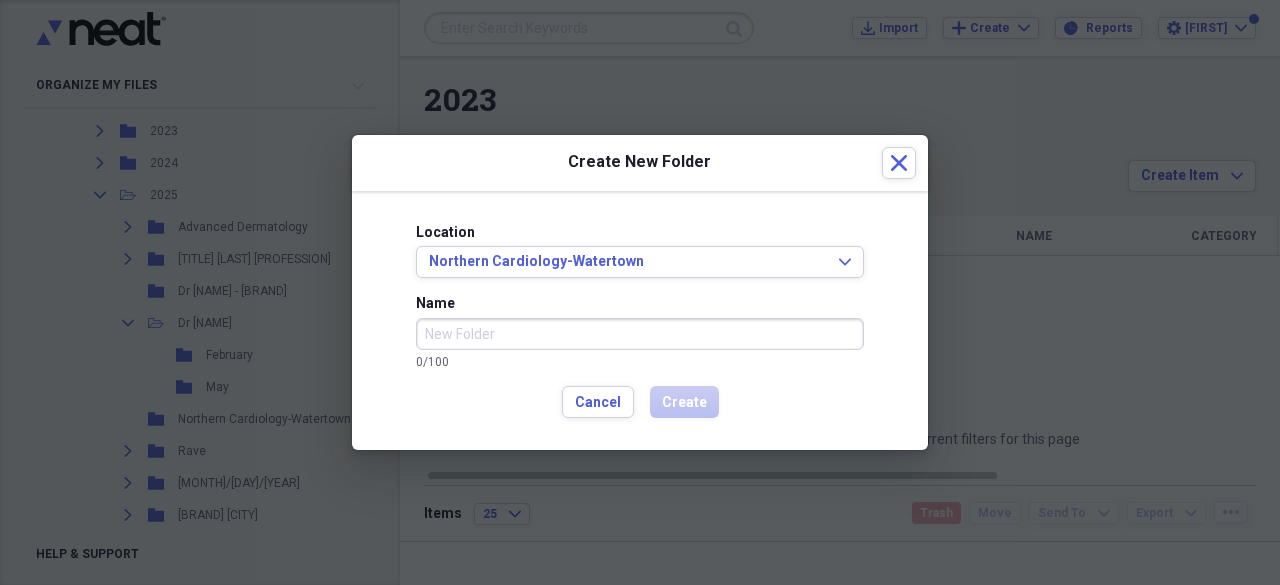 click on "Name" at bounding box center (640, 334) 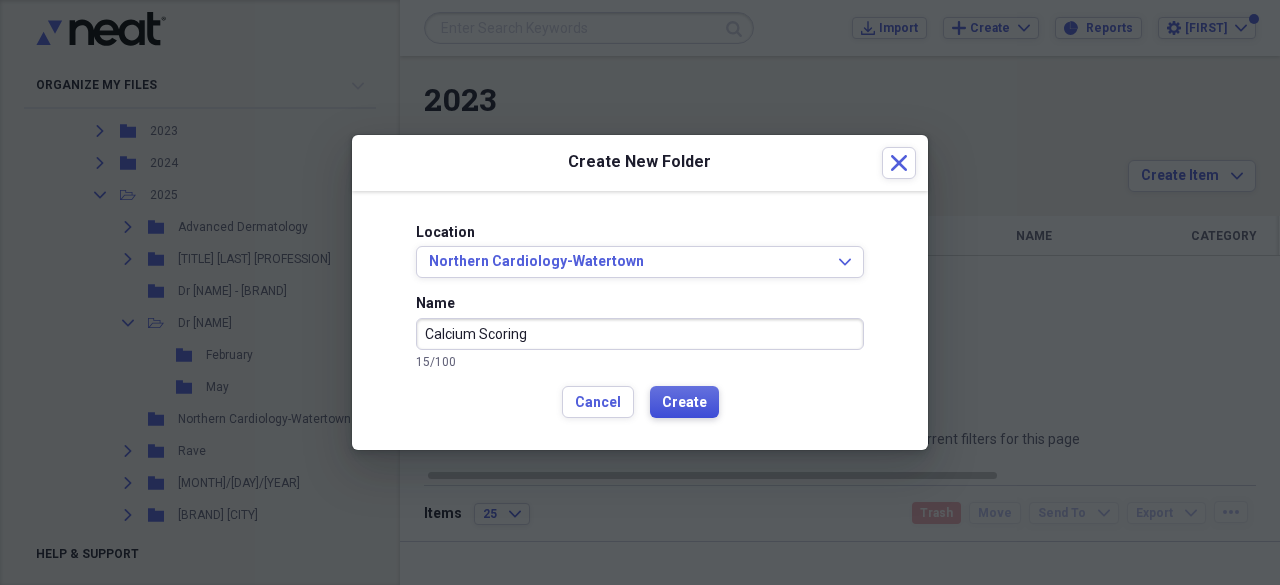 type on "Calcium Scoring" 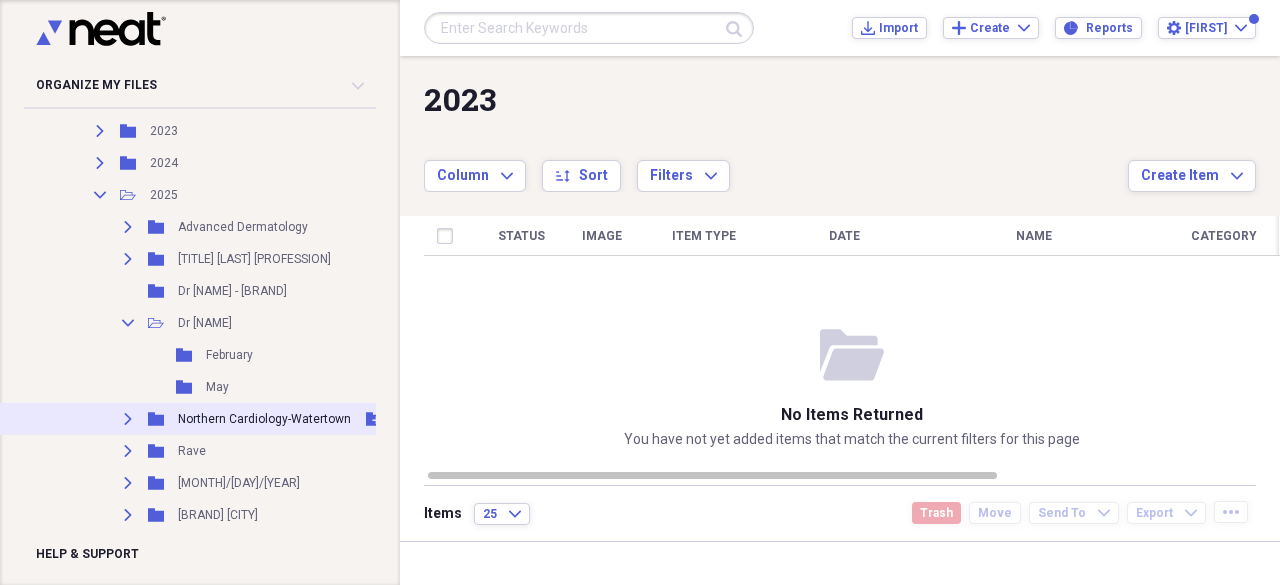 click on "Expand" 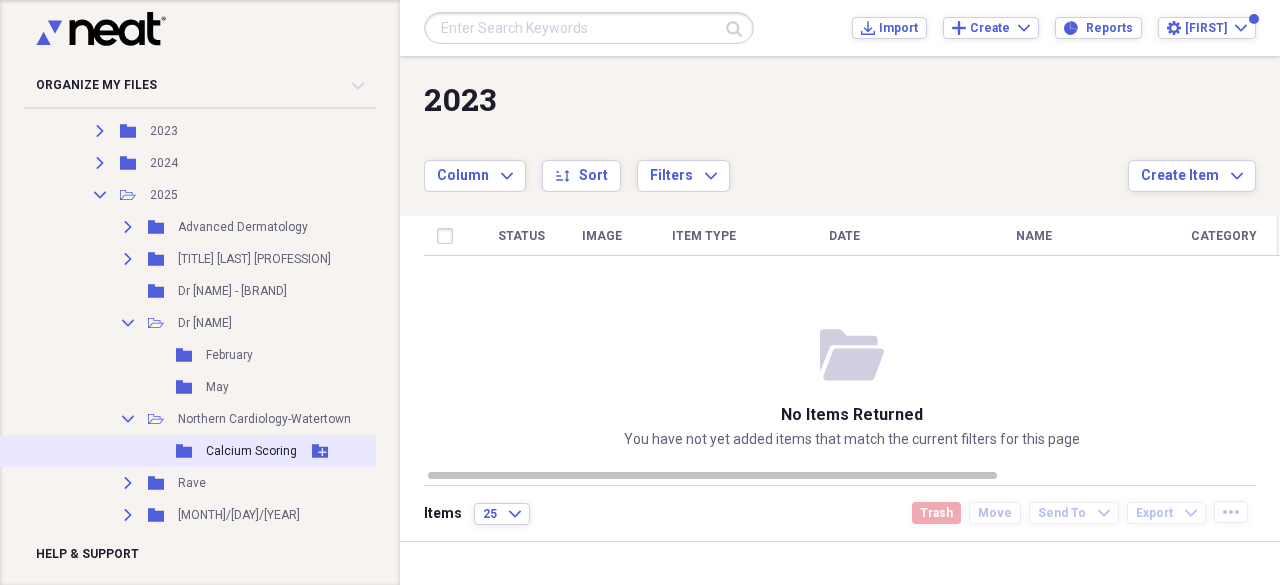 click on "Calcium Scoring" at bounding box center [251, 451] 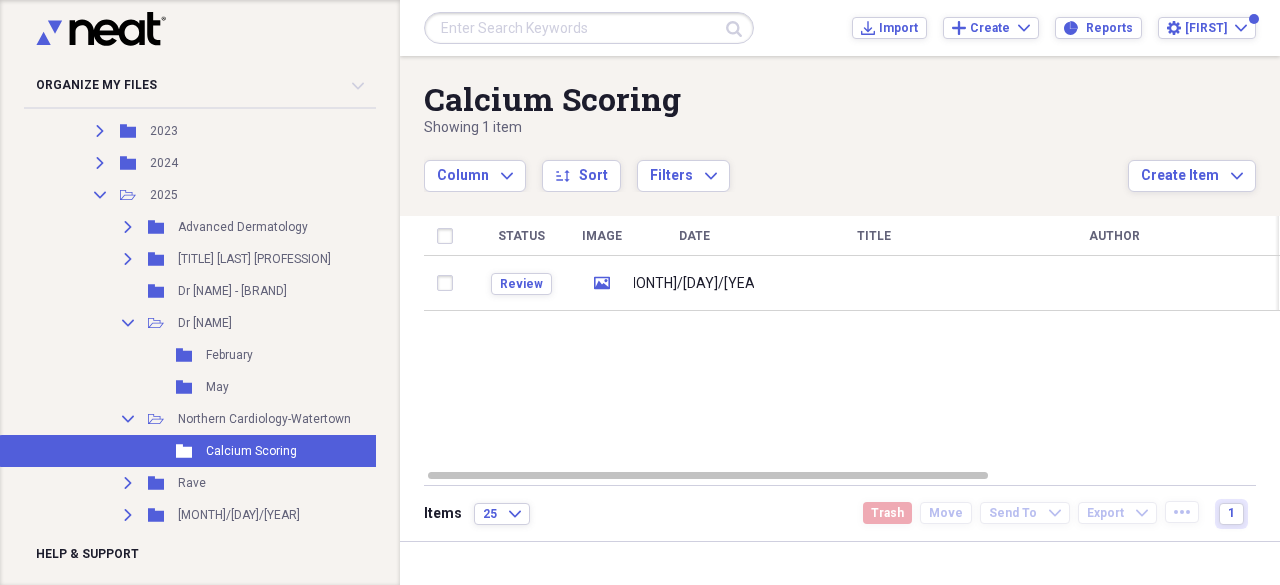click on "Add Folder Folder [YEAR] Barnett Family Reunion Add Folder Expand Folder [YEAR] Add Folder Folder [YEAR] Gary's 50th Class Reunion Add Folder Folder [YEAR] Christmas Receipts Add Folder Expand Folder [YEAR] Tax Info Add Folder Expand Folder [YEAR] Accident- Hit from behind Add Folder Folder [YEAR] Boat Storage Add Folder Folder [YEAR] Cataract Lense Implants Add Folder Expand Folder [YEAR] Christmas Add Folder Folder [YEAR] Trustco Bank Credit Scores Add Folder Folder [YEAR] Trustco Refinance Add Folder Folder [YEAR] Change of Address Add Folder Expand Folder [YEAR] Christmas Add Folder" at bounding box center [188, 302] 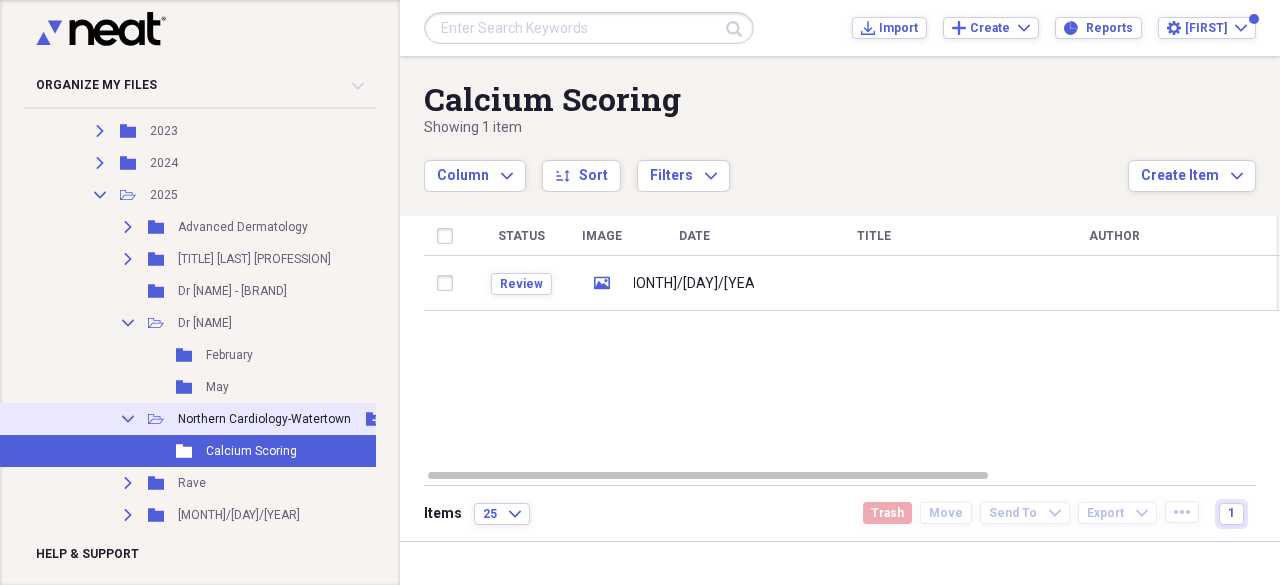 click on "Collapse Open Folder Northern Cardiology-Watertown Add Folder" at bounding box center [256, 419] 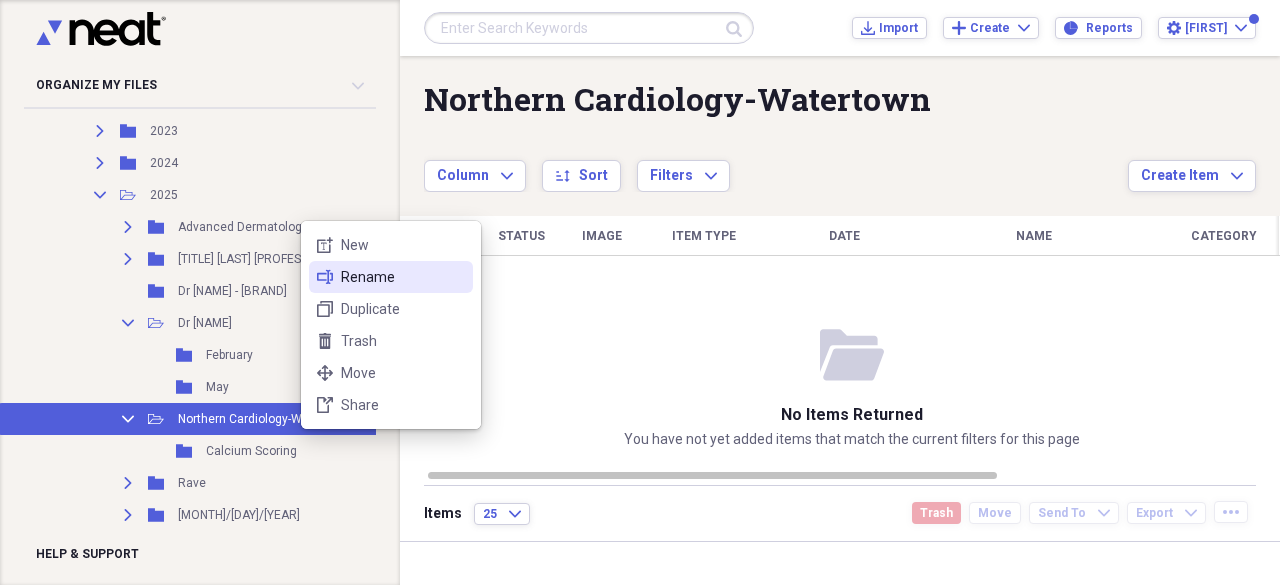 click on "Rename" at bounding box center (403, 277) 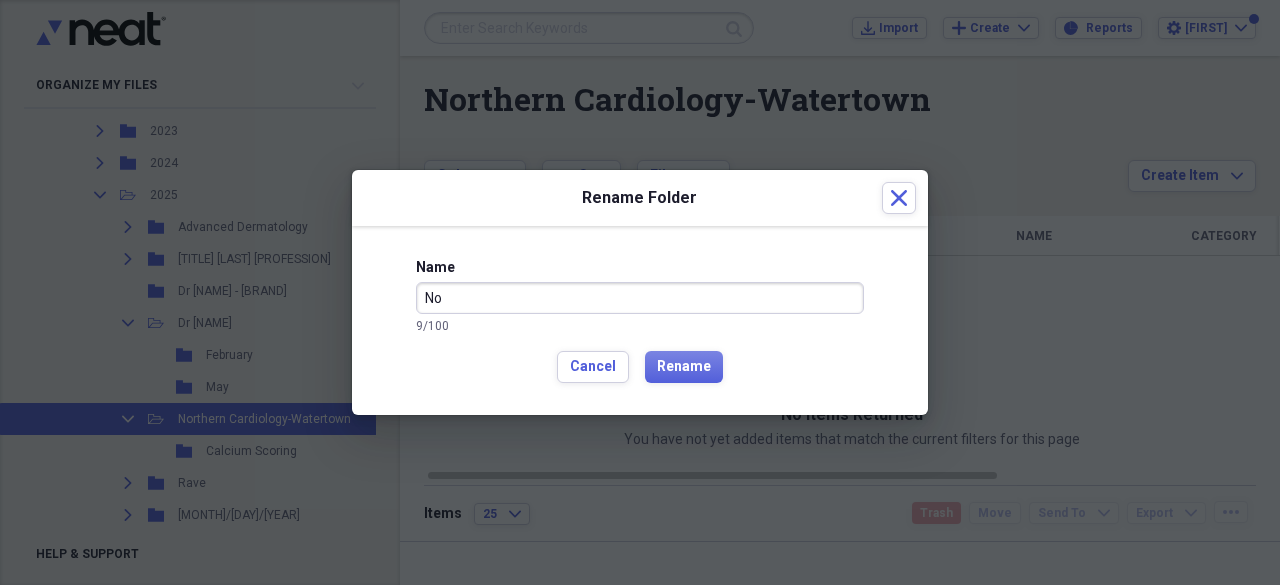 type on "N" 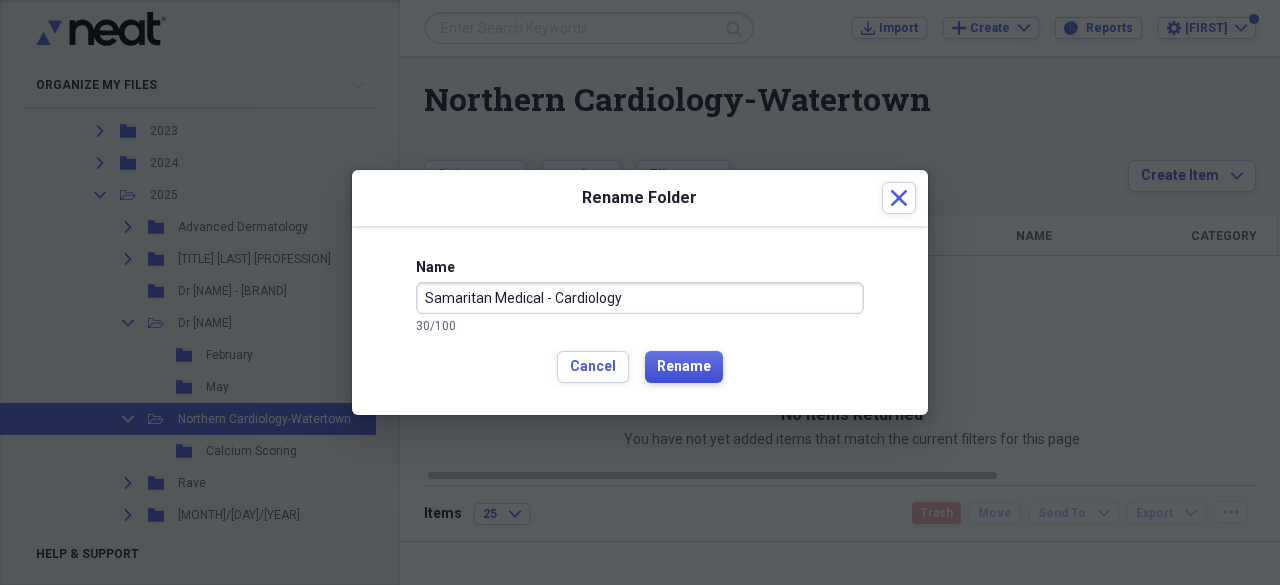 type on "Samaritan Medical - Cardiology" 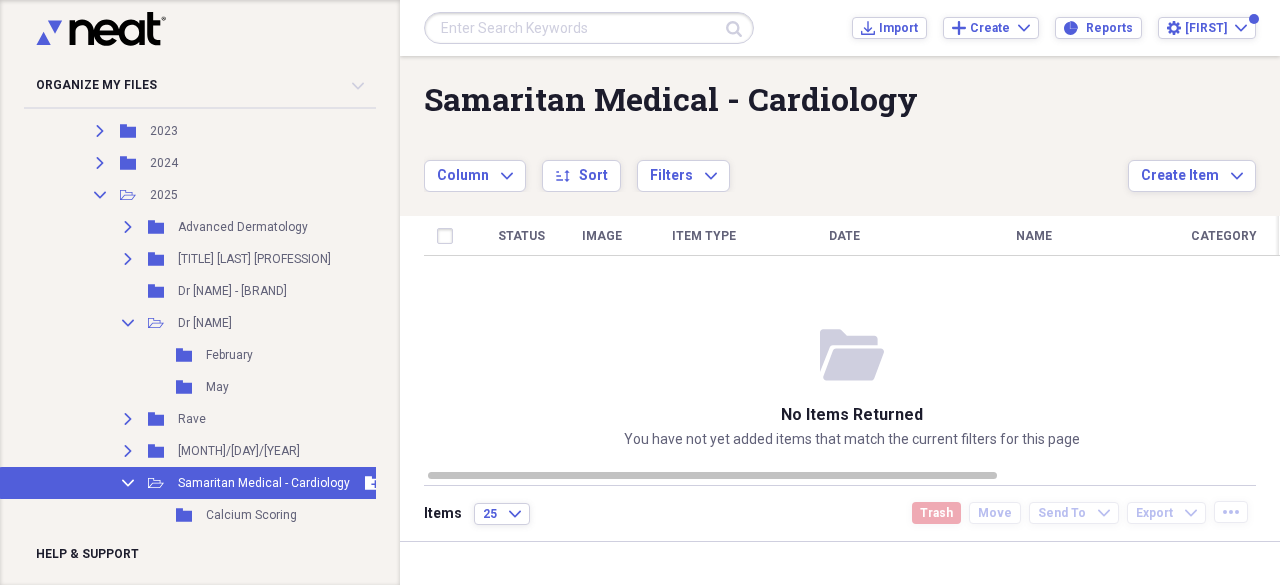 click on "Collapse" 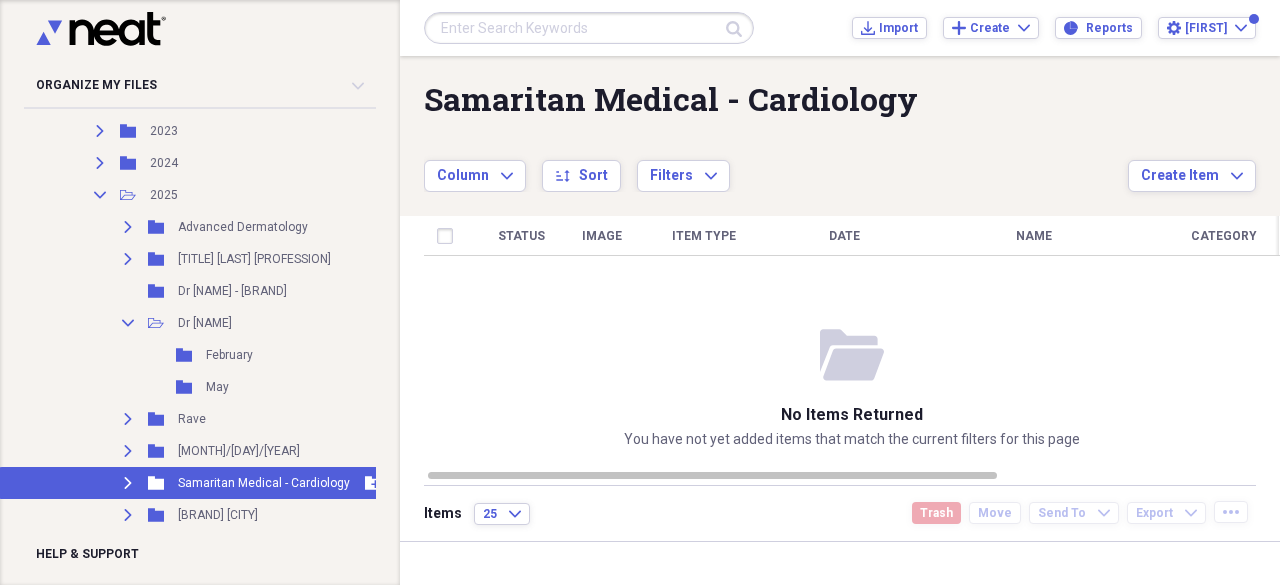 click on "Expand" 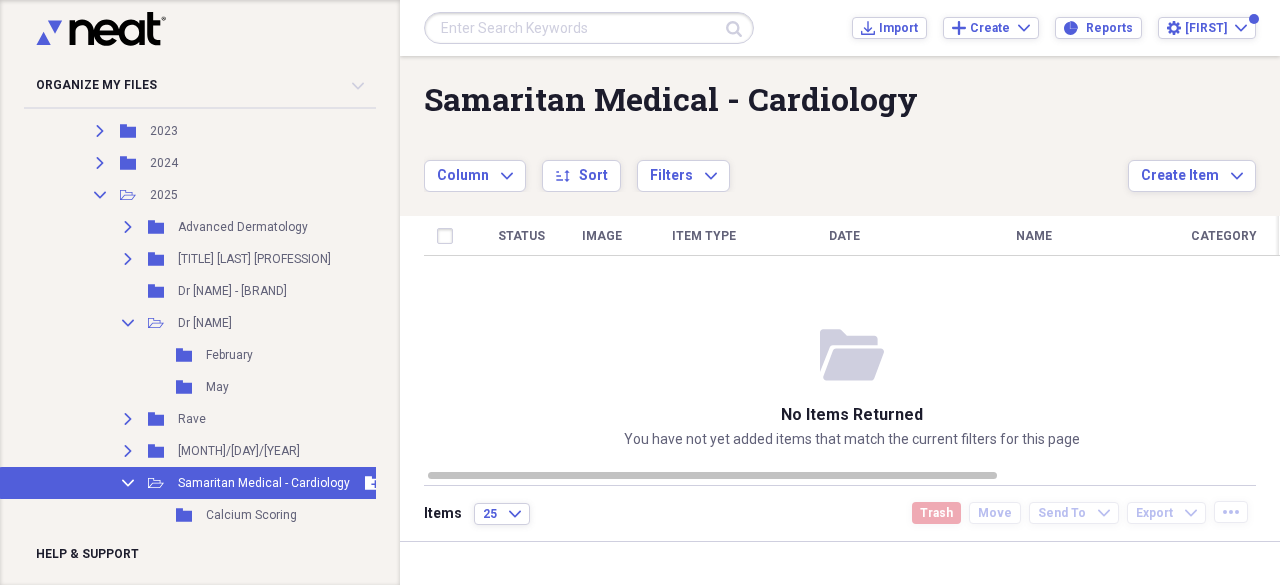 click on "Add Folder" at bounding box center [373, 483] 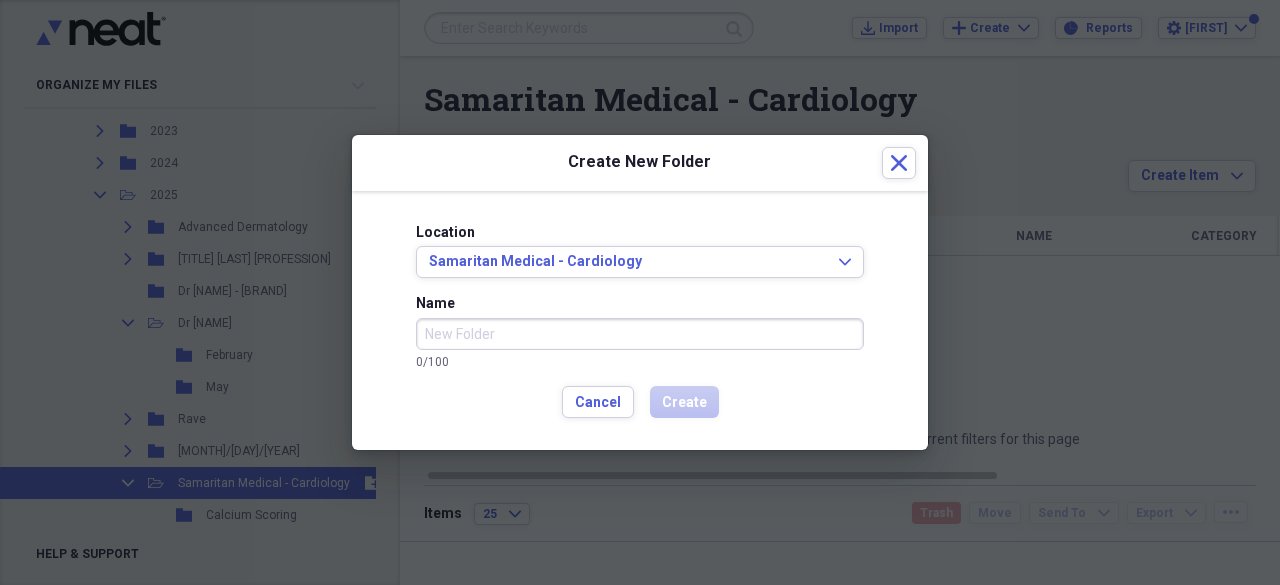 click on "Name" at bounding box center (640, 334) 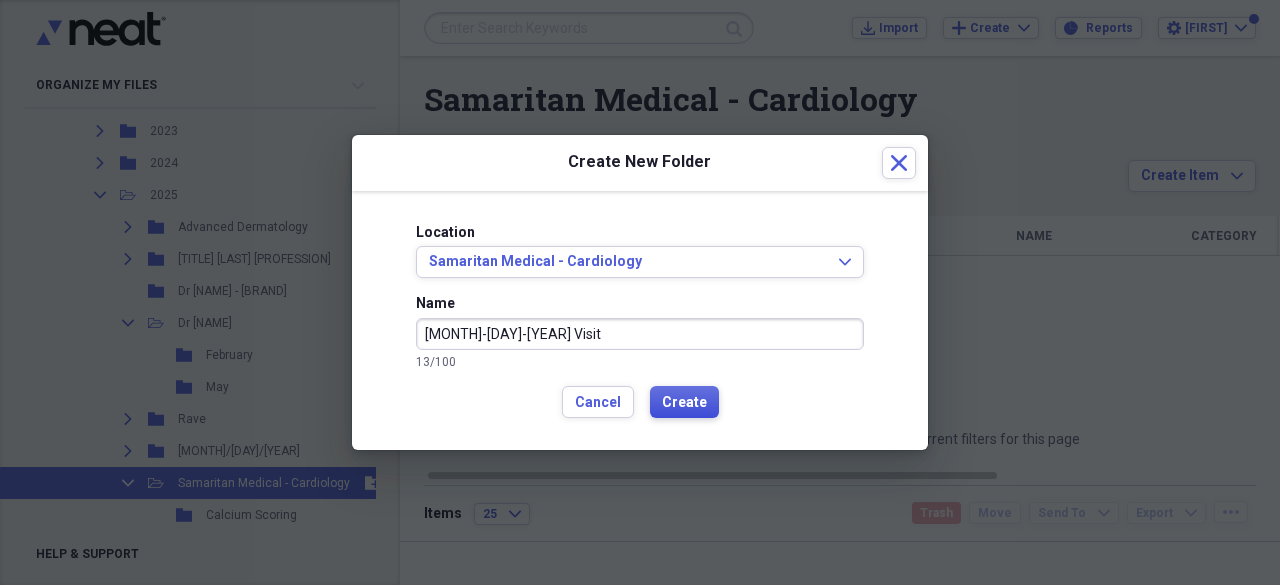 type on "[MONTH]-[DAY]-[YEAR] Visit" 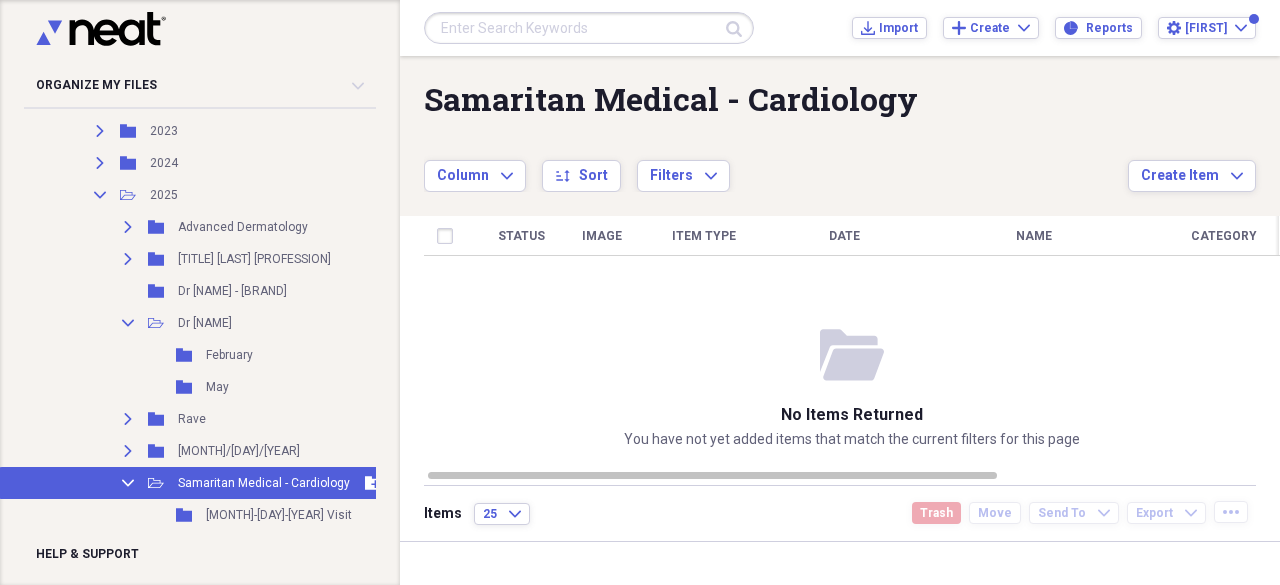 click 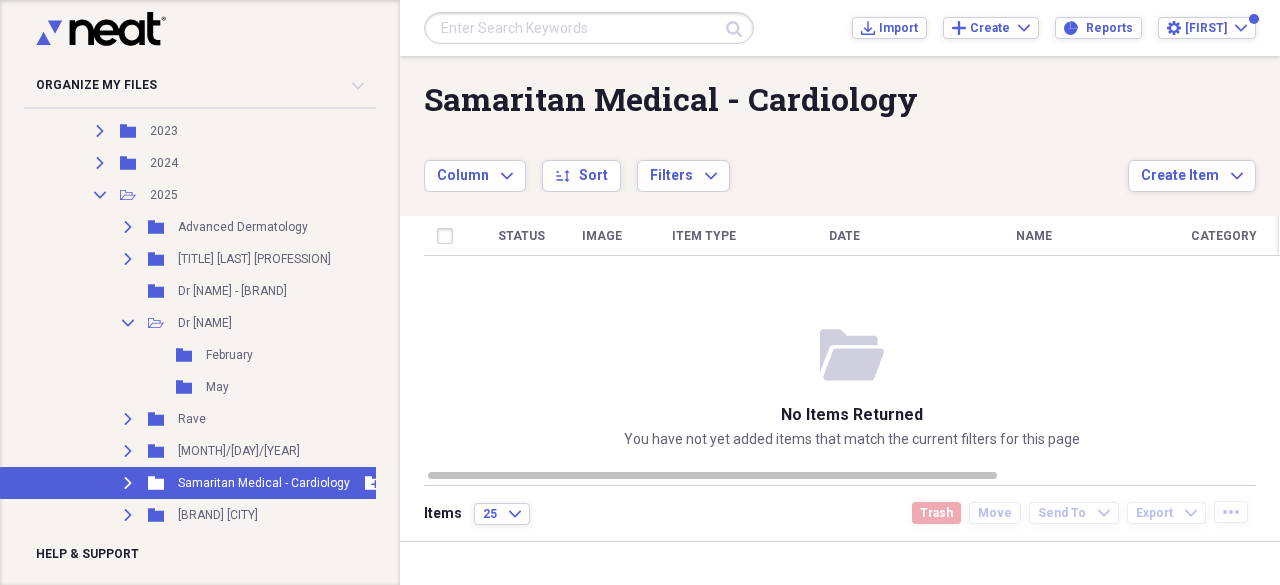 click 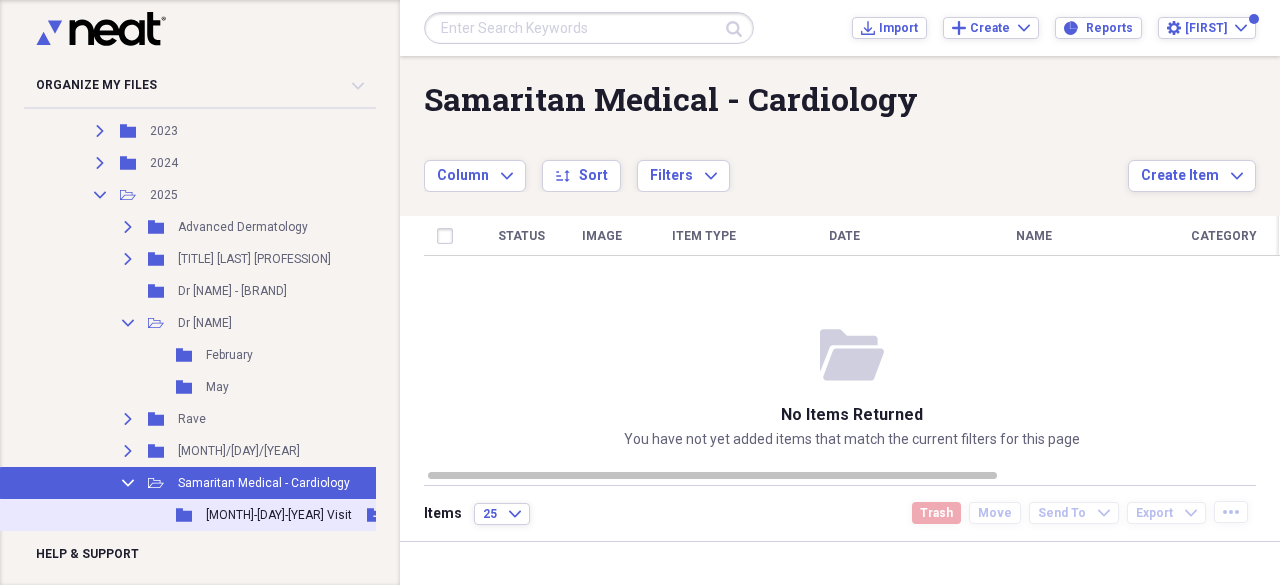 click on "Folder [DATE] Visit Add Folder" at bounding box center (256, 515) 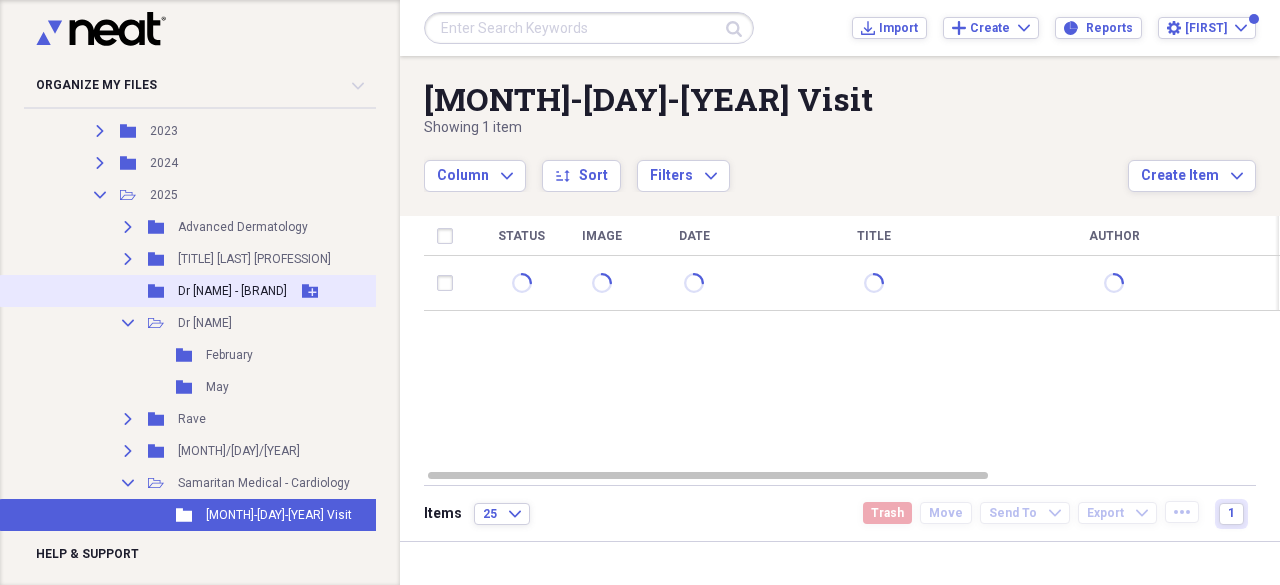 click on "Folder Dr [LAST]-[NAME] Add Folder" at bounding box center [256, 291] 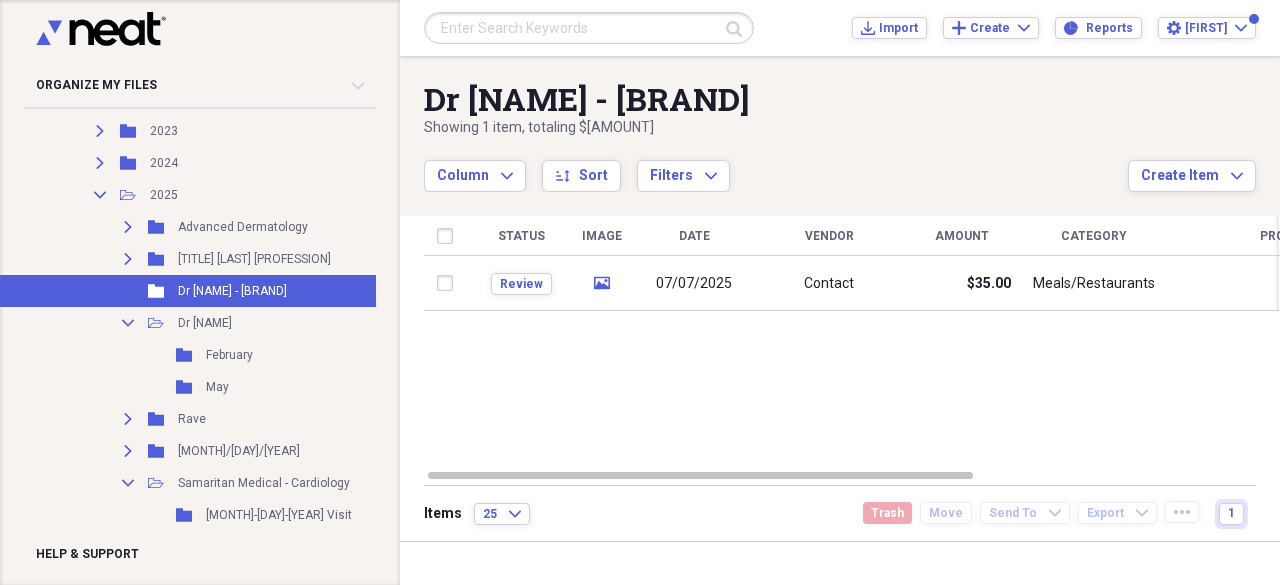 scroll, scrollTop: 6826, scrollLeft: 0, axis: vertical 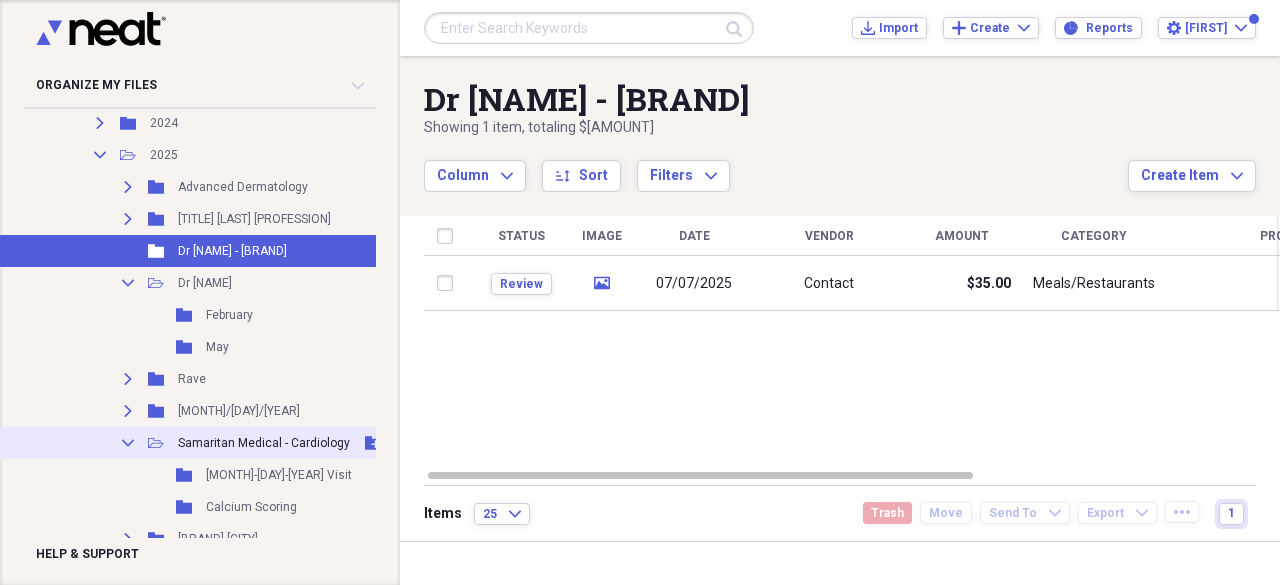 click on "Add Folder" 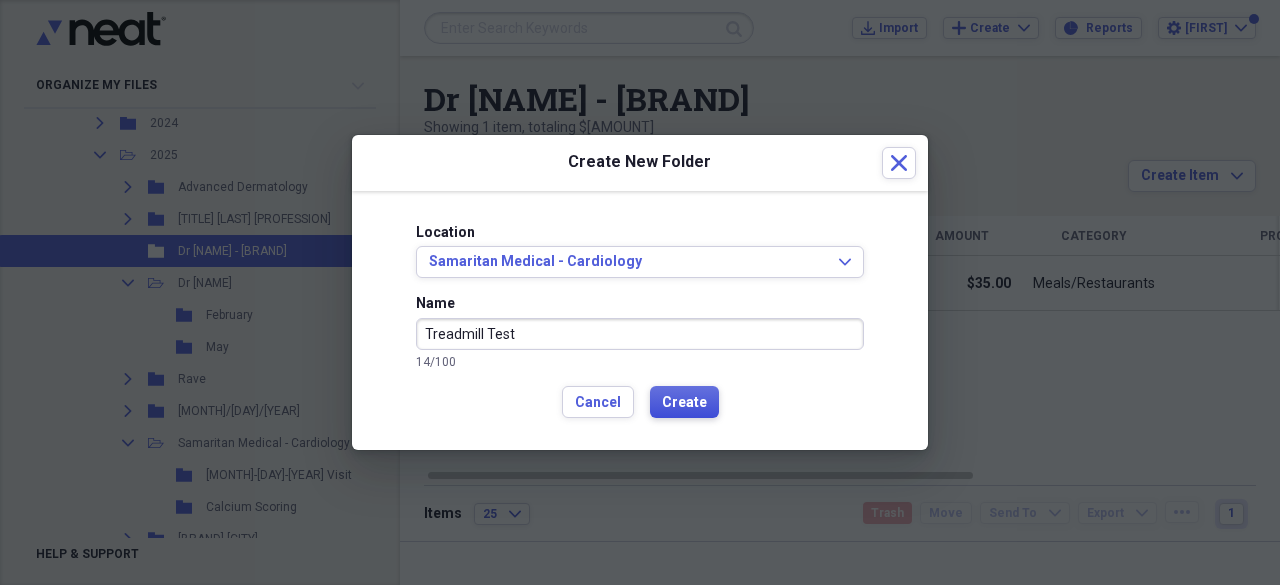 type on "Treadmill Test" 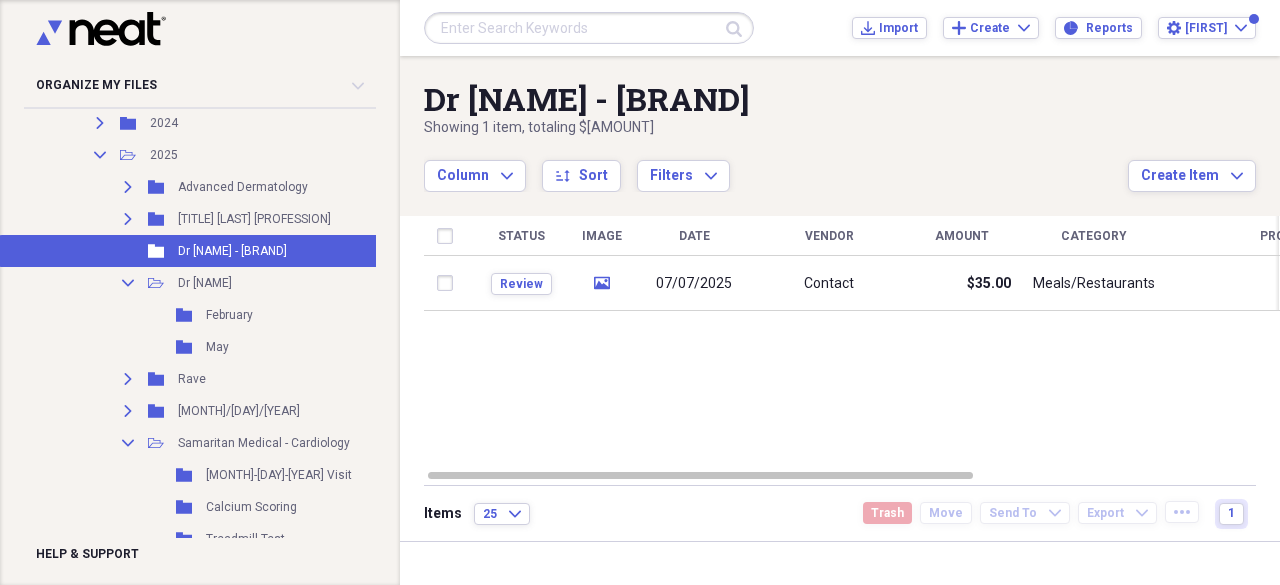 scroll, scrollTop: 6866, scrollLeft: 0, axis: vertical 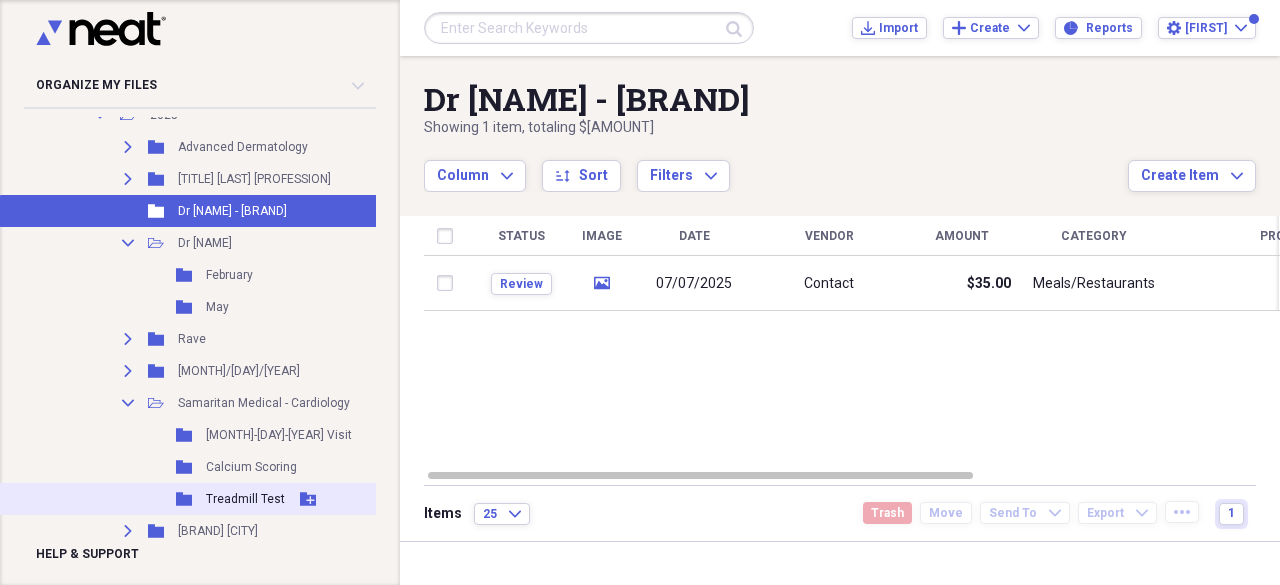 click on "Treadmill Test" at bounding box center (245, 499) 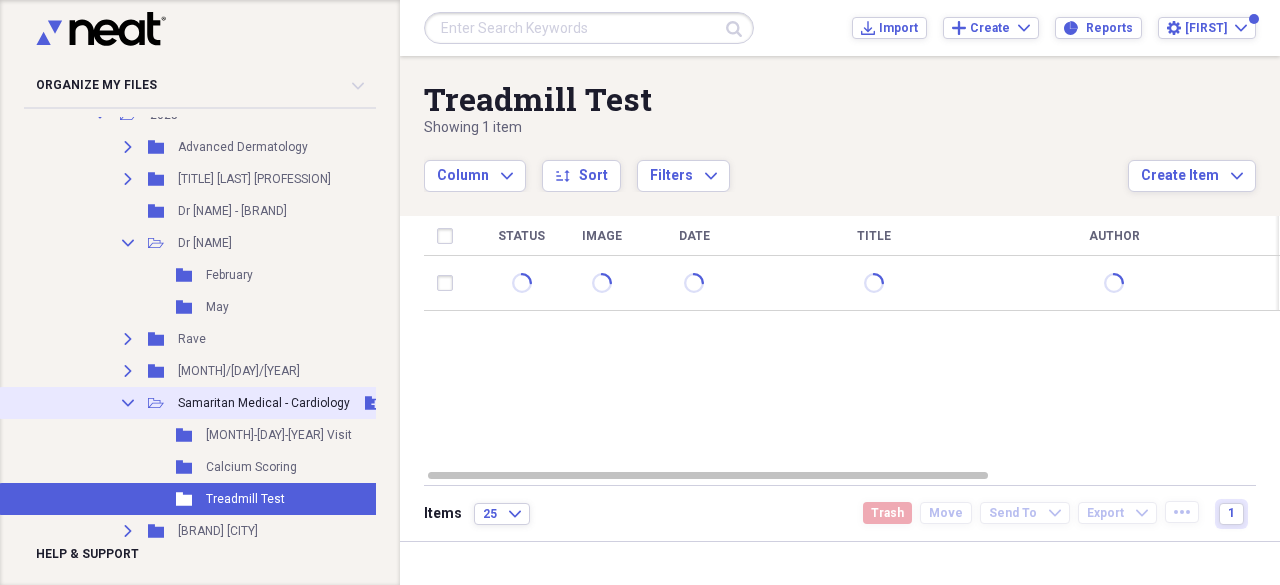 click on "Collapse Open Folder [BRAND] - [DEPARTMENT] Add Folder" at bounding box center (256, 403) 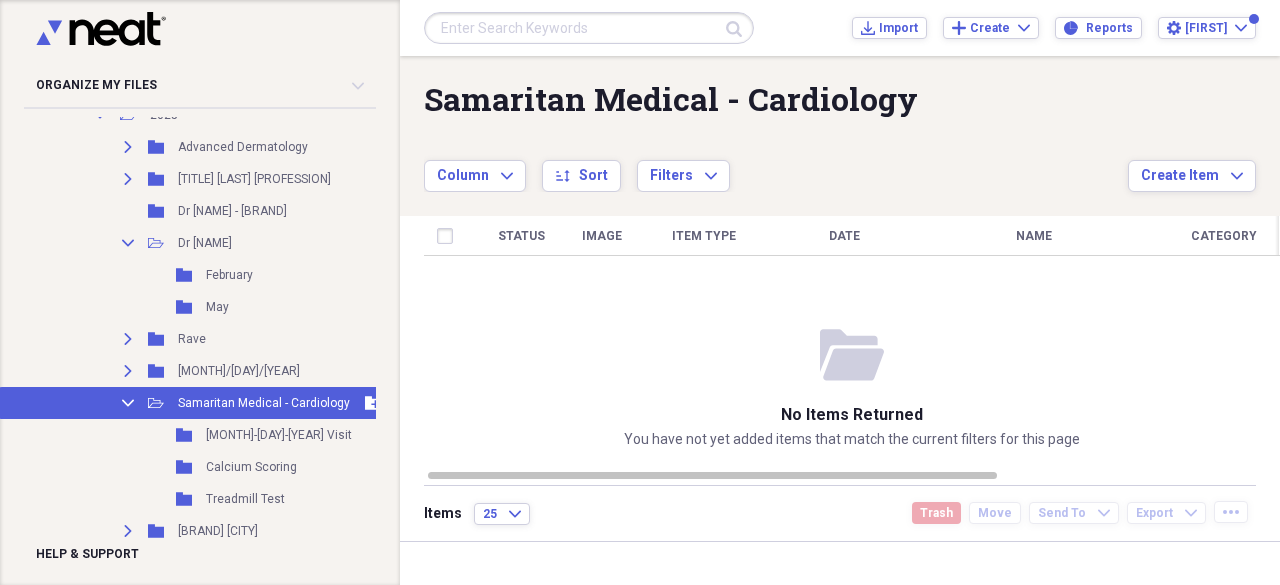 click on "Samaritan Medical - Cardiology" at bounding box center [264, 403] 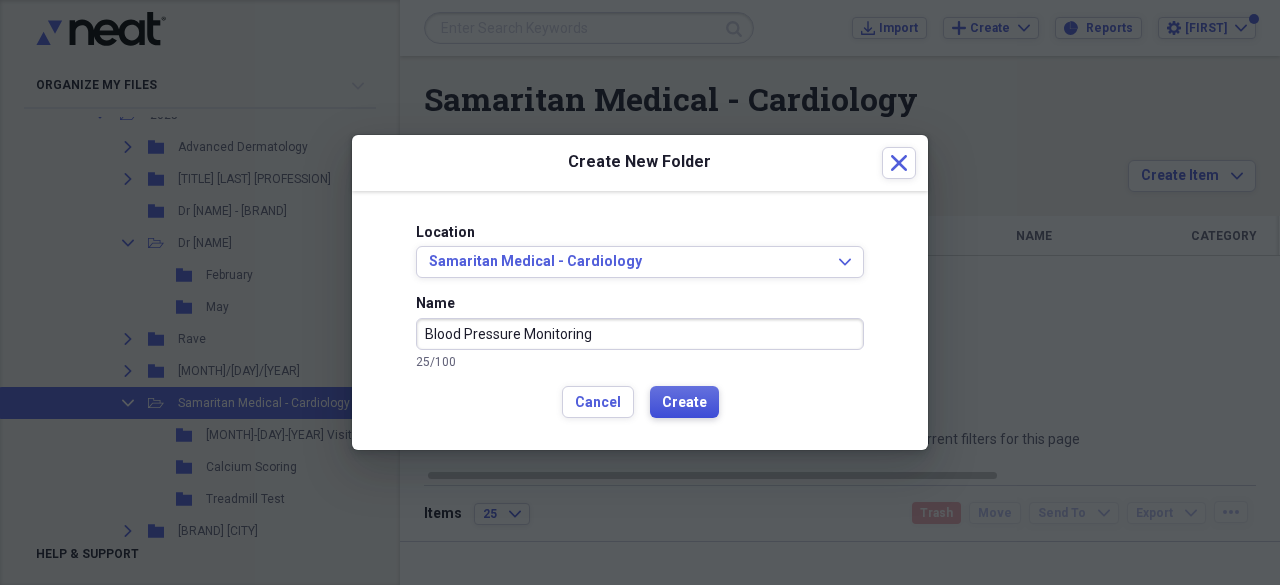 type on "Blood Pressure Monitoring" 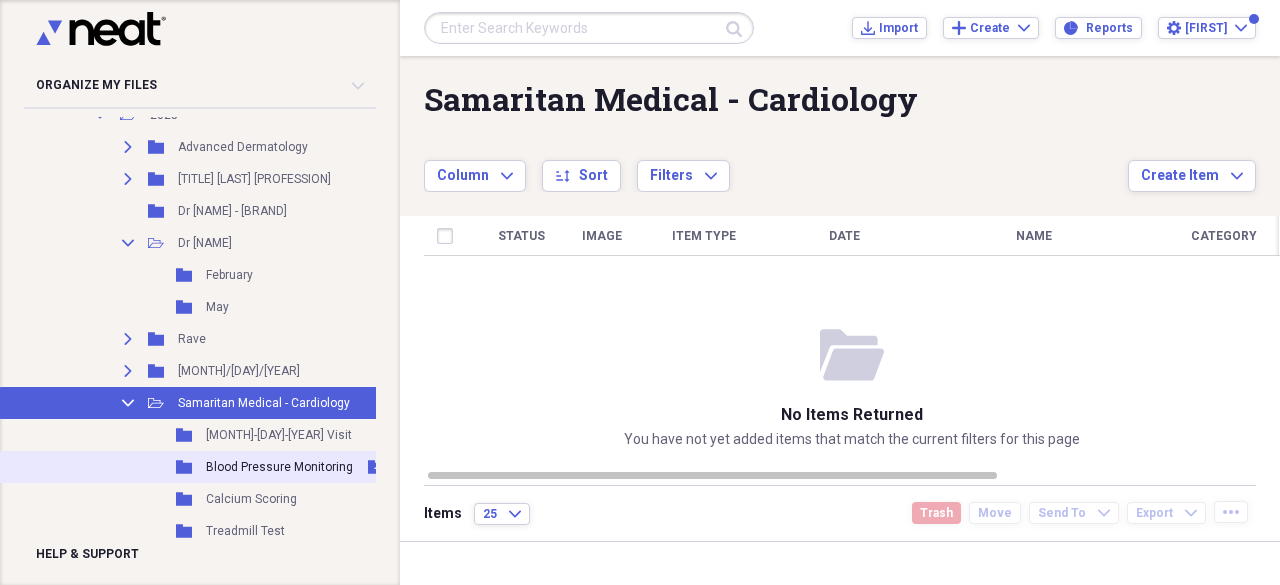 click on "Blood Pressure Monitoring" at bounding box center [279, 467] 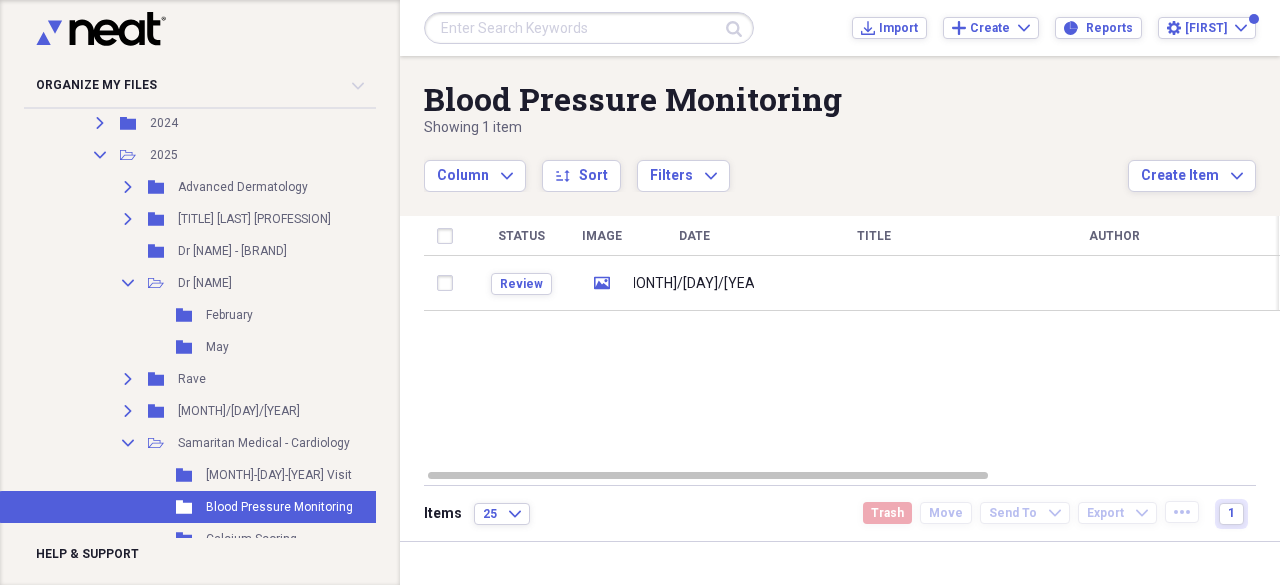 scroll, scrollTop: 6786, scrollLeft: 0, axis: vertical 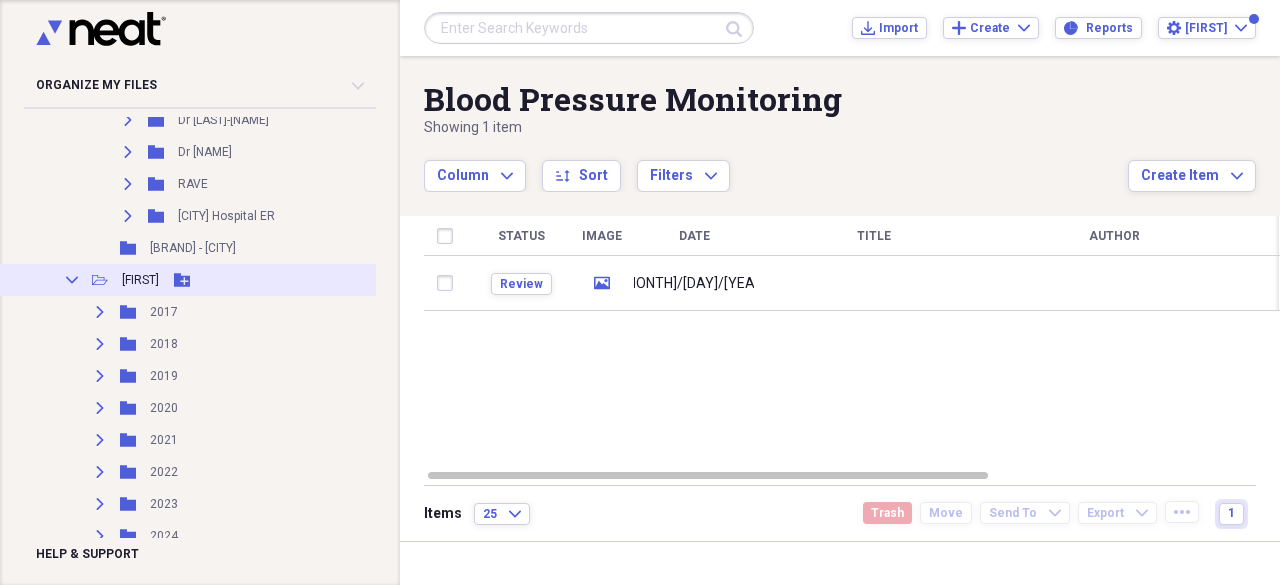 click on "Collapse" 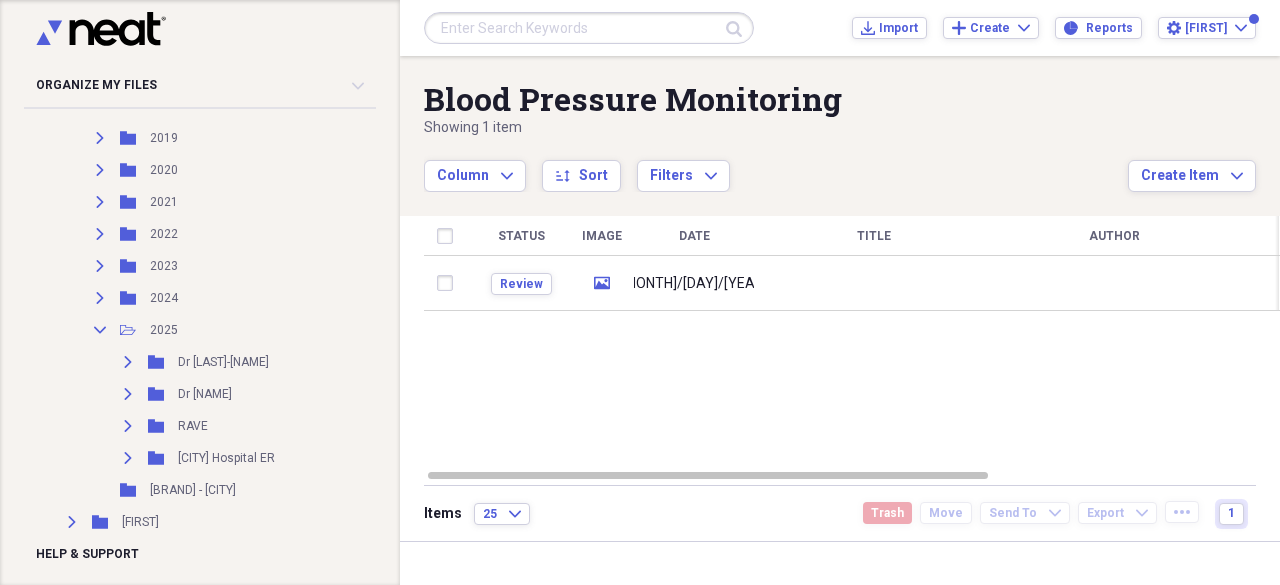 scroll, scrollTop: 6160, scrollLeft: 0, axis: vertical 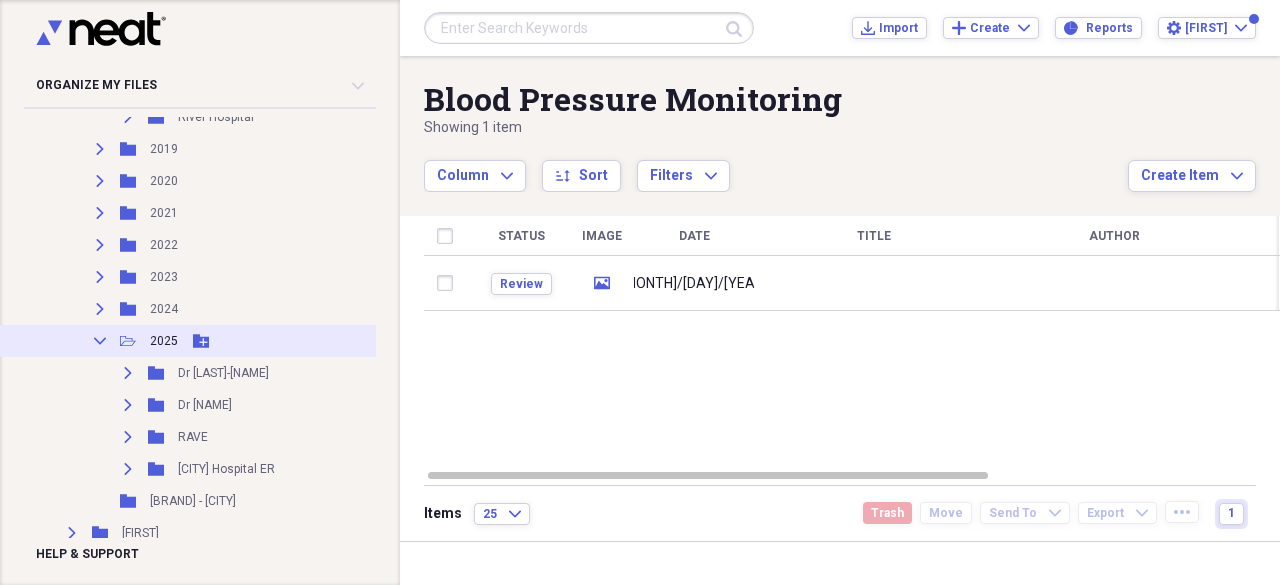 click 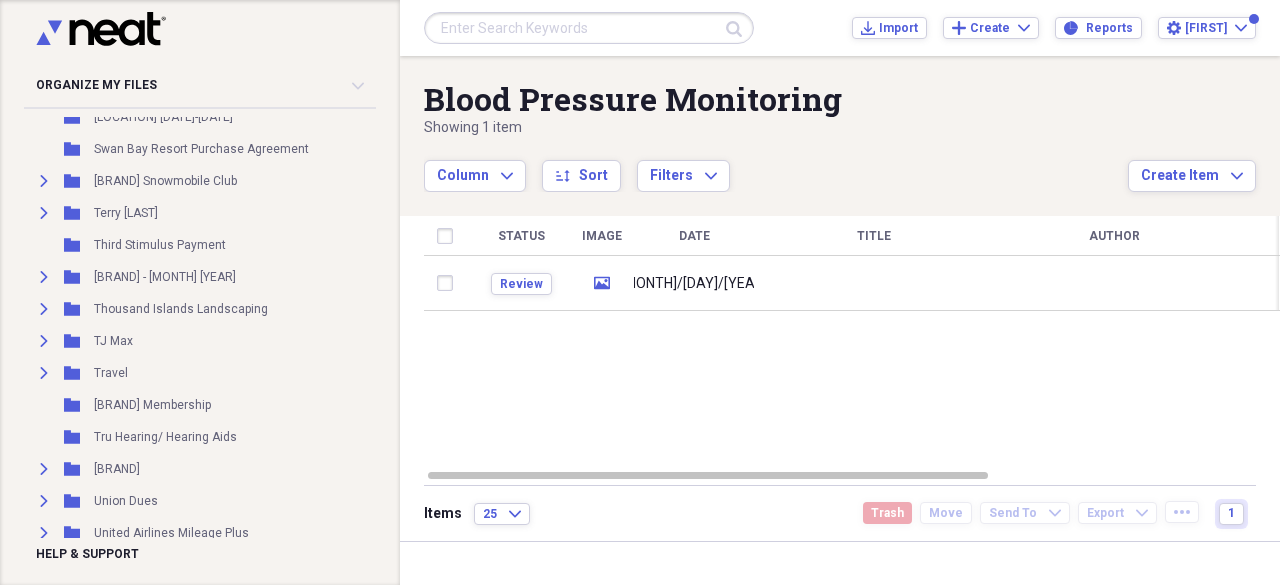 scroll, scrollTop: 8440, scrollLeft: 0, axis: vertical 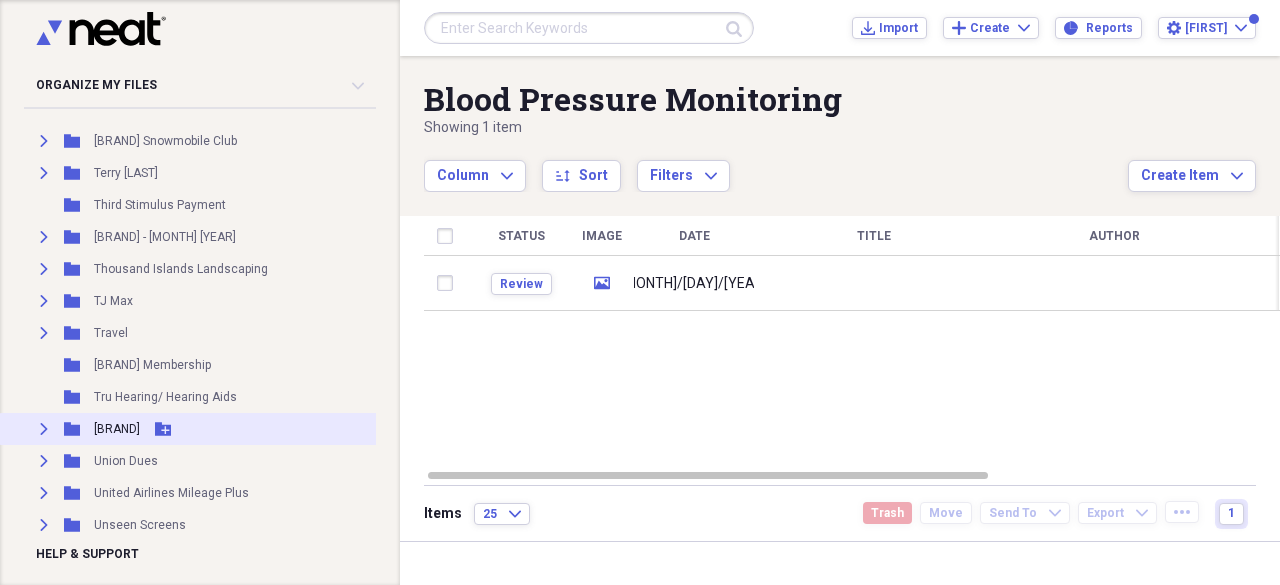 click on "Expand" 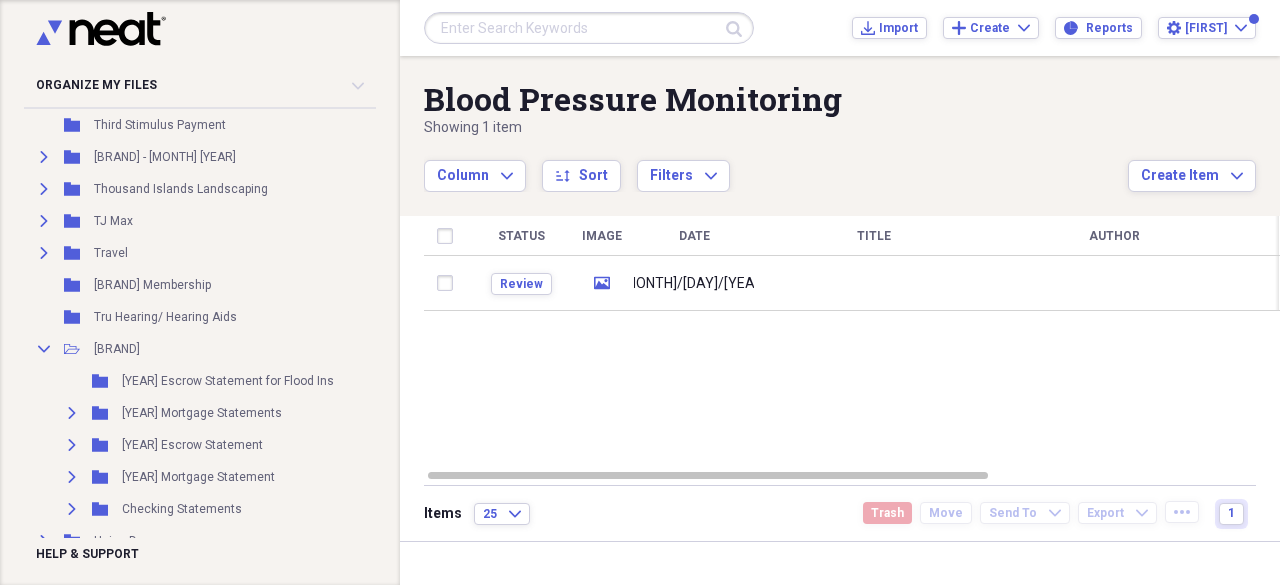 scroll, scrollTop: 8560, scrollLeft: 0, axis: vertical 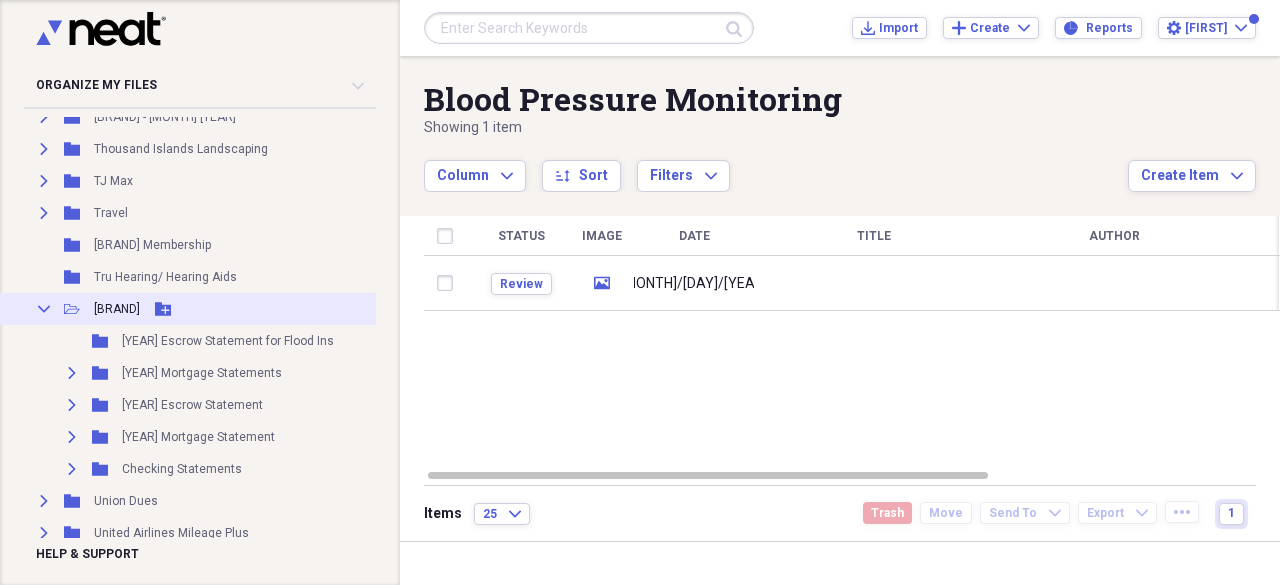 click on "Add Folder" 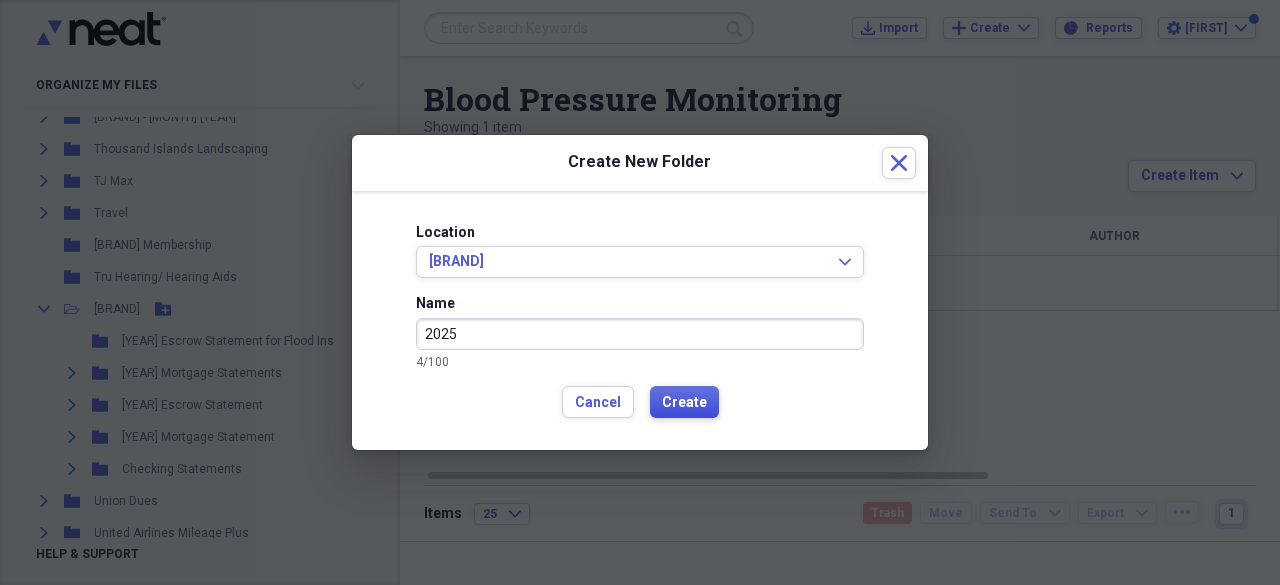 type on "2025" 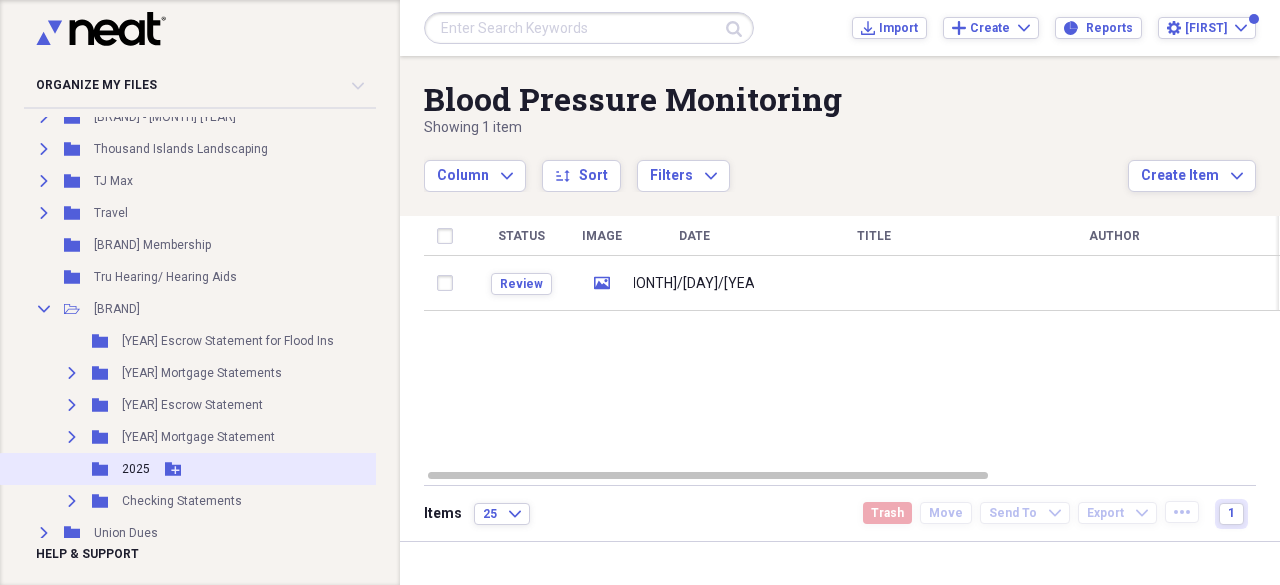 click 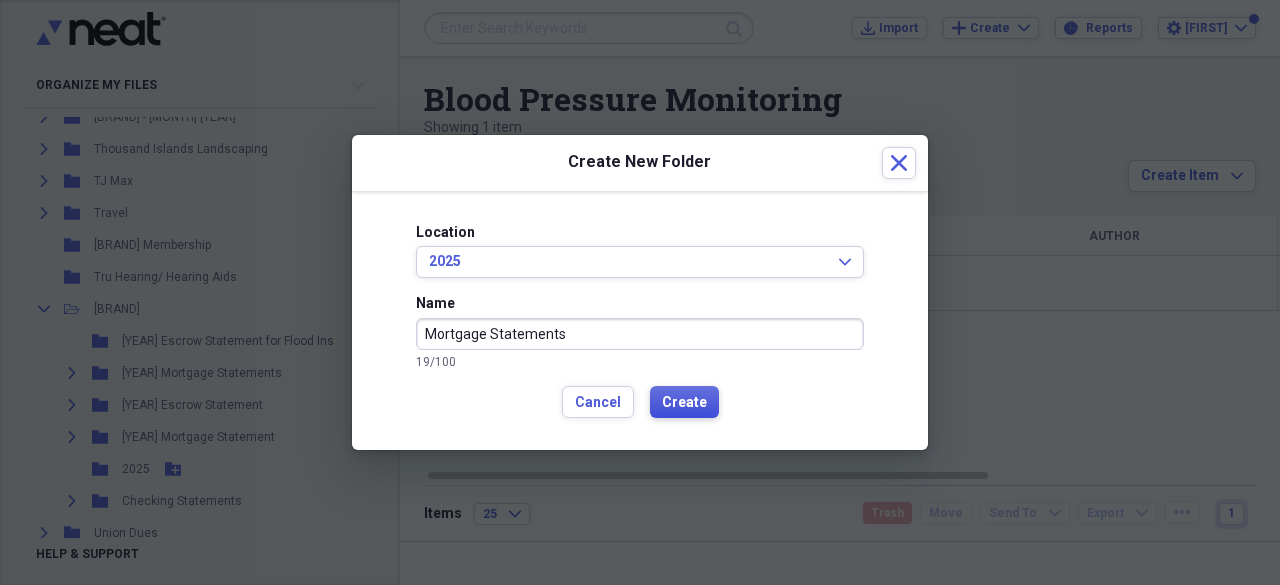 type on "Mortgage Statements" 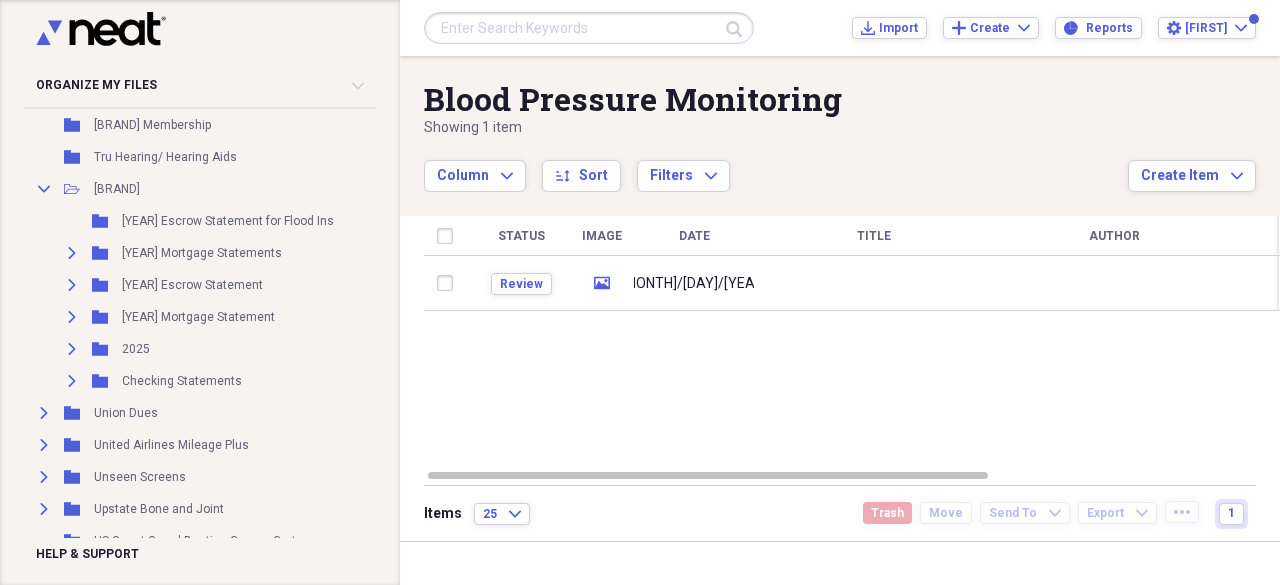 scroll, scrollTop: 8720, scrollLeft: 0, axis: vertical 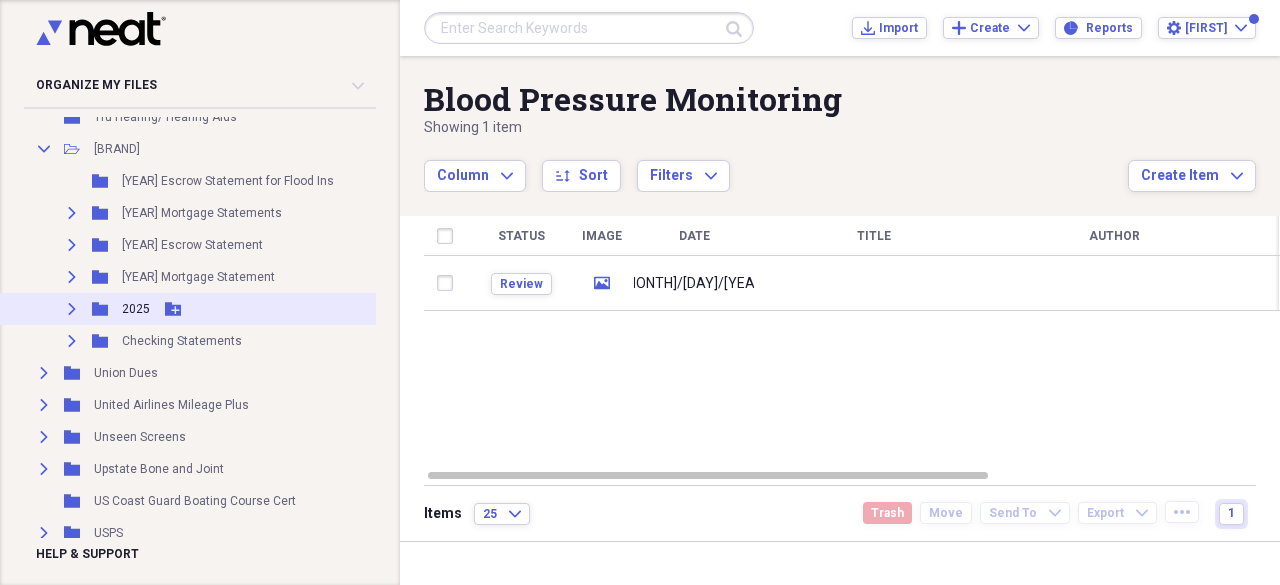click 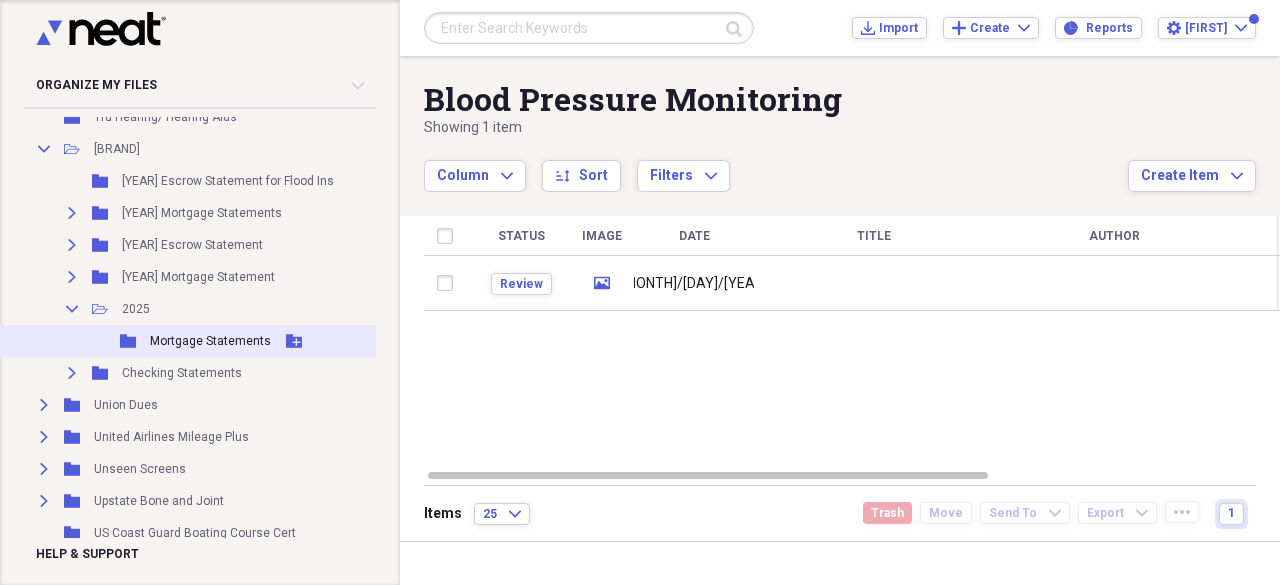 click on "Add Folder" 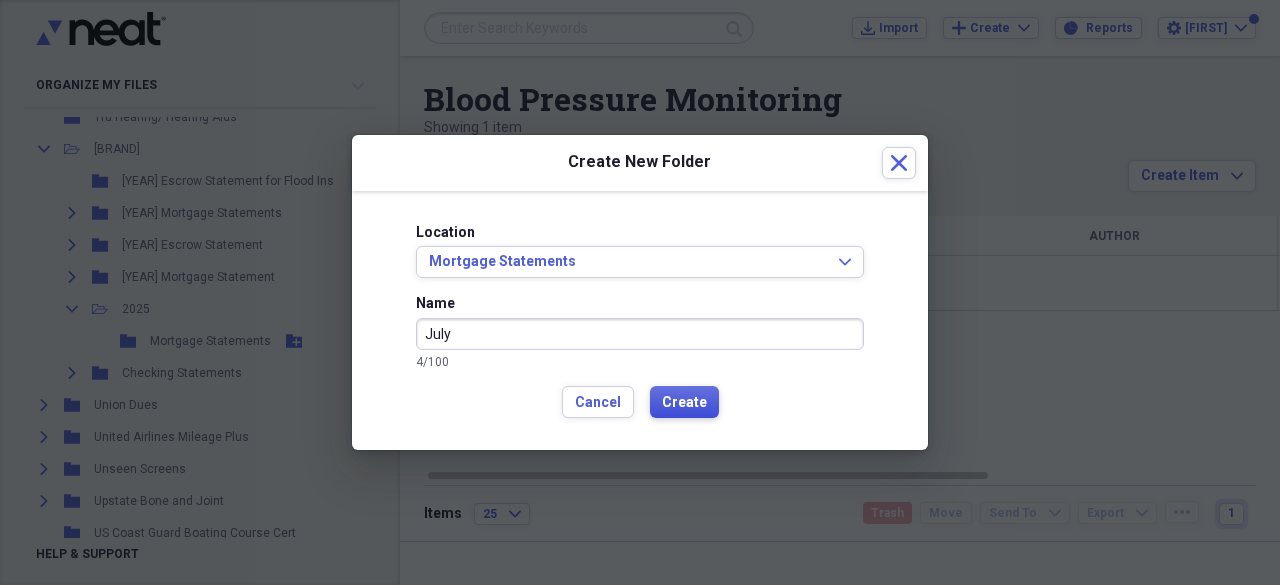 type on "July" 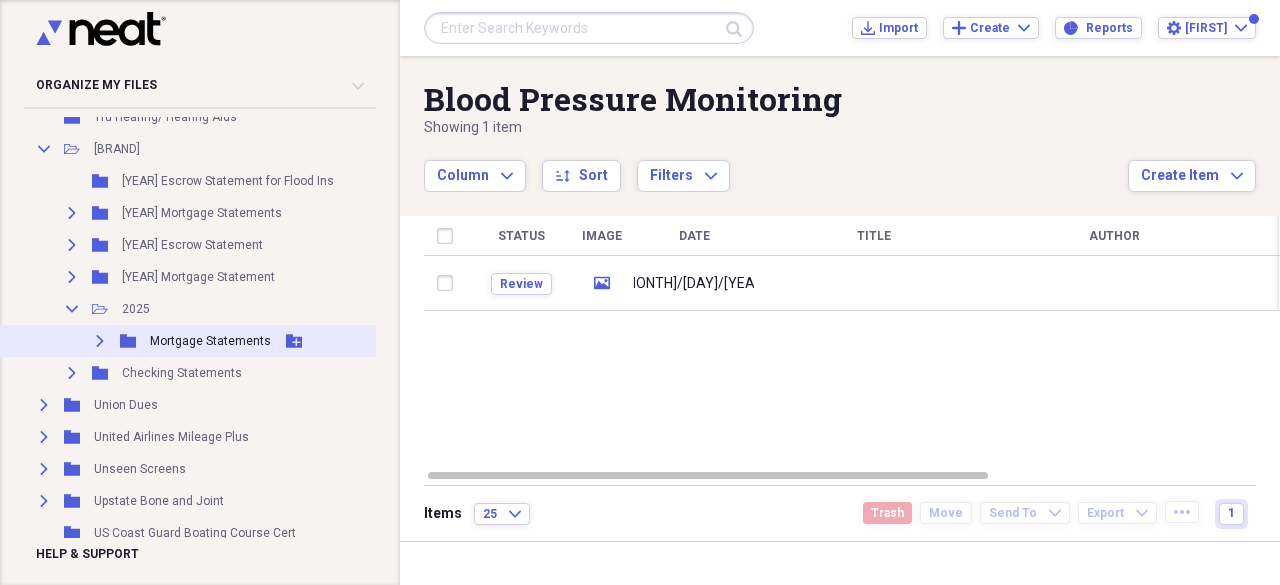 click on "Expand" 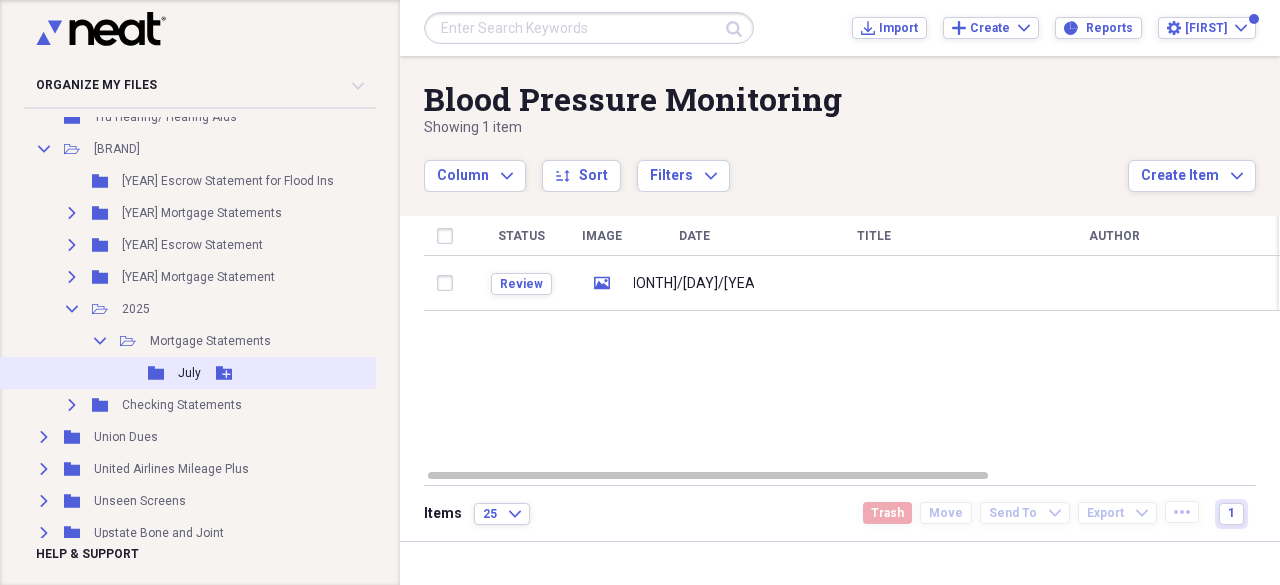click 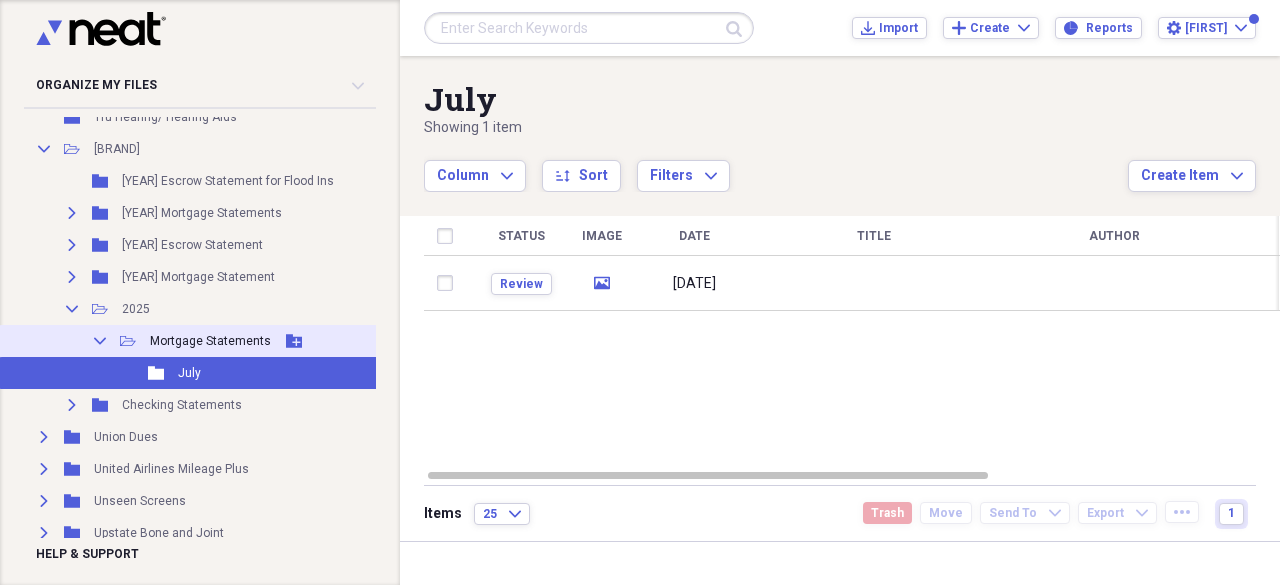 click on "Collapse Open Folder Mortgage Statements Add Folder" at bounding box center [233, 341] 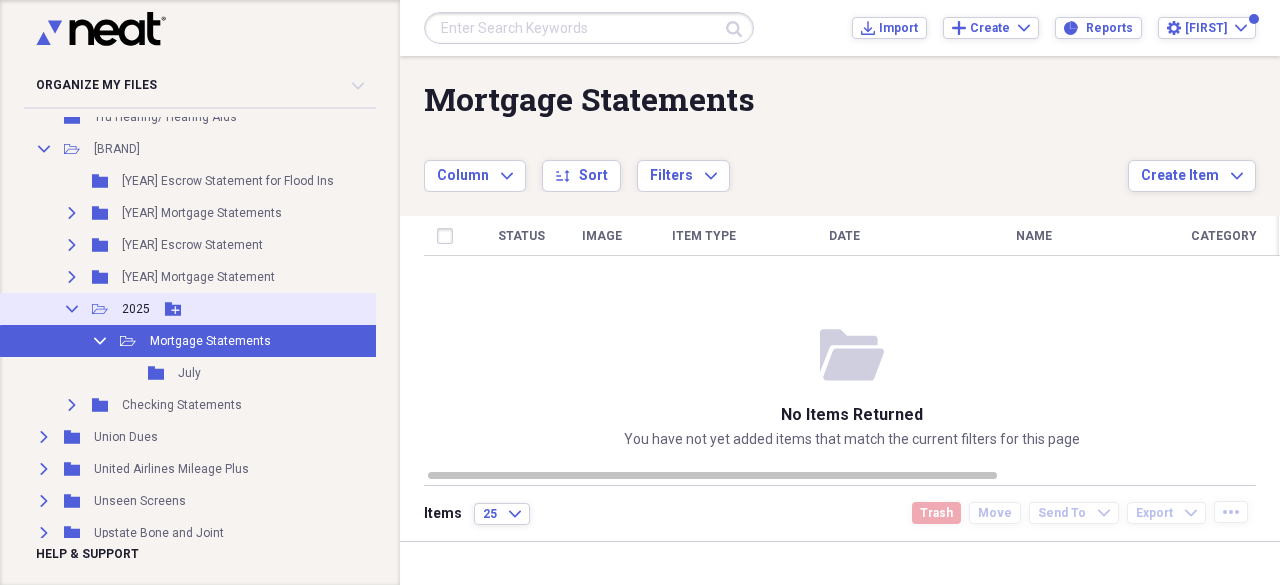 click on "Collapse" 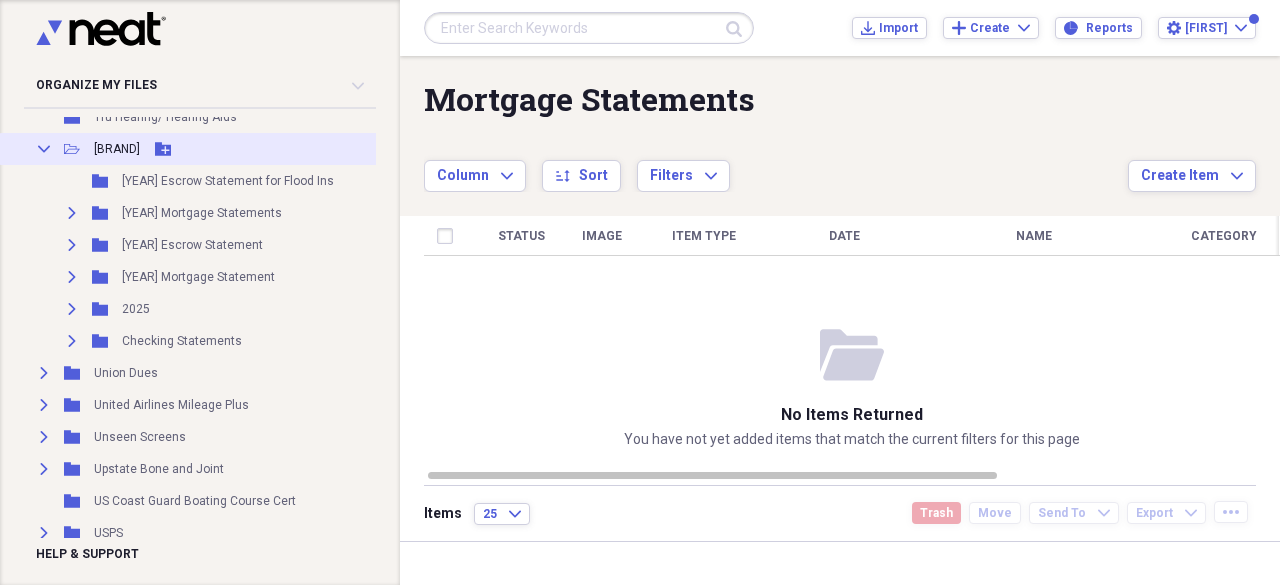 click on "Collapse" 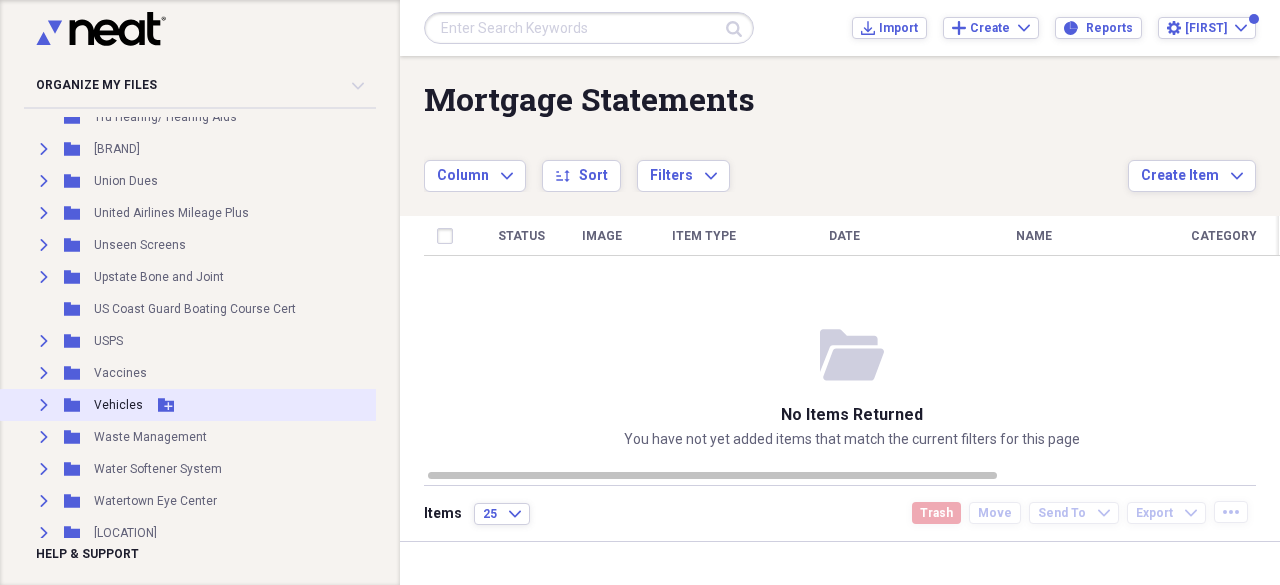 click on "Expand" at bounding box center (44, 405) 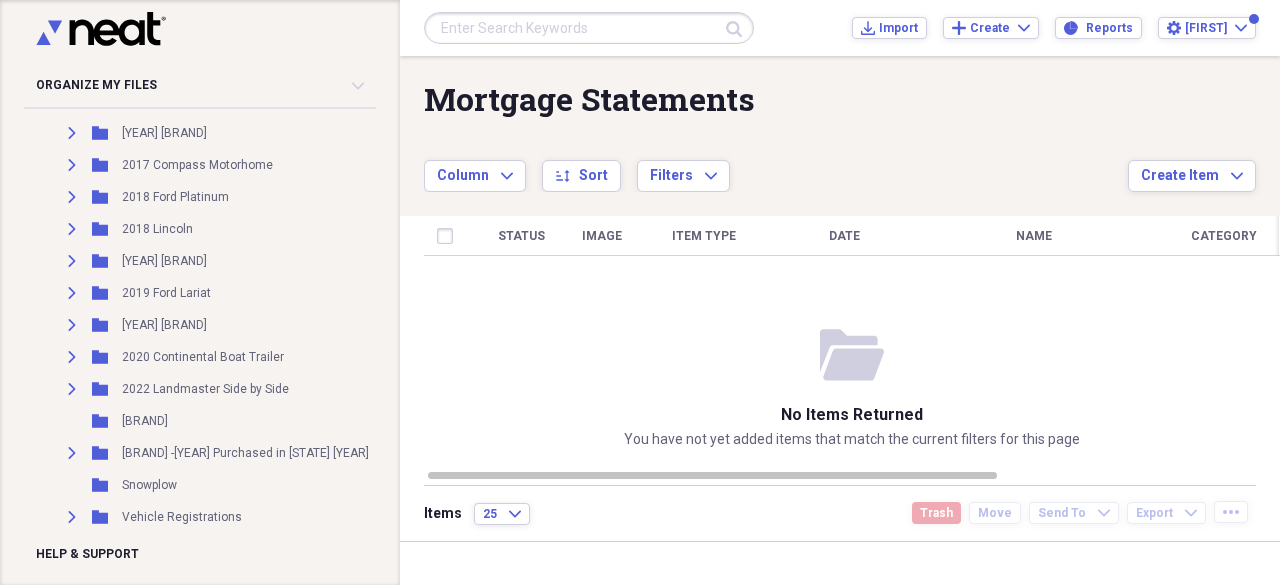 scroll, scrollTop: 9520, scrollLeft: 0, axis: vertical 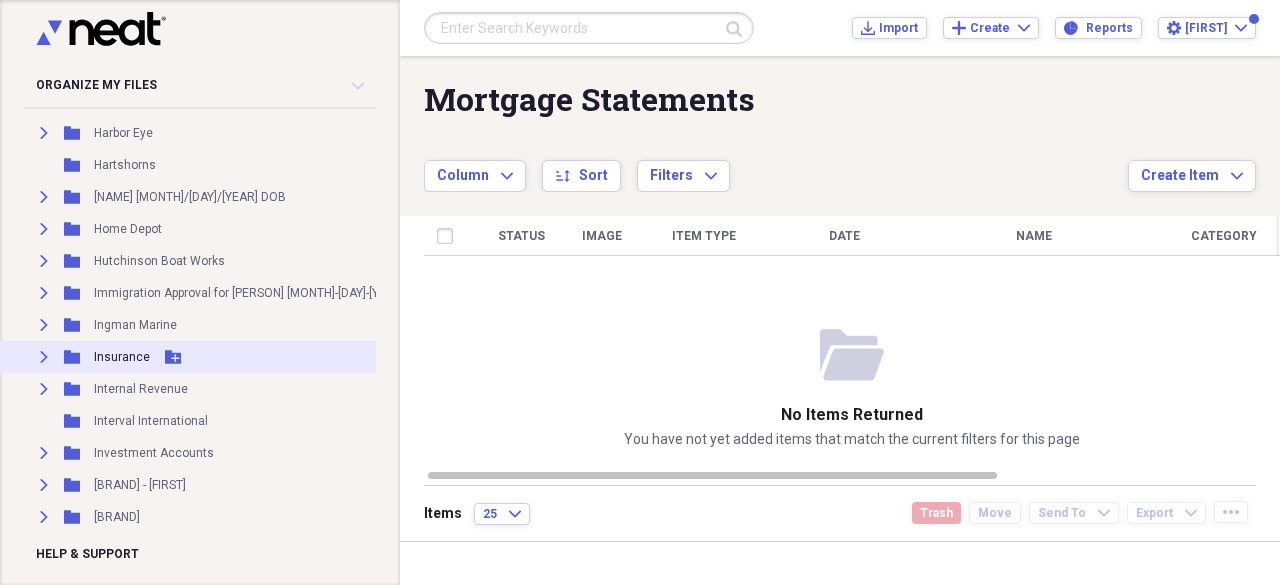 click on "Expand" 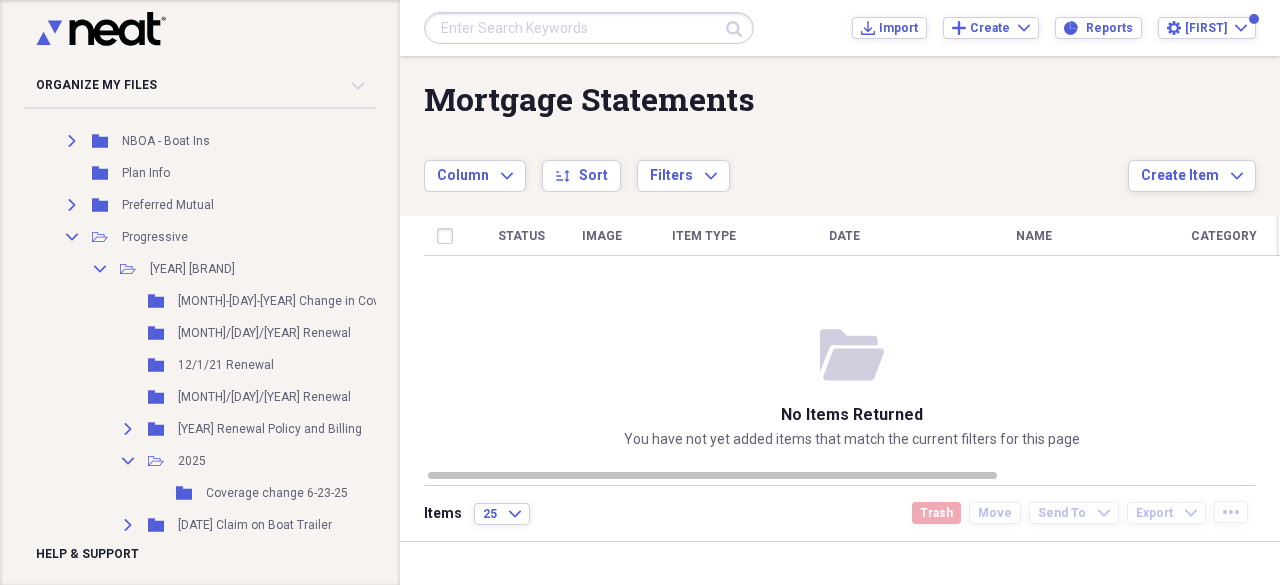 scroll, scrollTop: 4960, scrollLeft: 0, axis: vertical 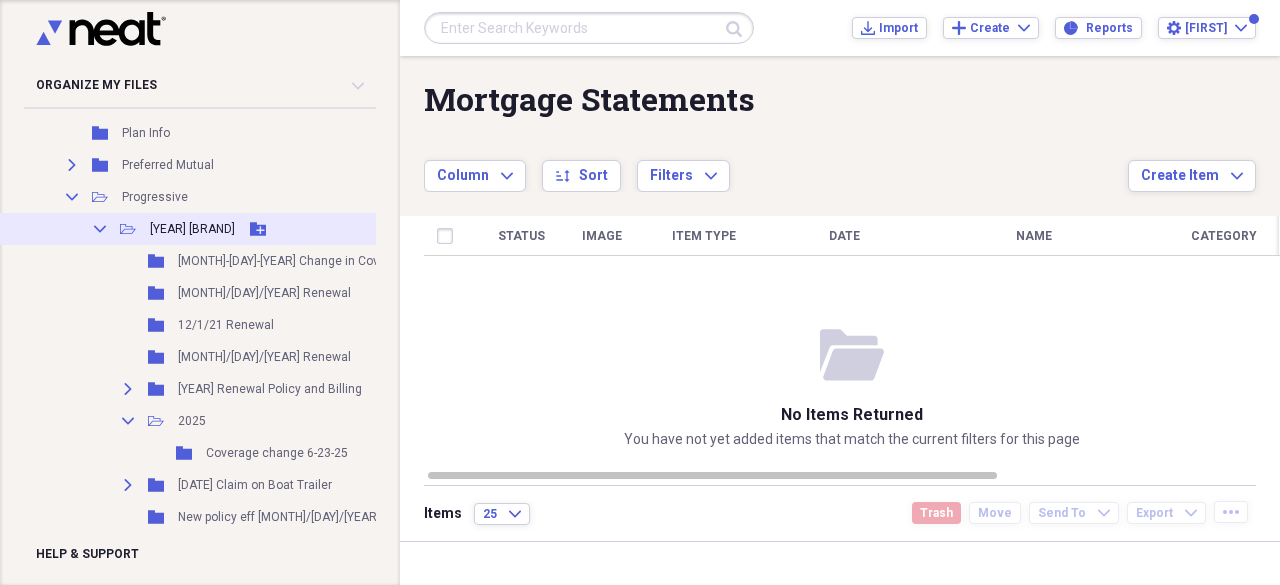 click on "Collapse" 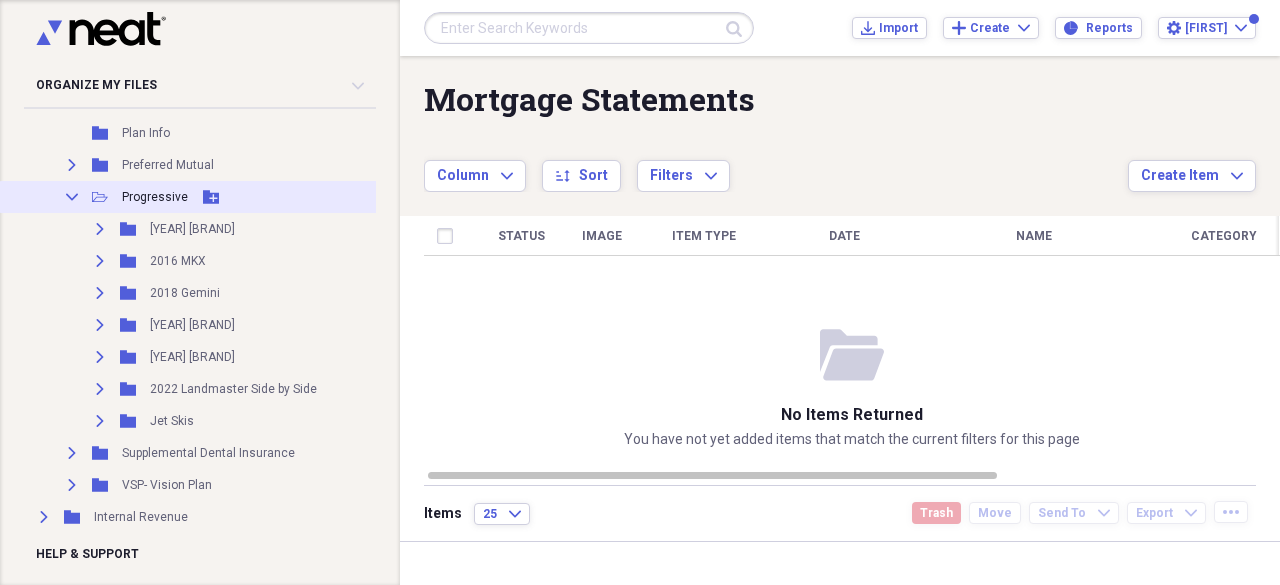 click on "Collapse" 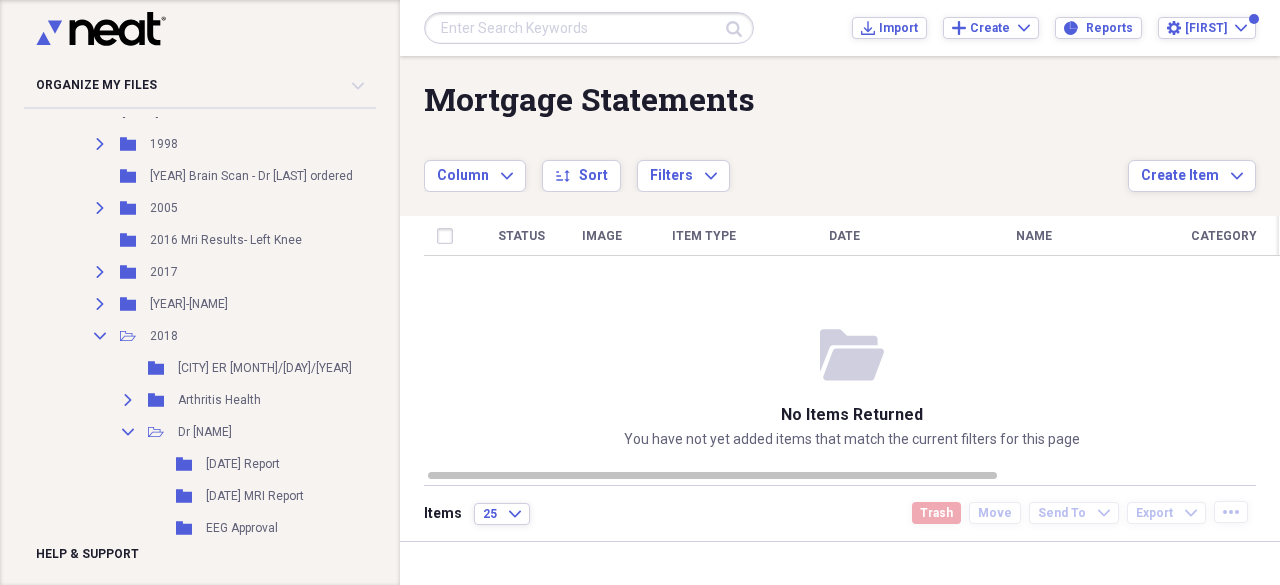scroll, scrollTop: 6120, scrollLeft: 0, axis: vertical 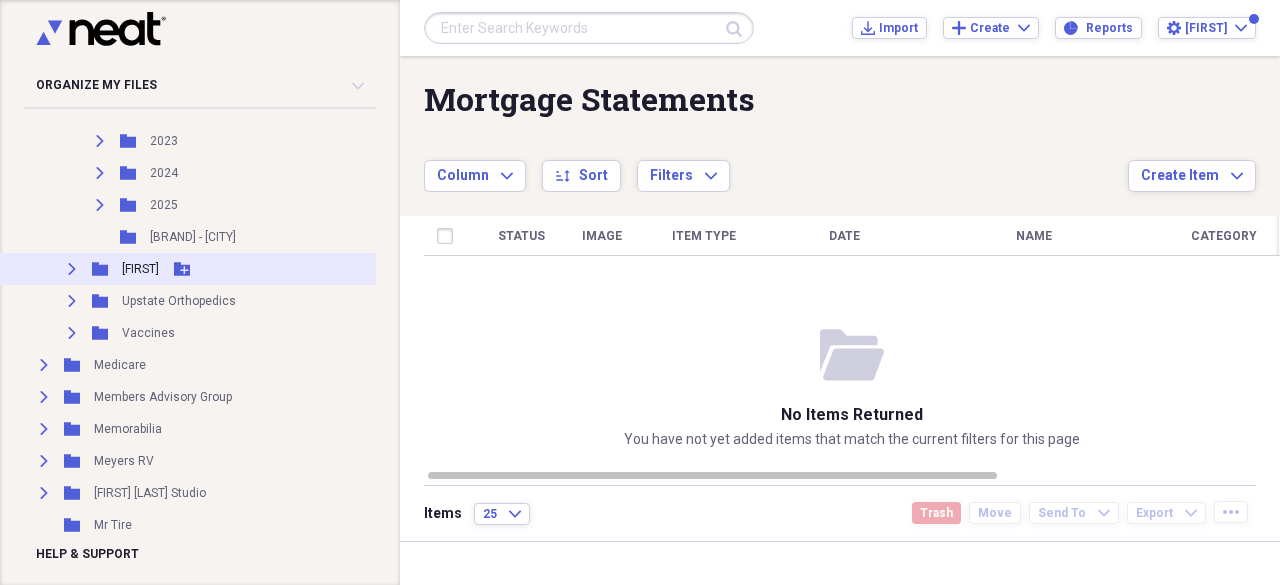 click on "Expand" at bounding box center (72, 269) 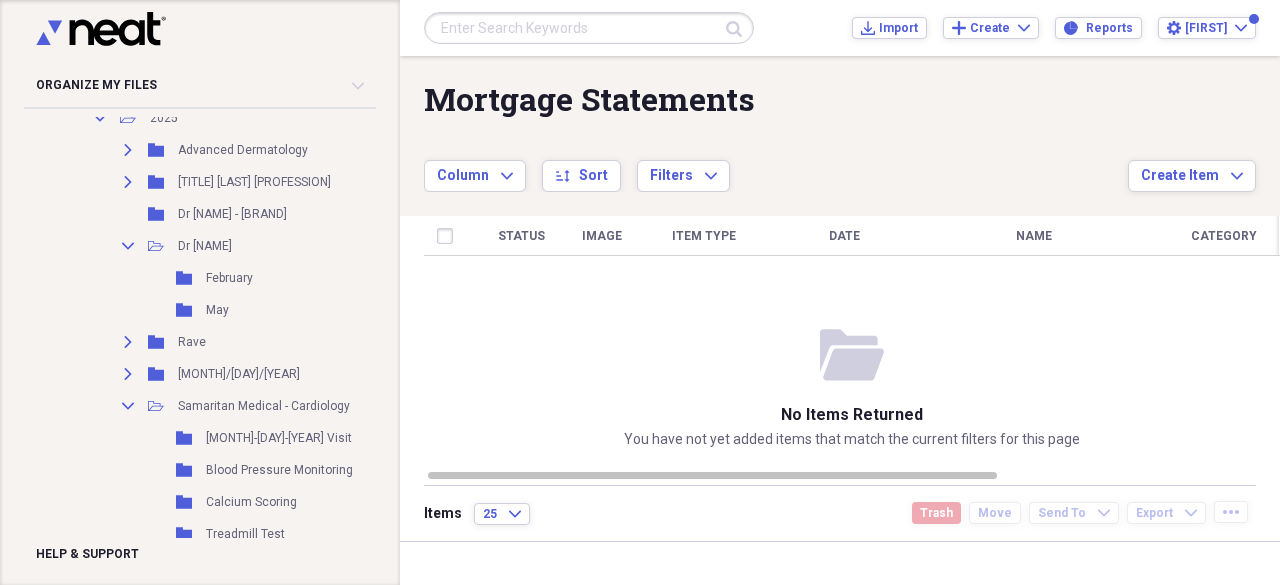 scroll, scrollTop: 7280, scrollLeft: 0, axis: vertical 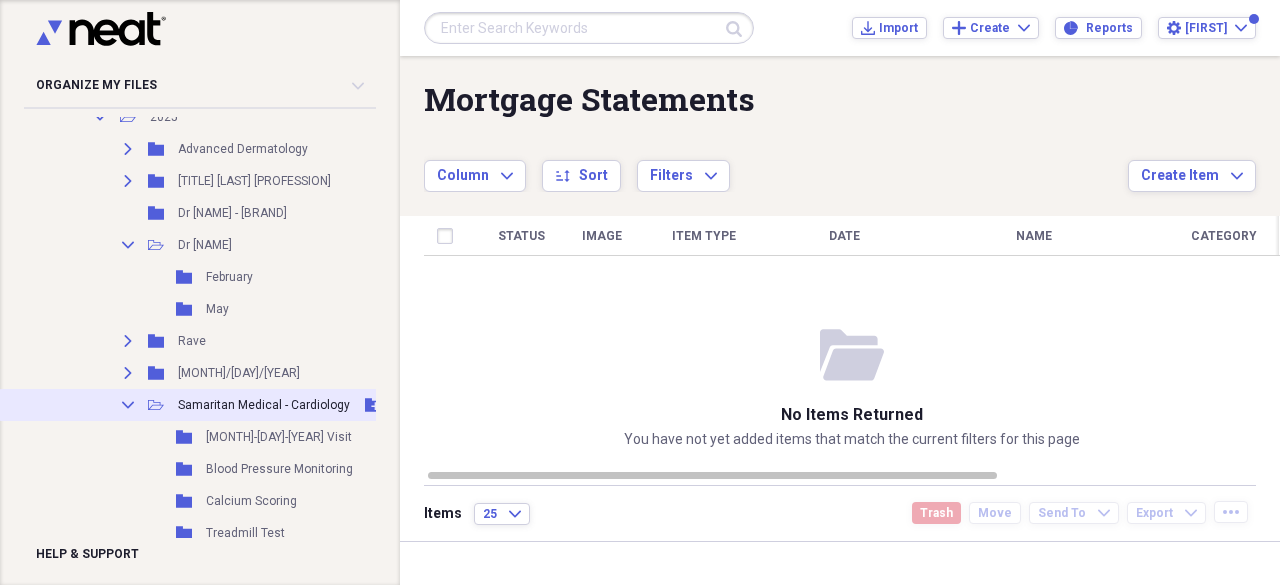 click on "Collapse Open Folder [BRAND] - [DEPARTMENT] Add Folder" at bounding box center (256, 405) 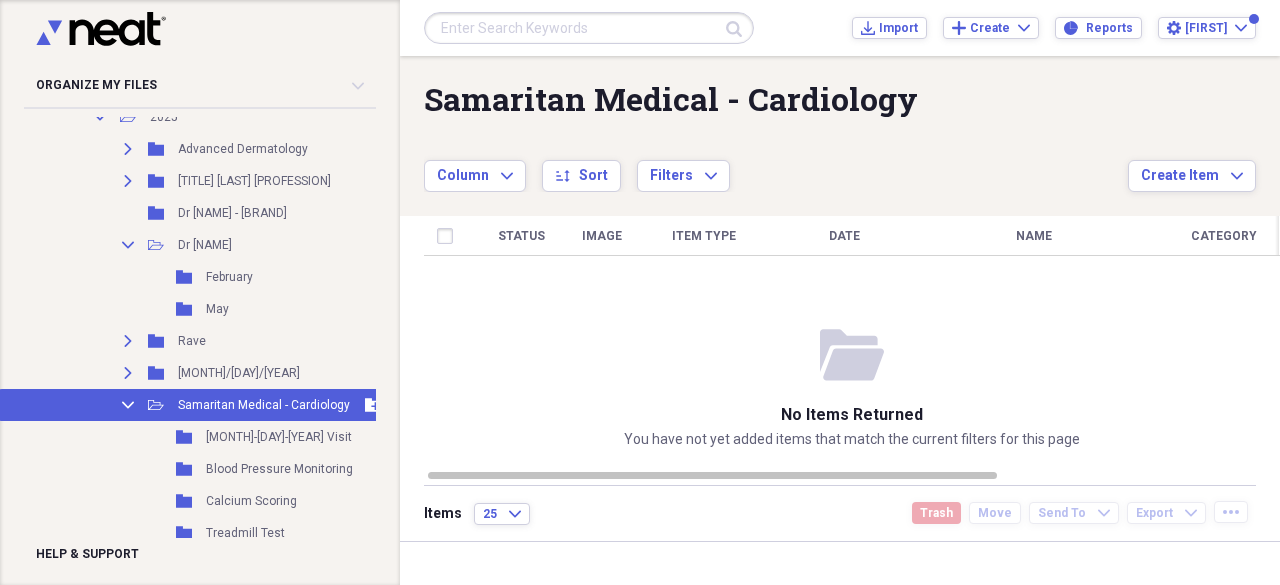 click on "Add Folder" at bounding box center [373, 405] 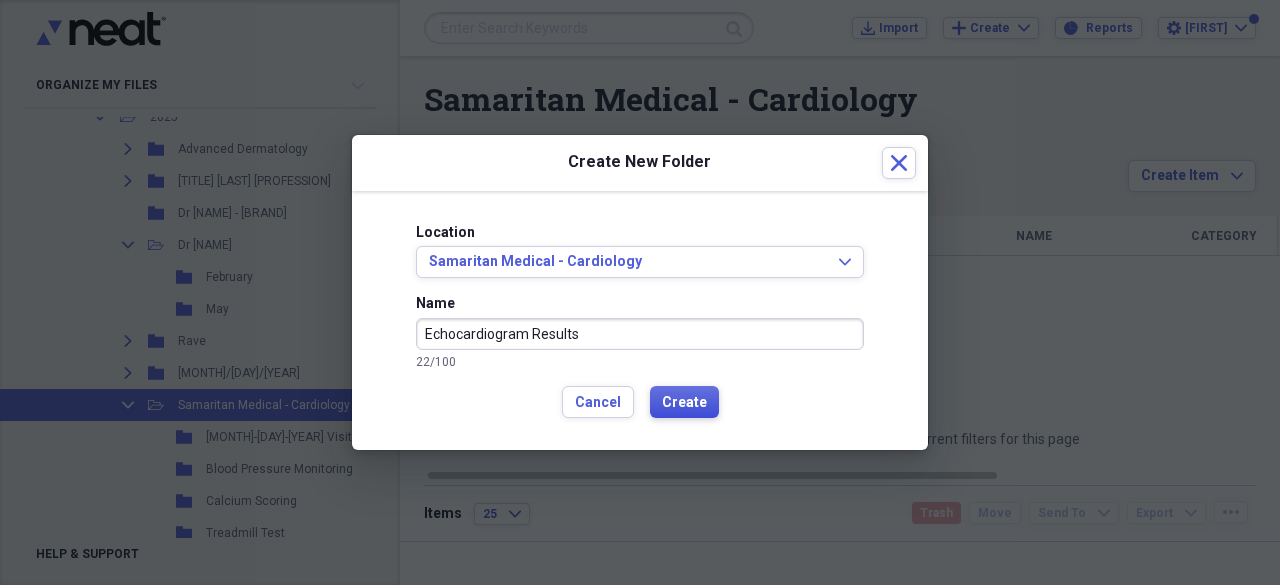 type on "Echocardiogram Results" 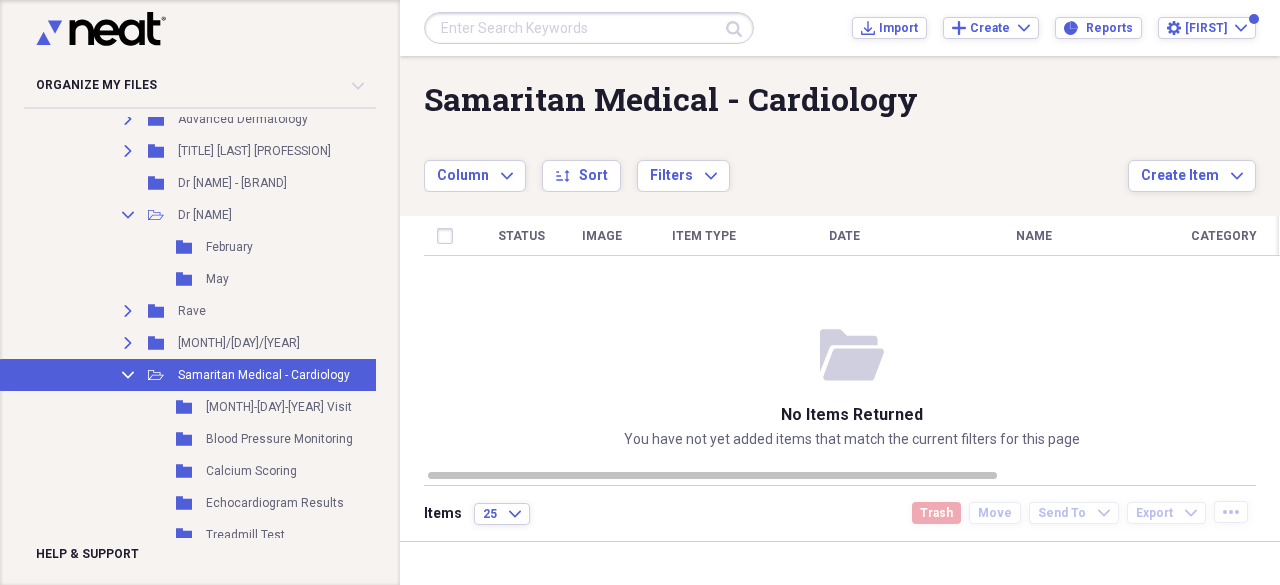 scroll, scrollTop: 7320, scrollLeft: 0, axis: vertical 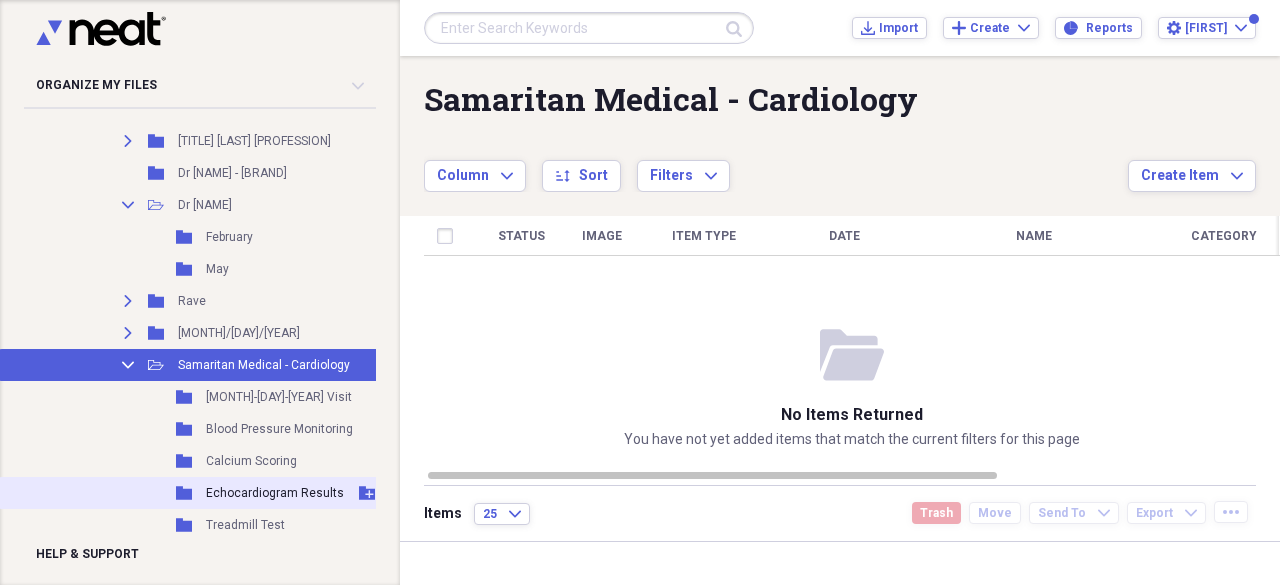 click on "Echocardiogram Results" at bounding box center (275, 493) 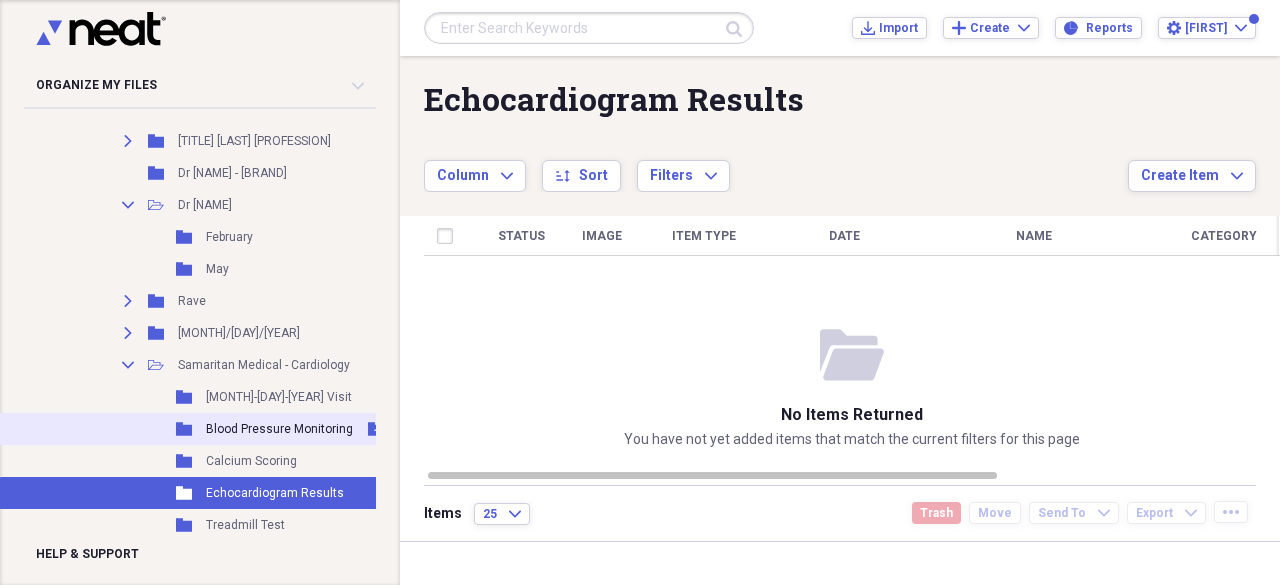 click on "Folder Blood Pressure Monitoring Add Folder" at bounding box center [256, 429] 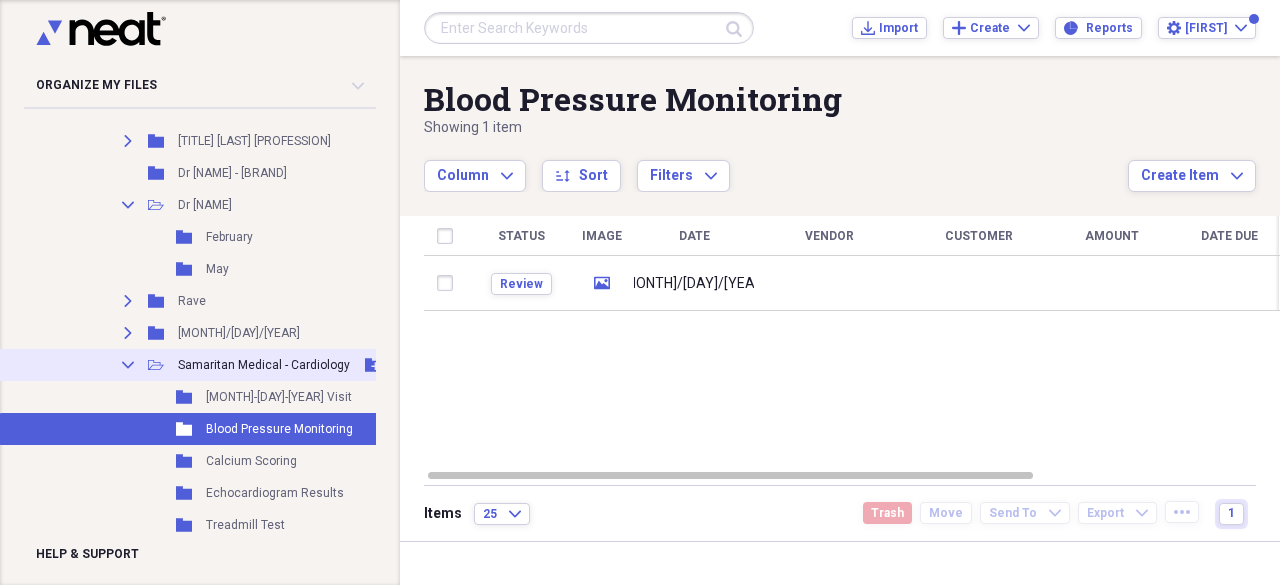click on "Collapse" 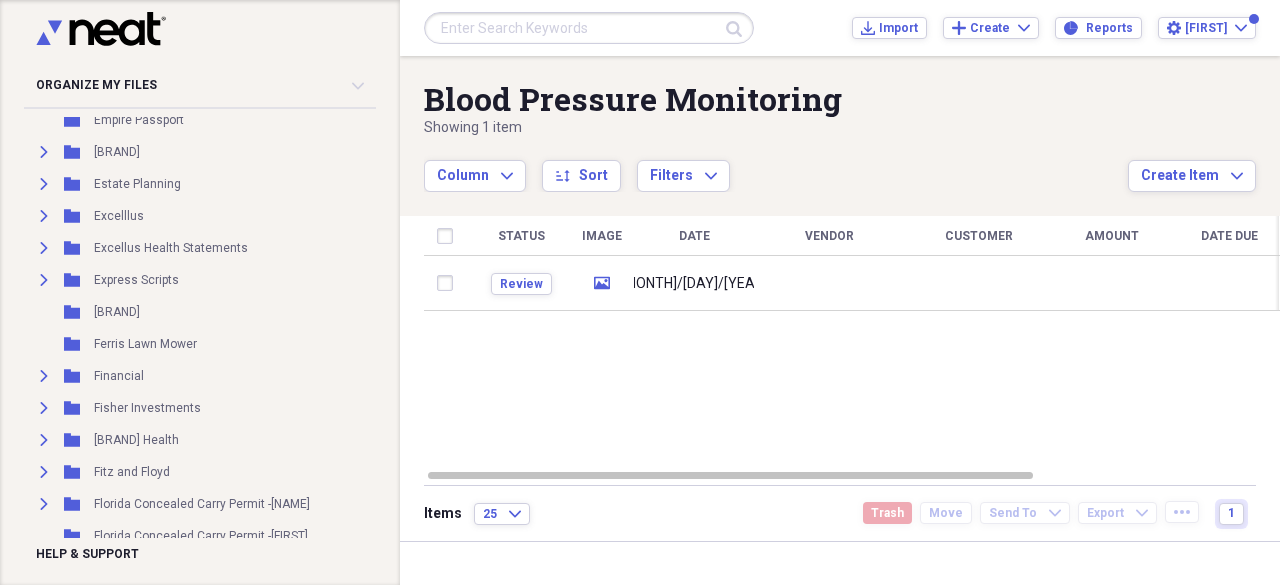 scroll, scrollTop: 3333, scrollLeft: 0, axis: vertical 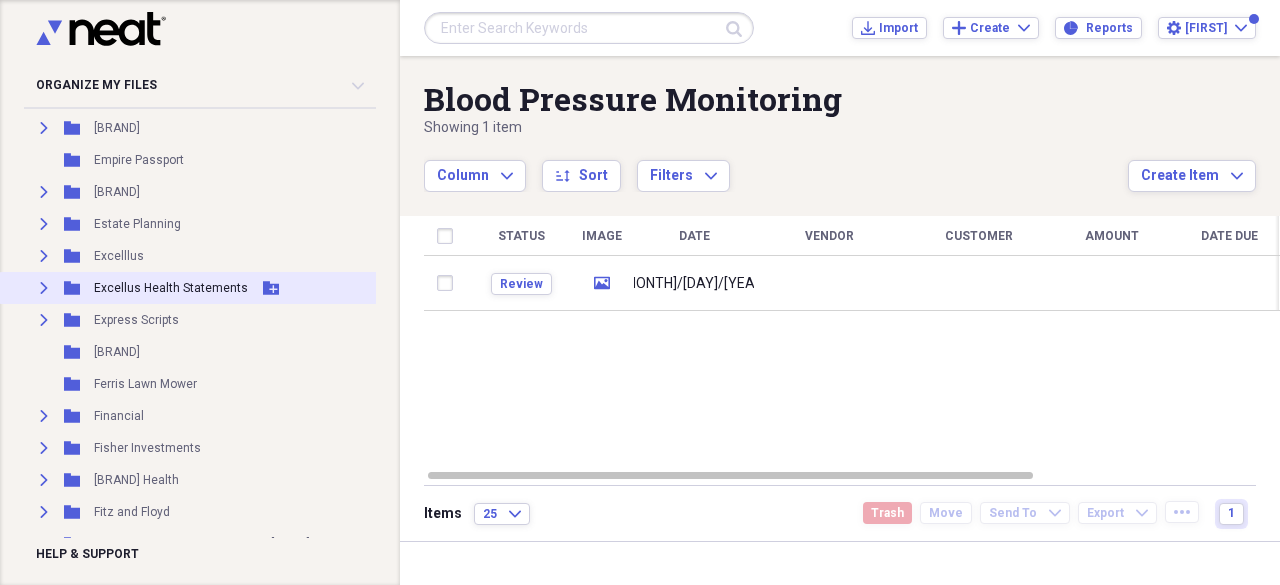 click on "Expand" 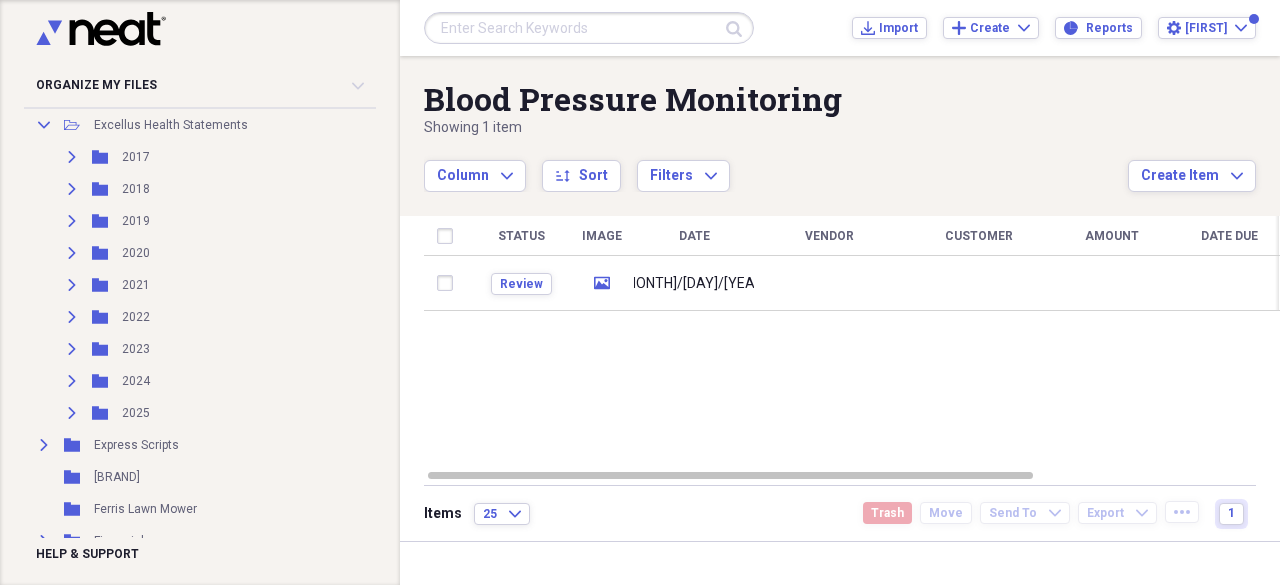 scroll, scrollTop: 3533, scrollLeft: 0, axis: vertical 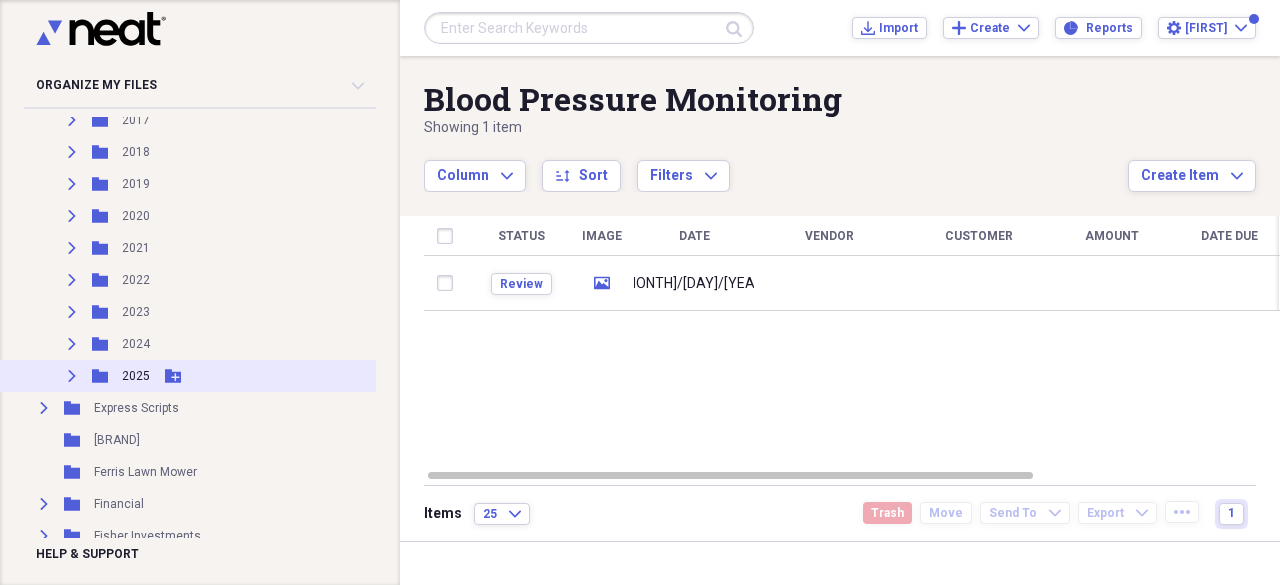 click on "Expand" 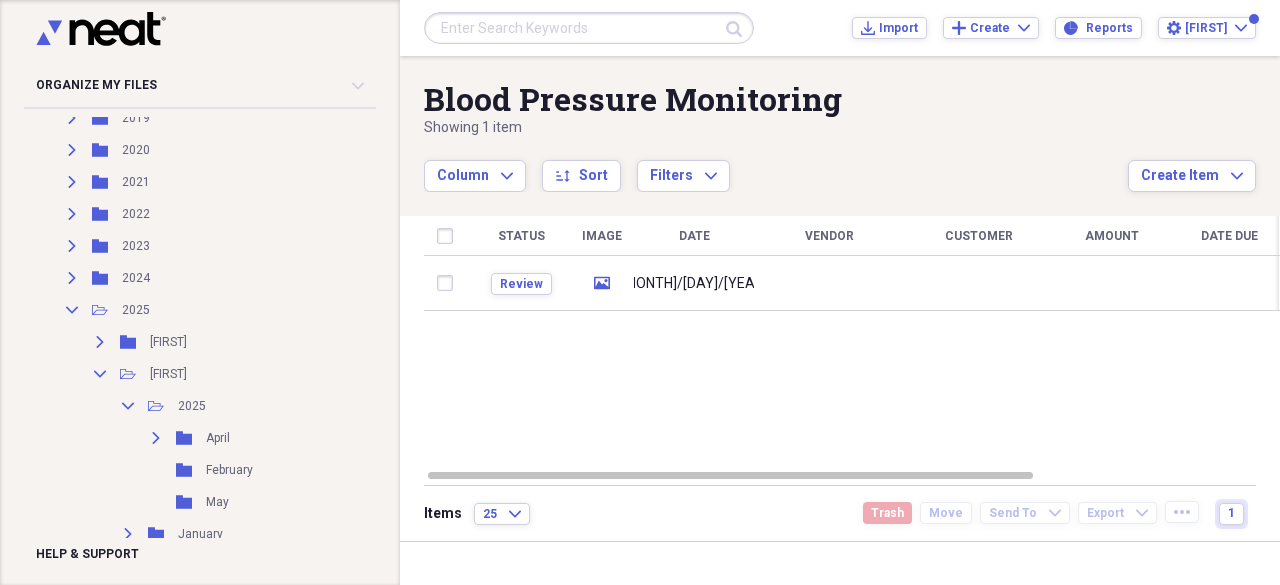 scroll, scrollTop: 3613, scrollLeft: 0, axis: vertical 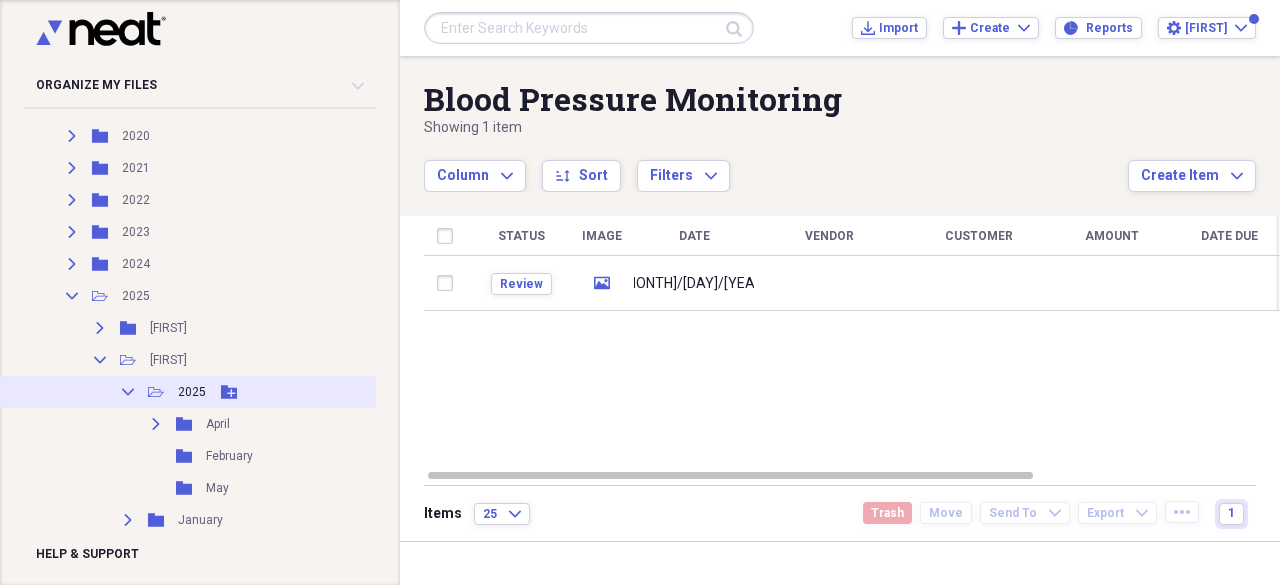 click 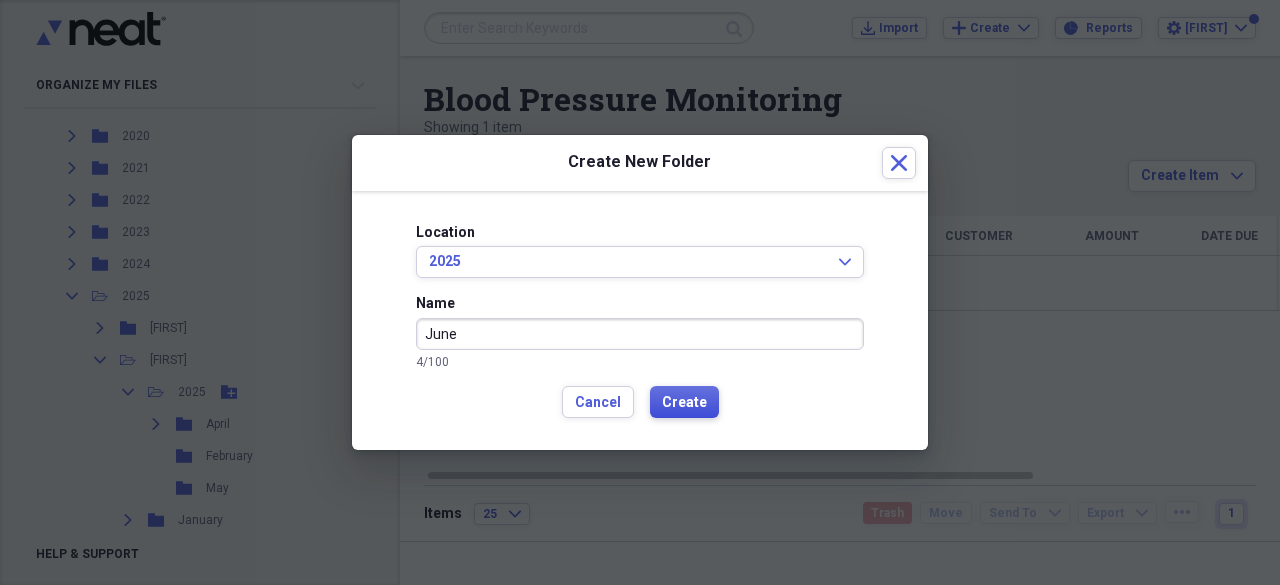 type on "June" 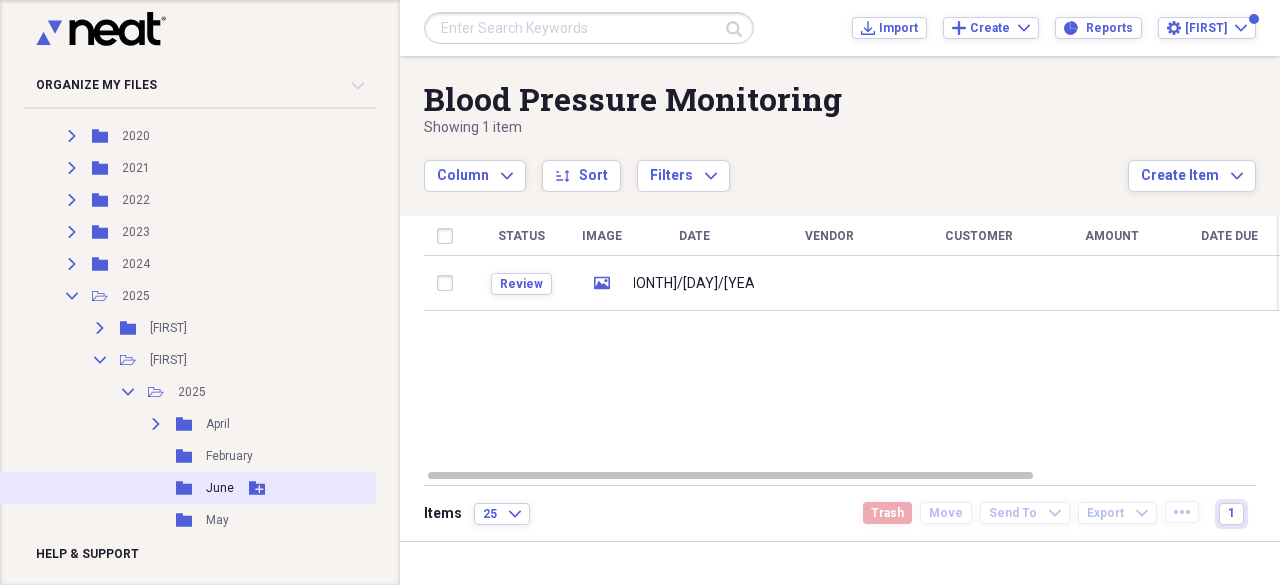 click on "June" at bounding box center (220, 488) 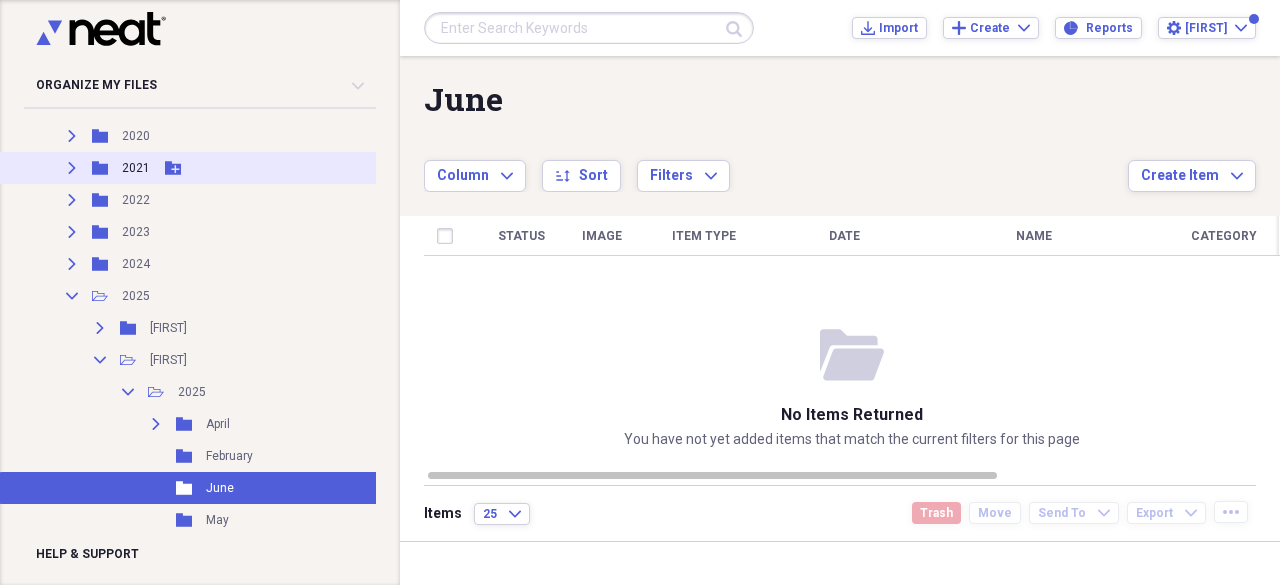 click on "Expand Folder 2021 Add Folder" at bounding box center [256, 168] 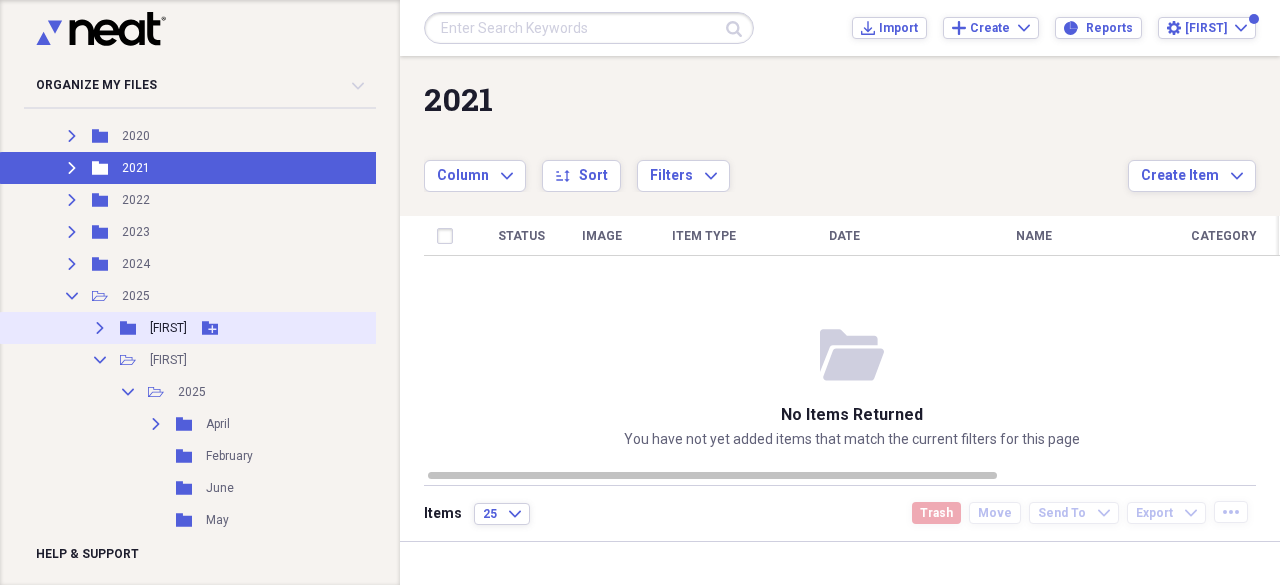 click on "Expand" at bounding box center (100, 328) 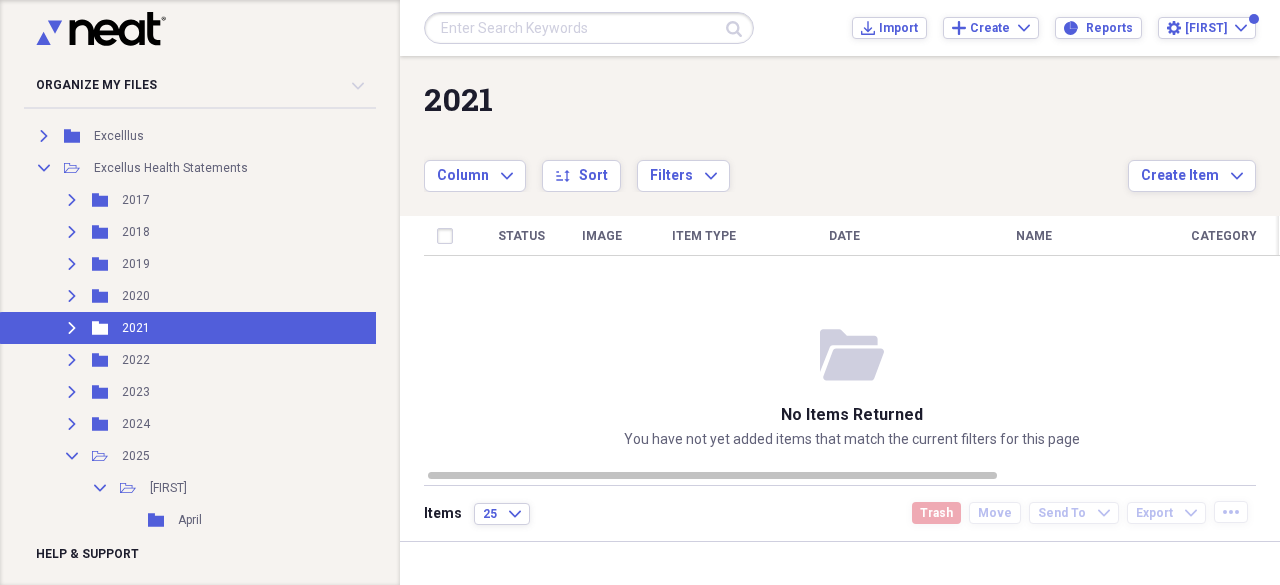 scroll, scrollTop: 3413, scrollLeft: 0, axis: vertical 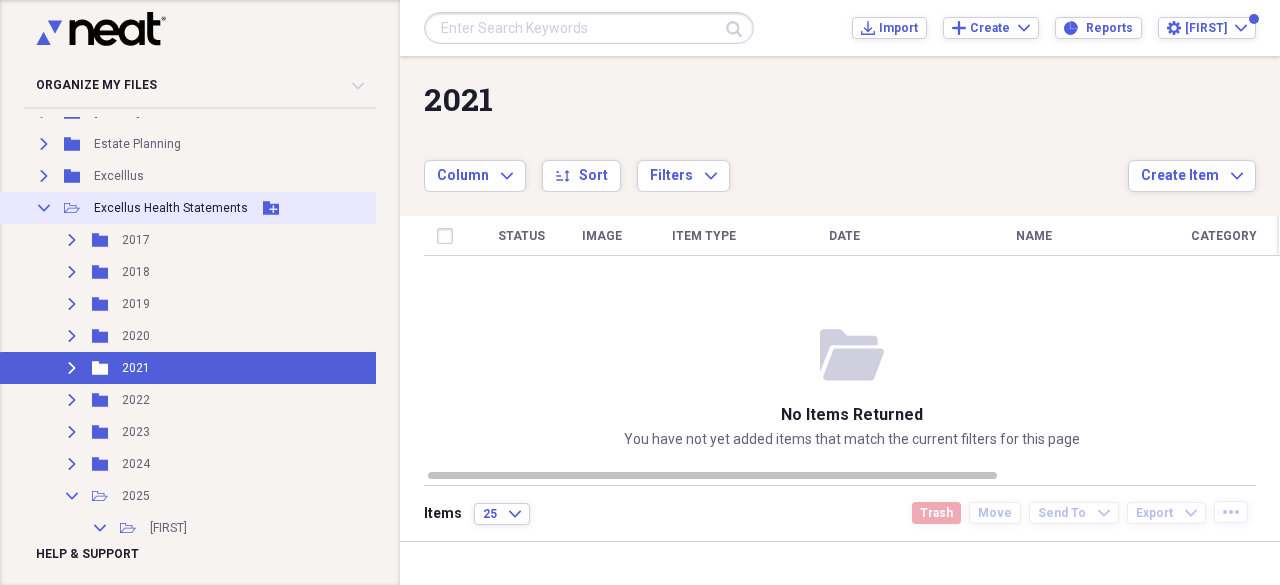 click on "Collapse" 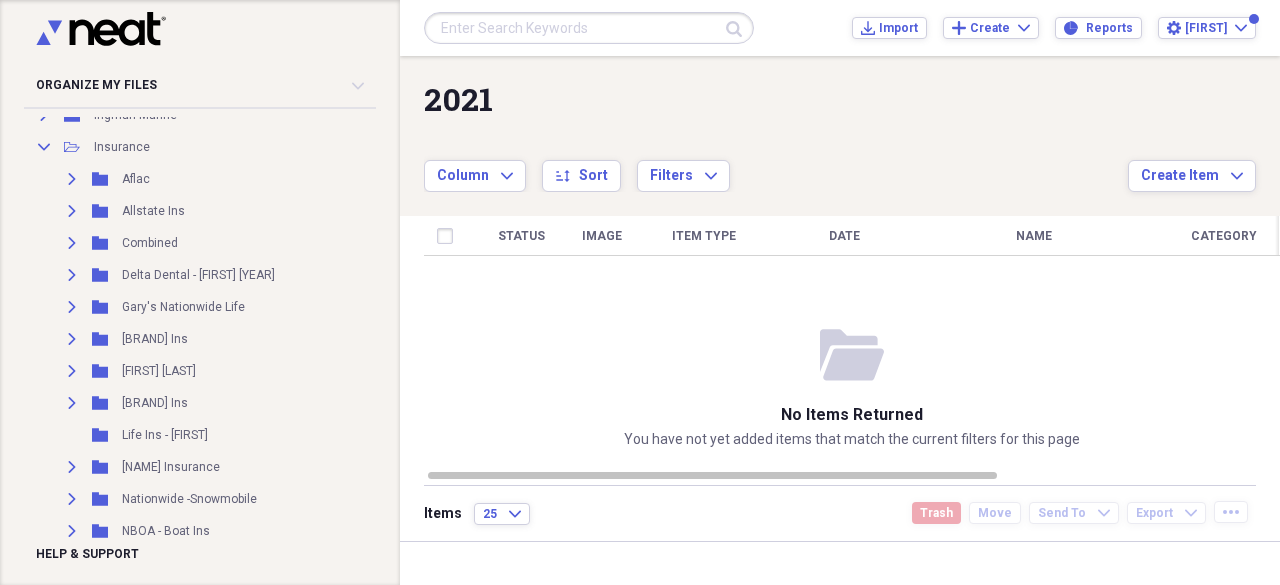 scroll, scrollTop: 4573, scrollLeft: 0, axis: vertical 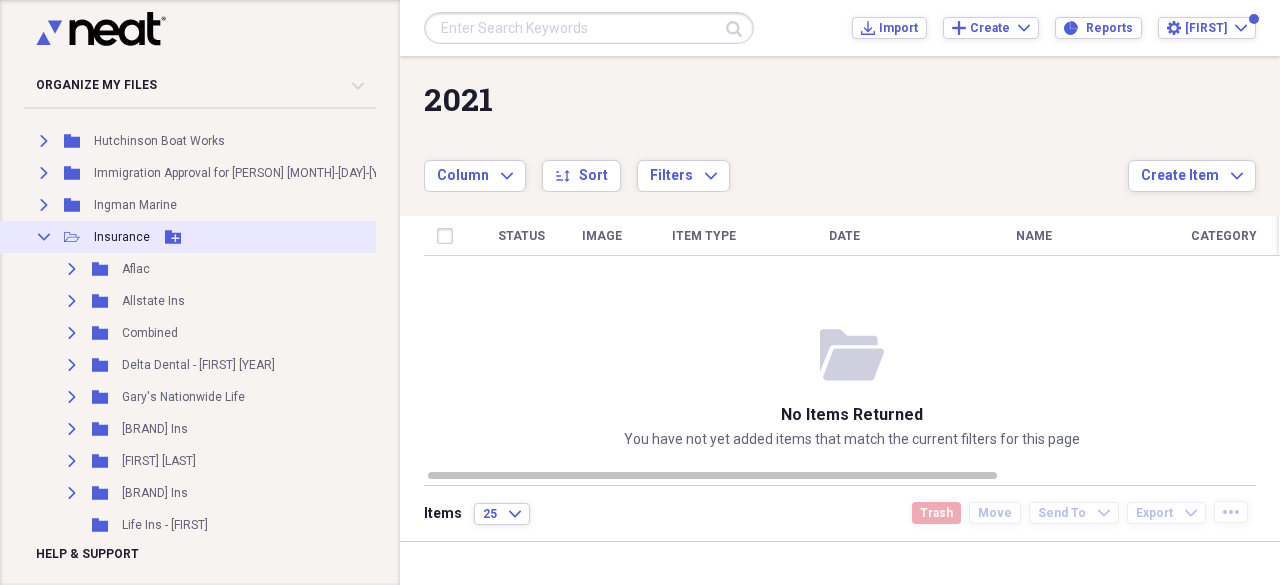 click on "Collapse" 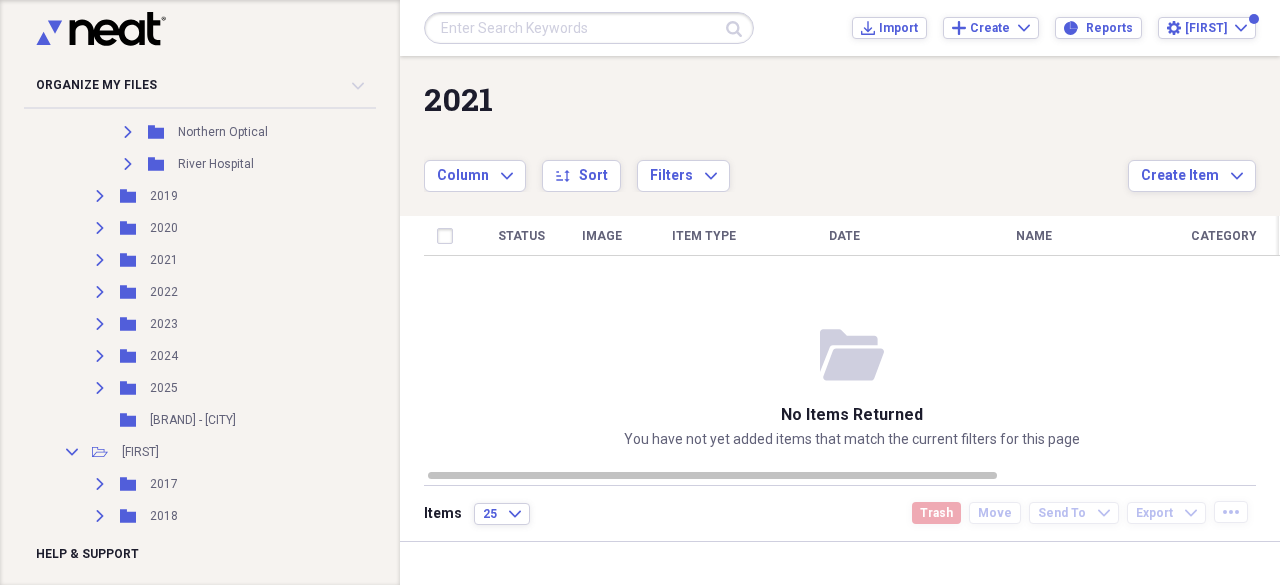 scroll, scrollTop: 6120, scrollLeft: 0, axis: vertical 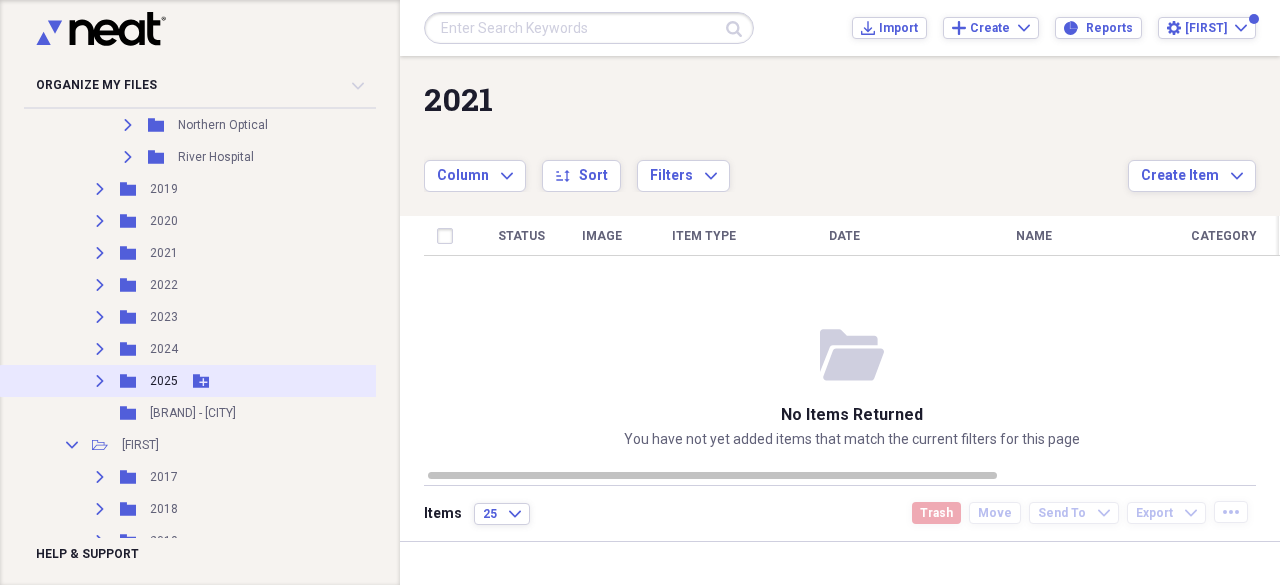 click 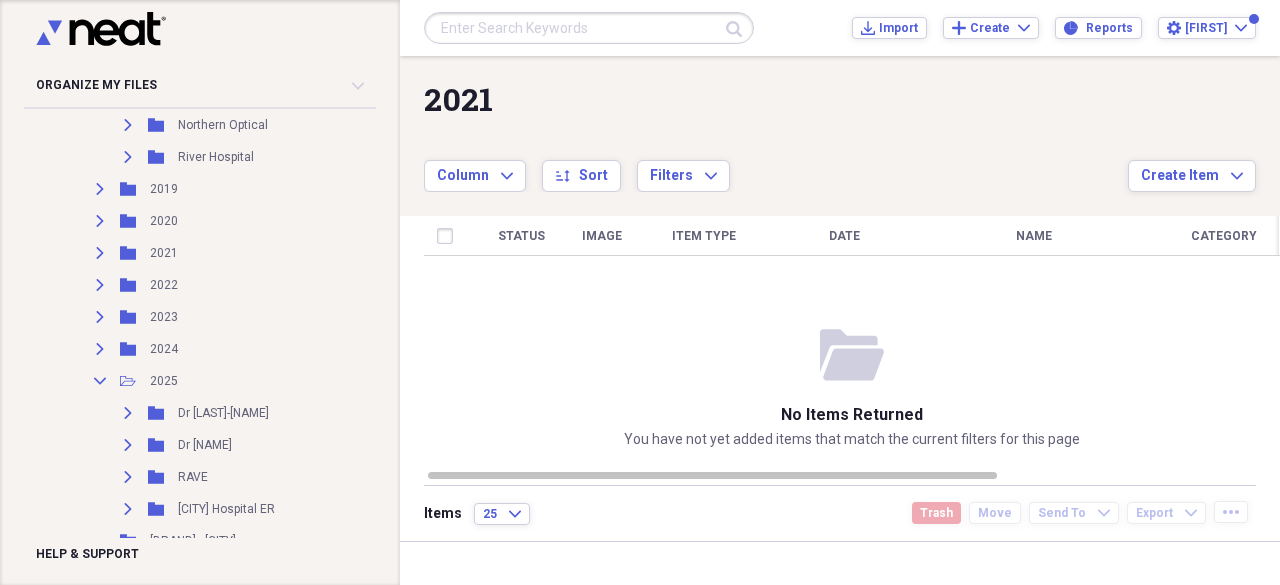 scroll, scrollTop: 6160, scrollLeft: 0, axis: vertical 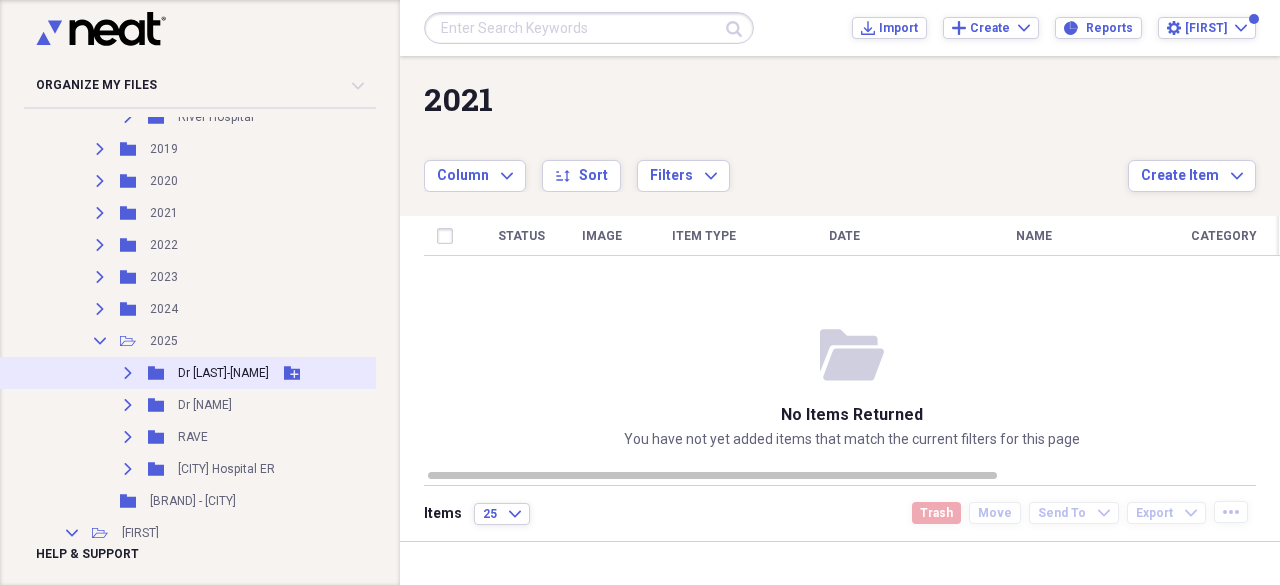 click 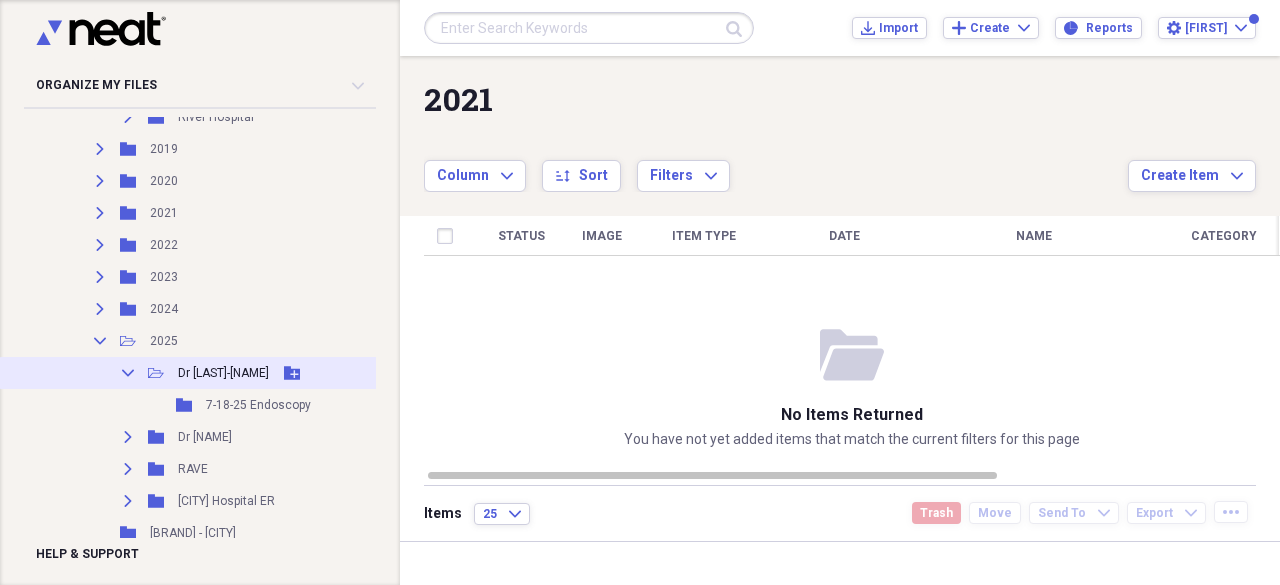 click 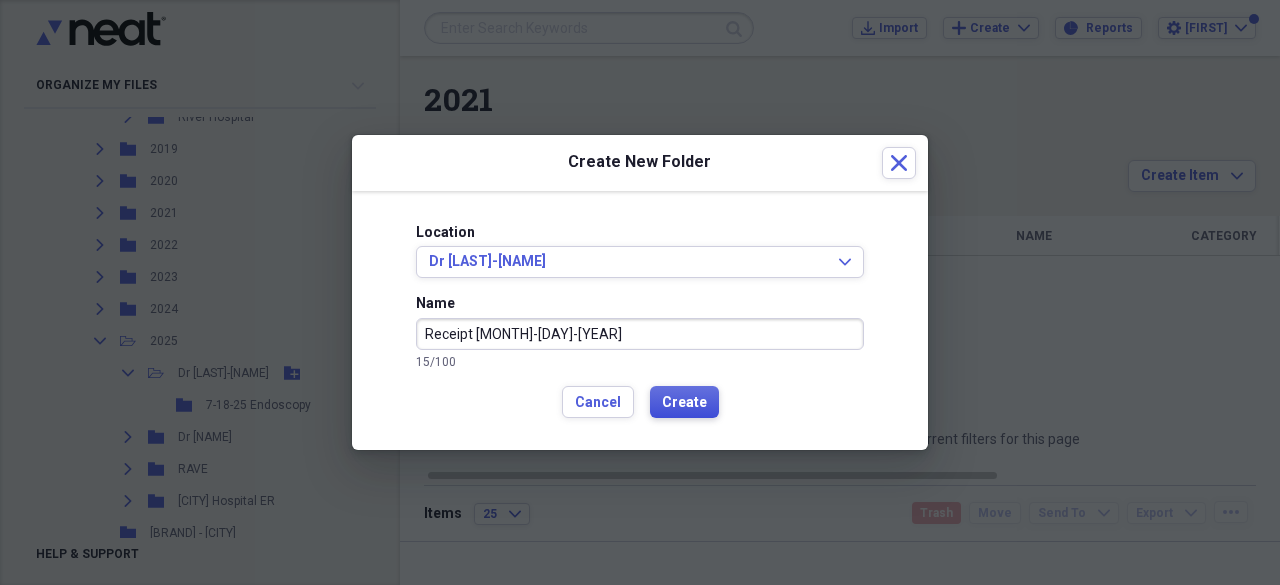 type on "Receipt [MONTH]-[DAY]-[YEAR]" 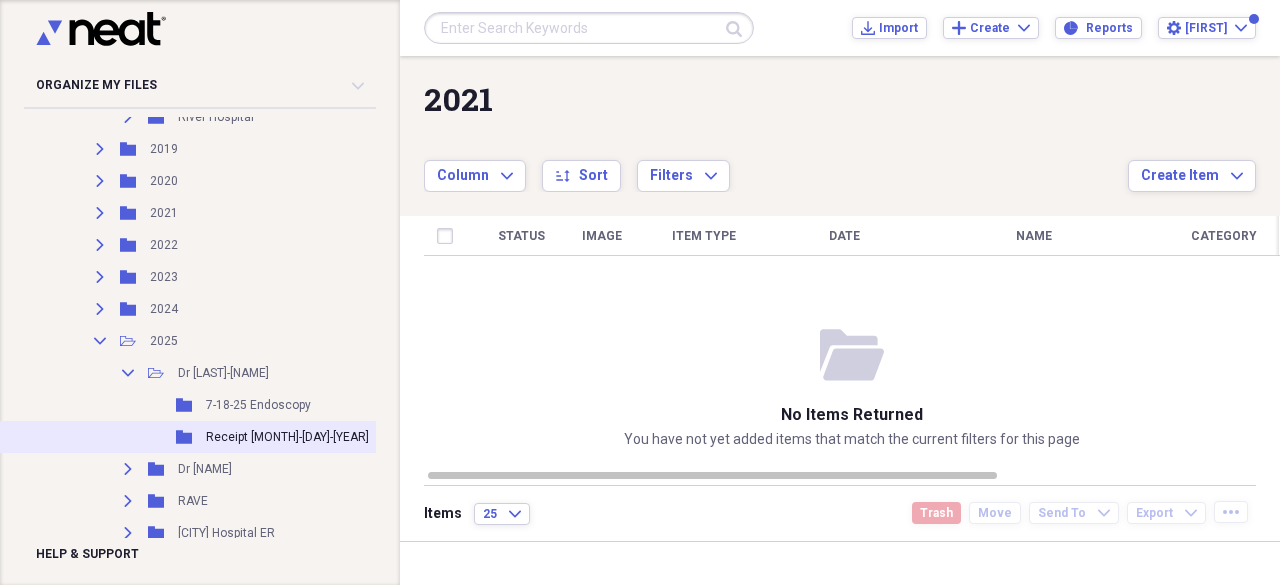 click on "Receipt [MONTH]-[DAY]-[YEAR]" at bounding box center [287, 437] 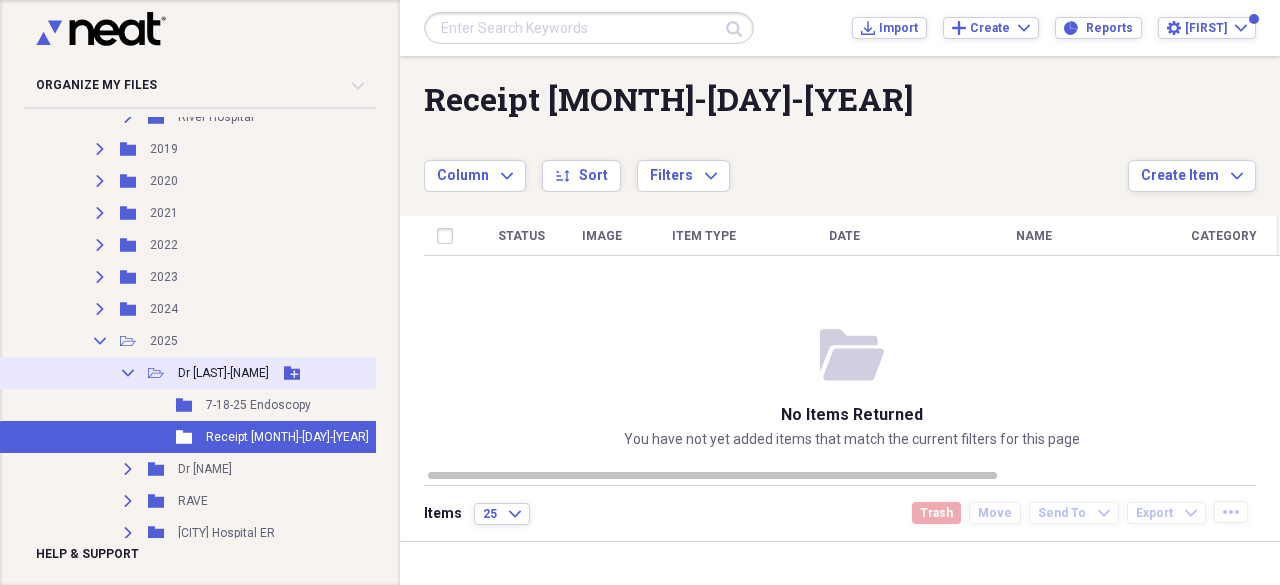 click on "Collapse Open Folder Dr [NAME]-[BRAND] Add Folder" at bounding box center (256, 373) 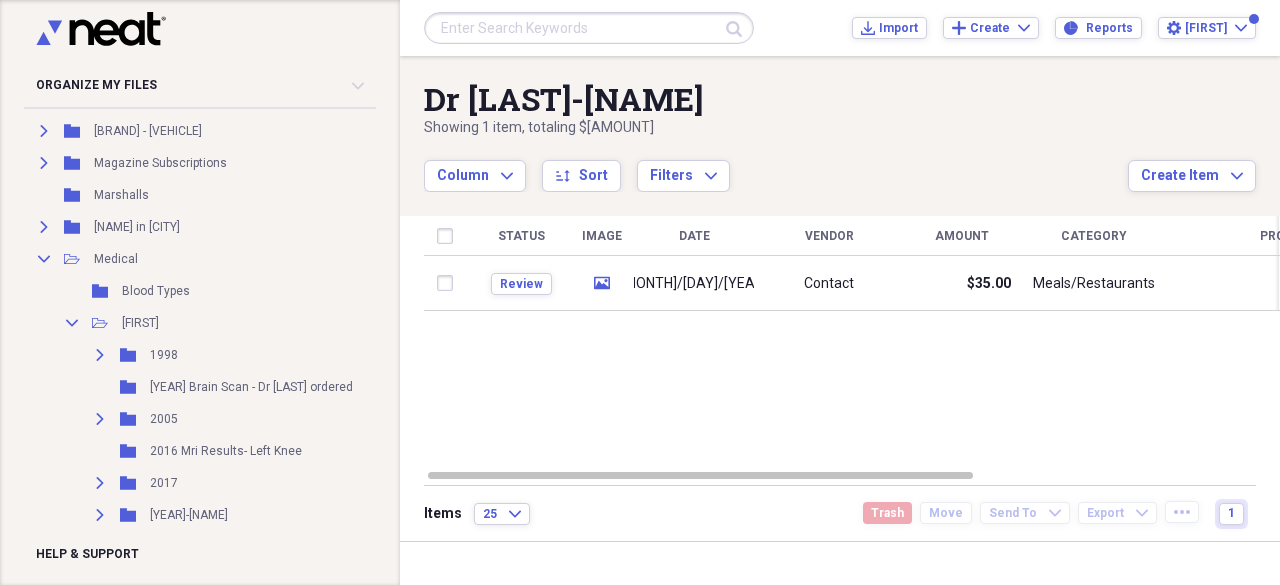 scroll, scrollTop: 5320, scrollLeft: 0, axis: vertical 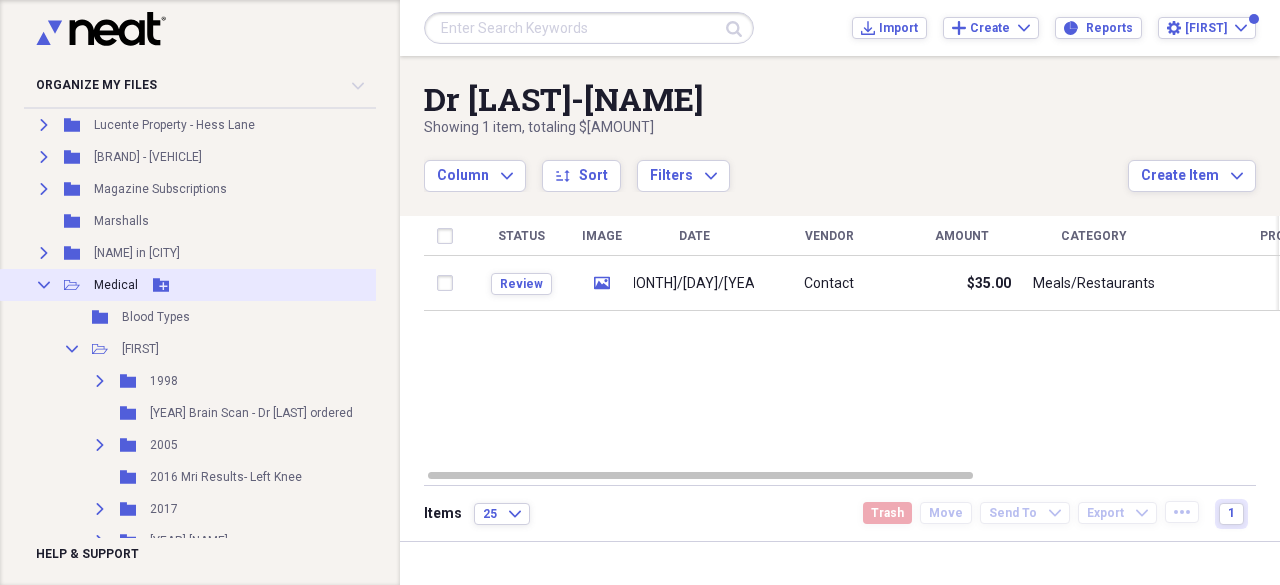 click on "Collapse" 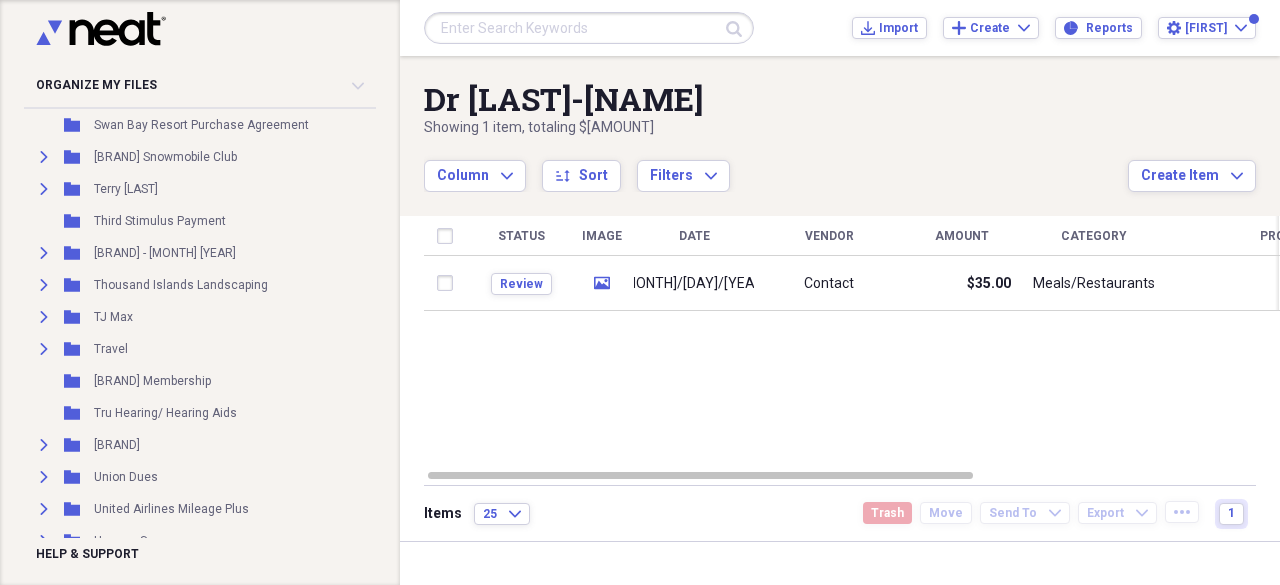 scroll, scrollTop: 7440, scrollLeft: 0, axis: vertical 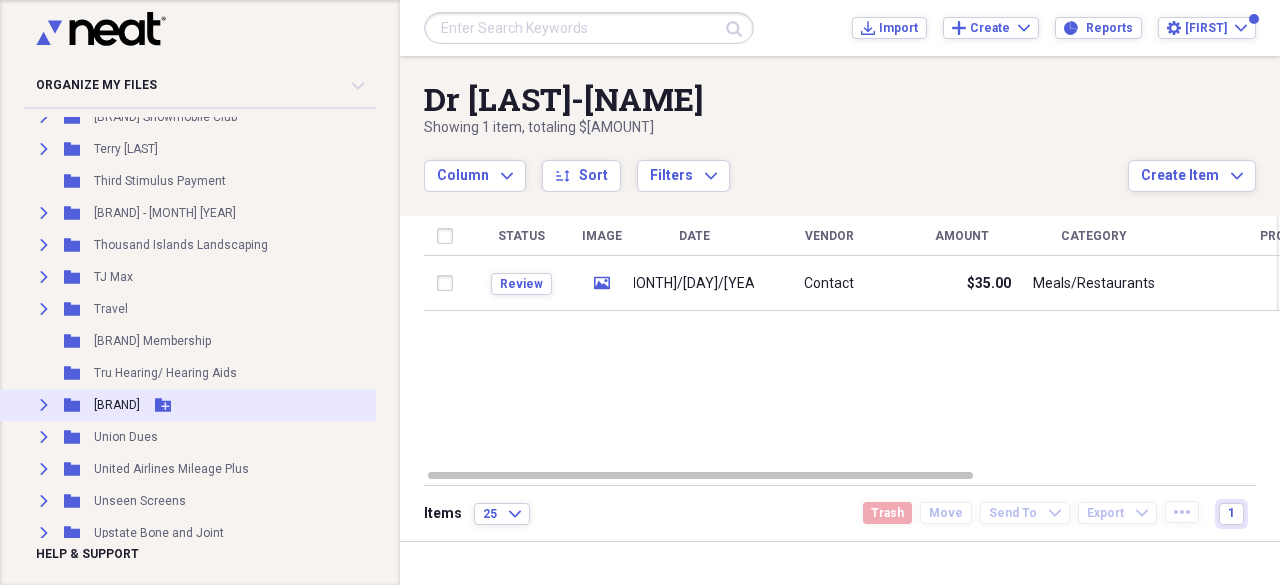 click on "Expand" 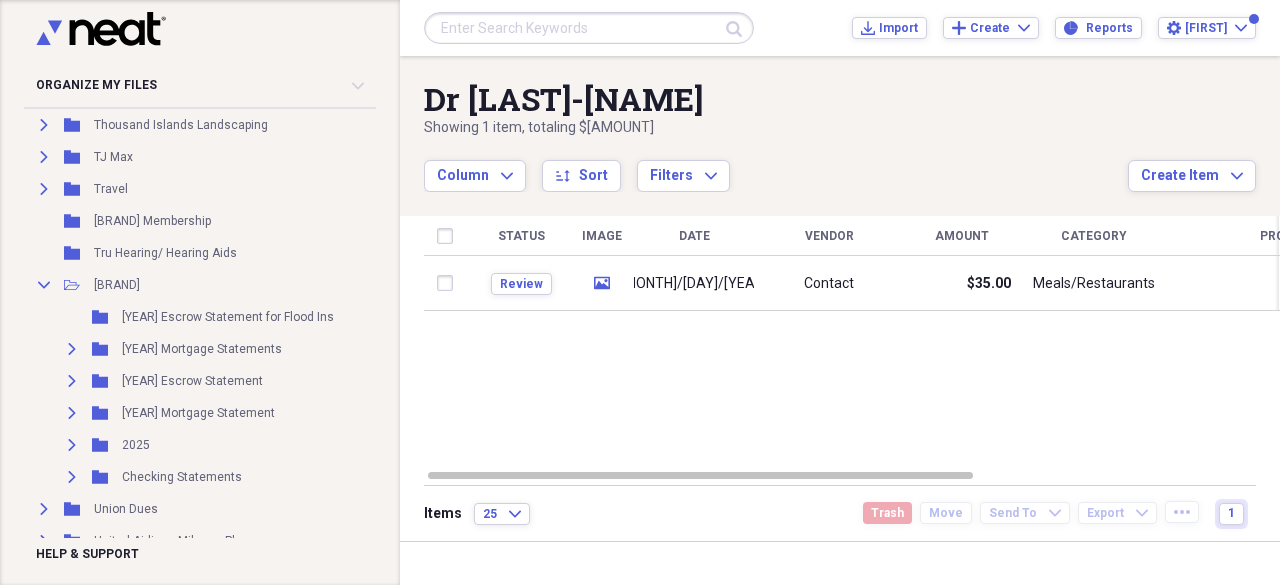 scroll, scrollTop: 7600, scrollLeft: 0, axis: vertical 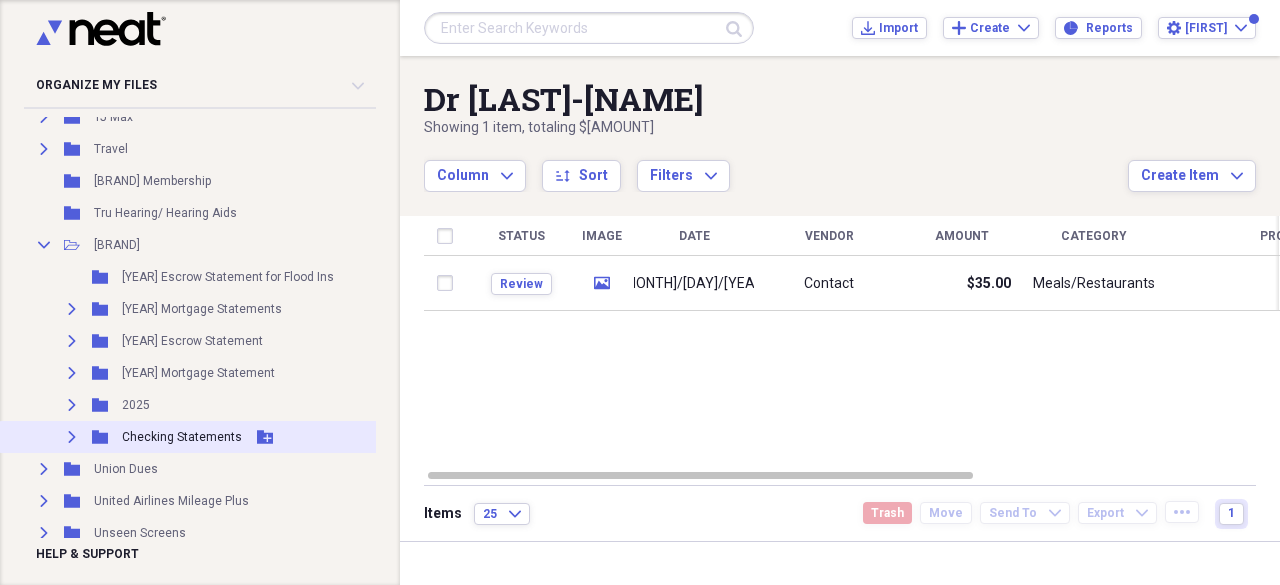 click on "Expand" 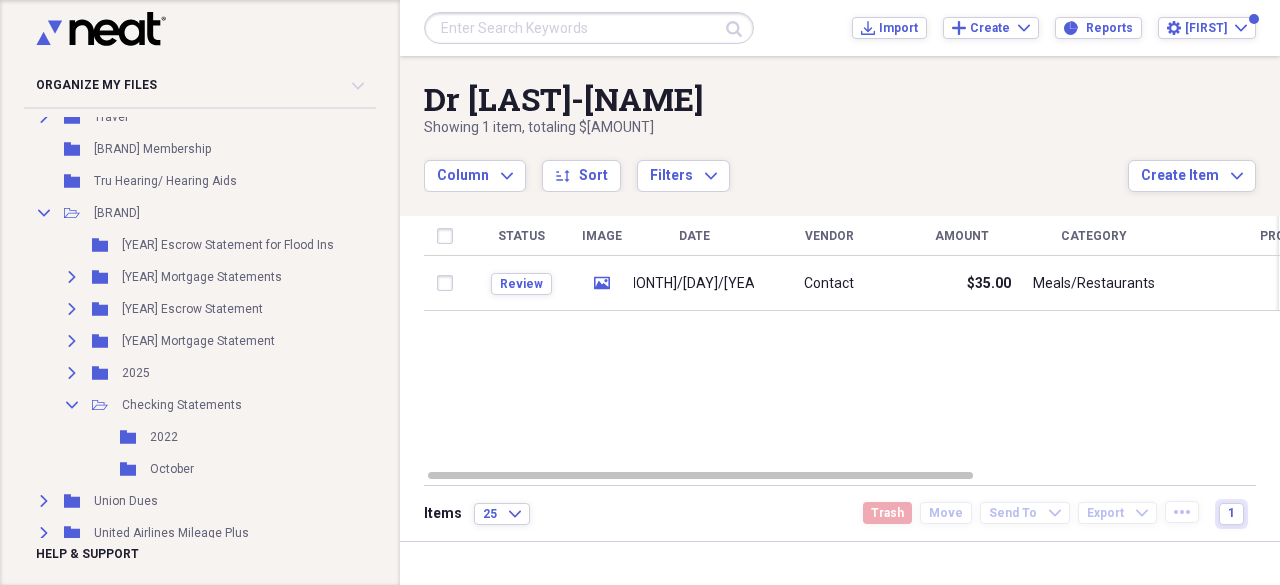 scroll, scrollTop: 7640, scrollLeft: 0, axis: vertical 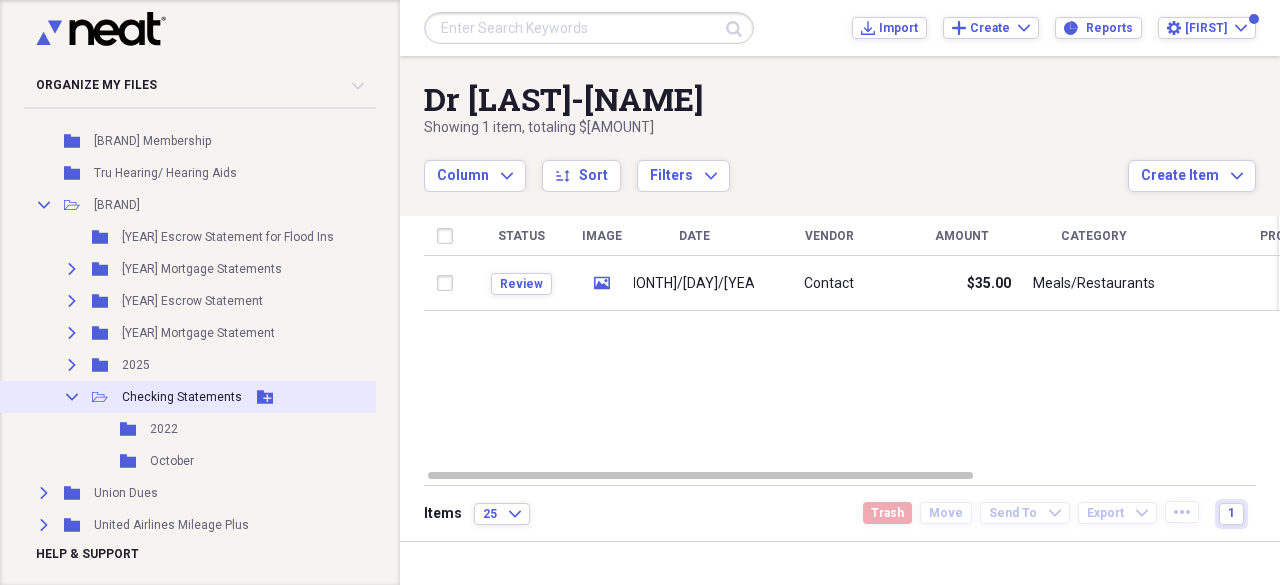 click 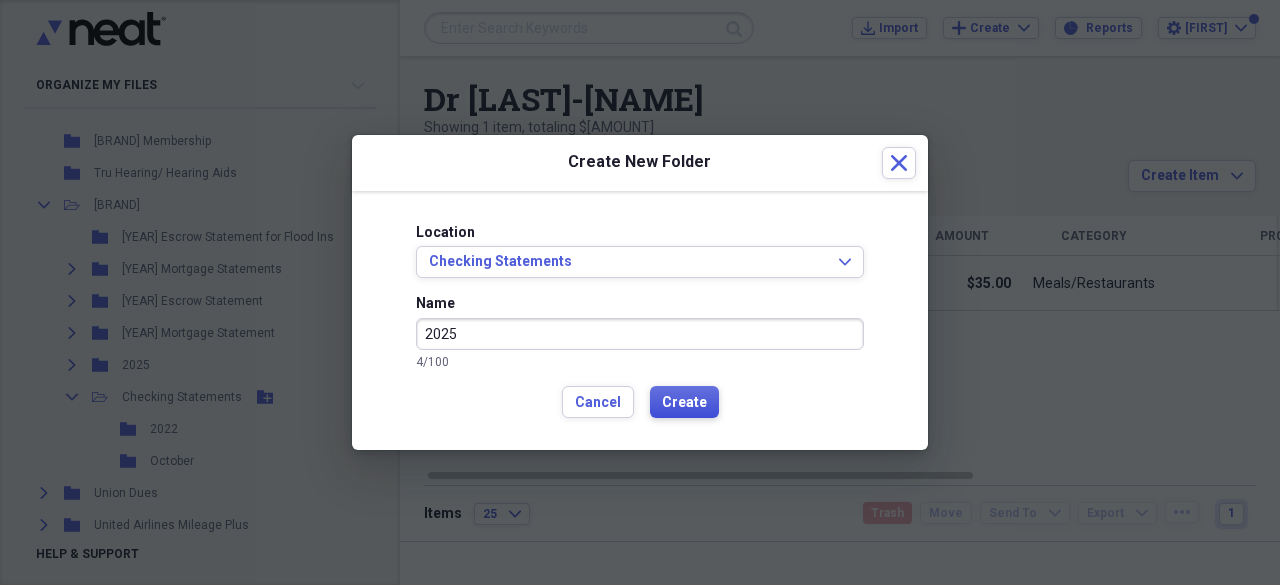 type on "2025" 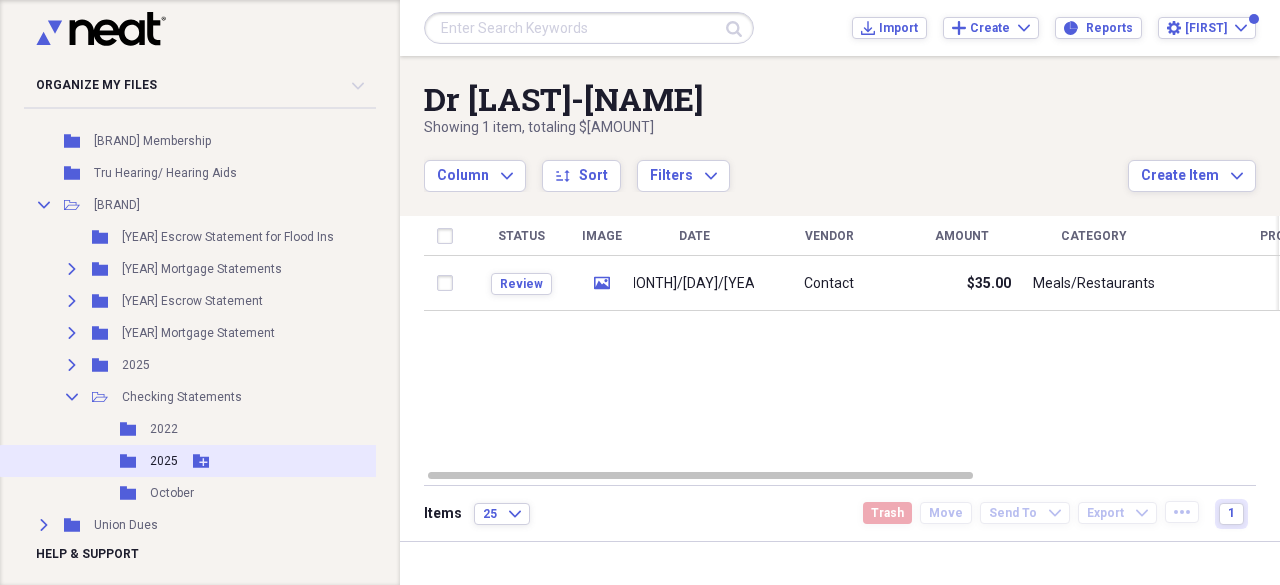 click on "Add Folder" 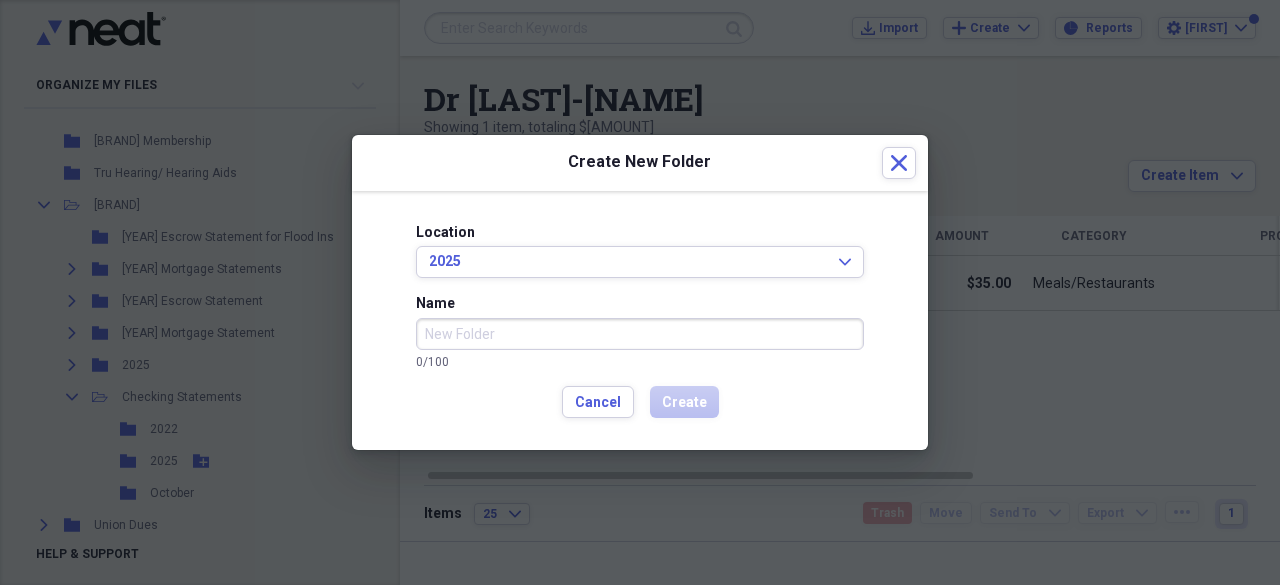 click on "Name" at bounding box center (640, 334) 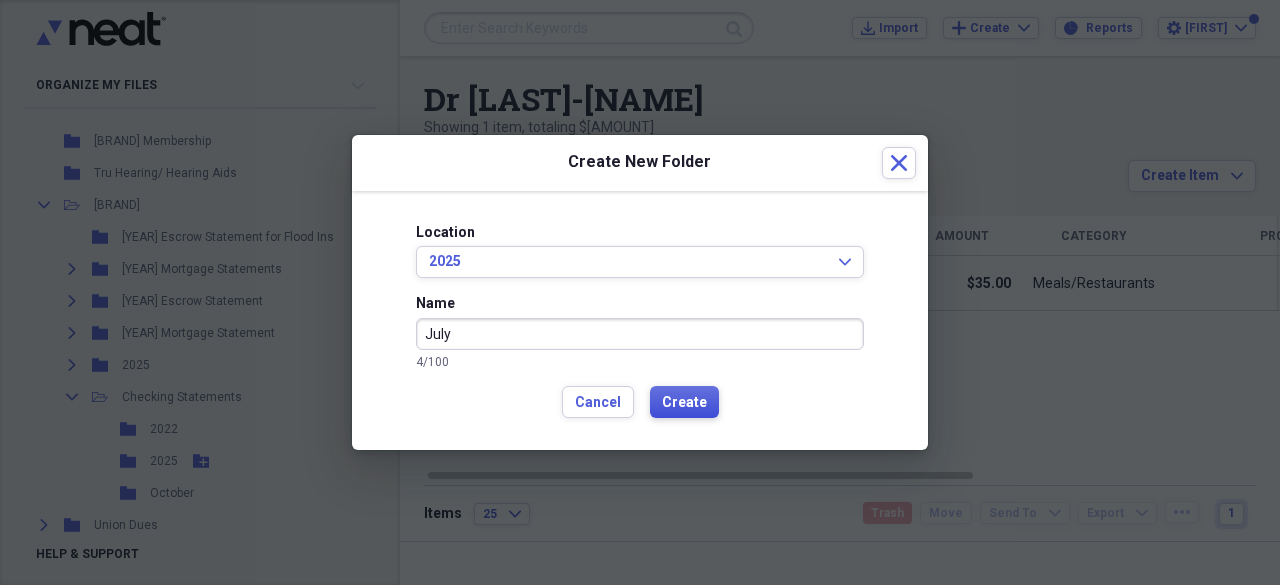 type on "July" 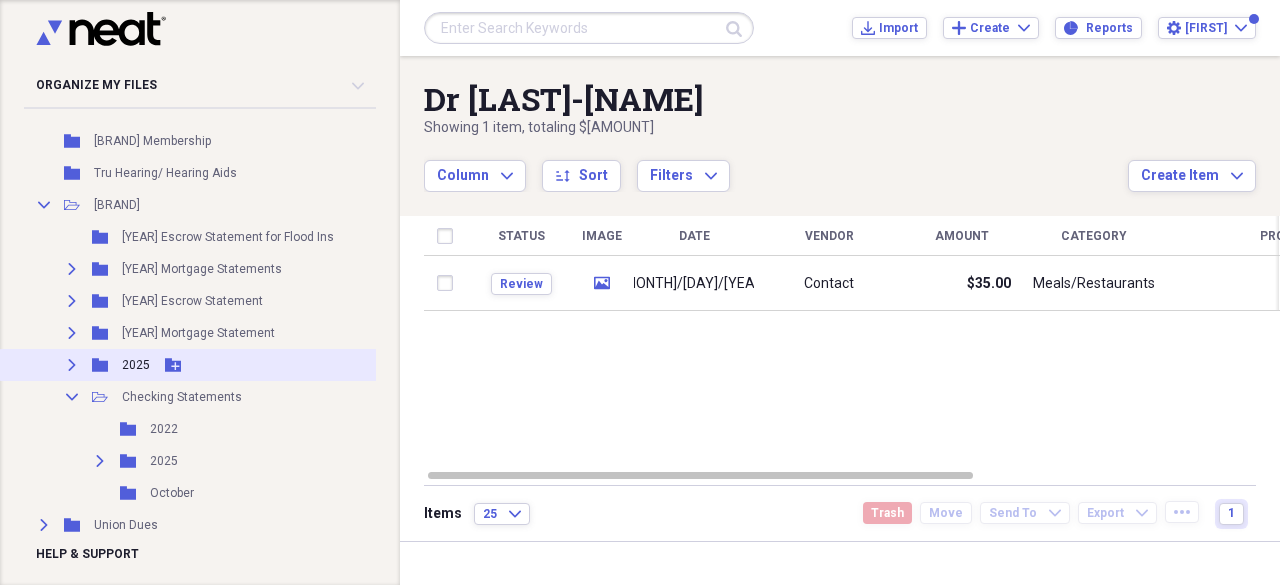 click on "Expand" 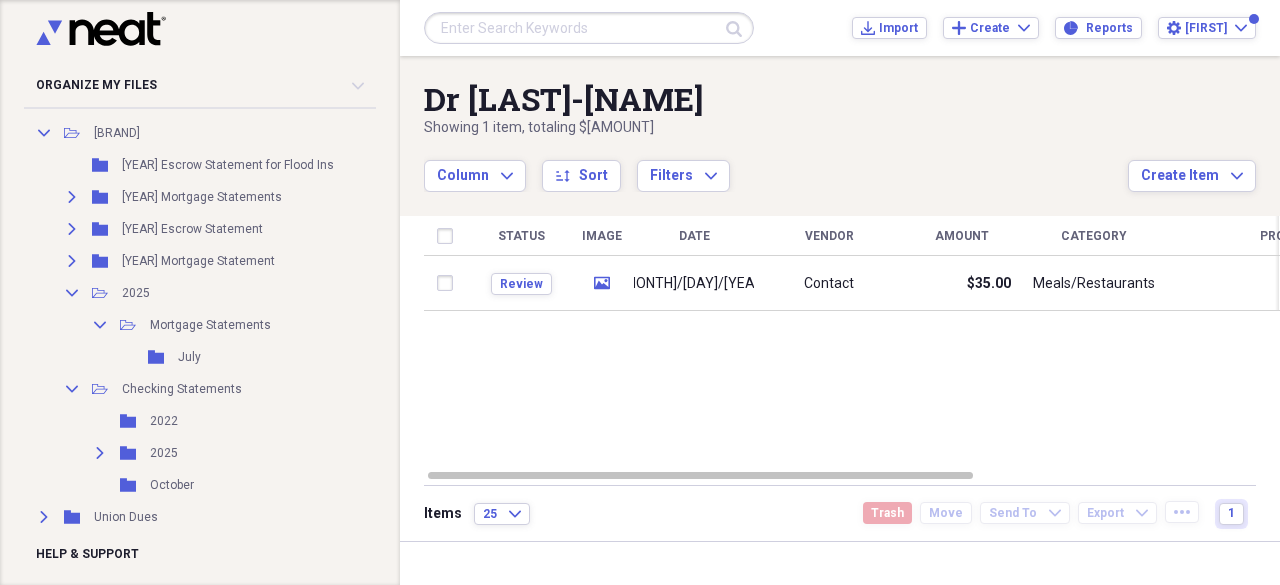 scroll, scrollTop: 7720, scrollLeft: 0, axis: vertical 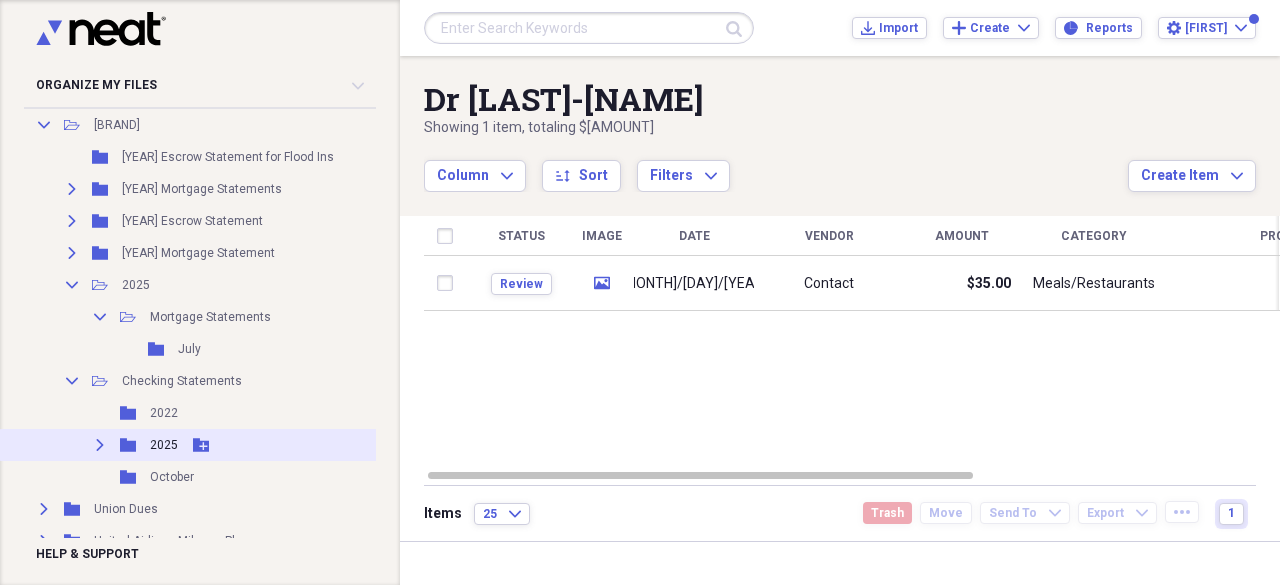click on "Expand" 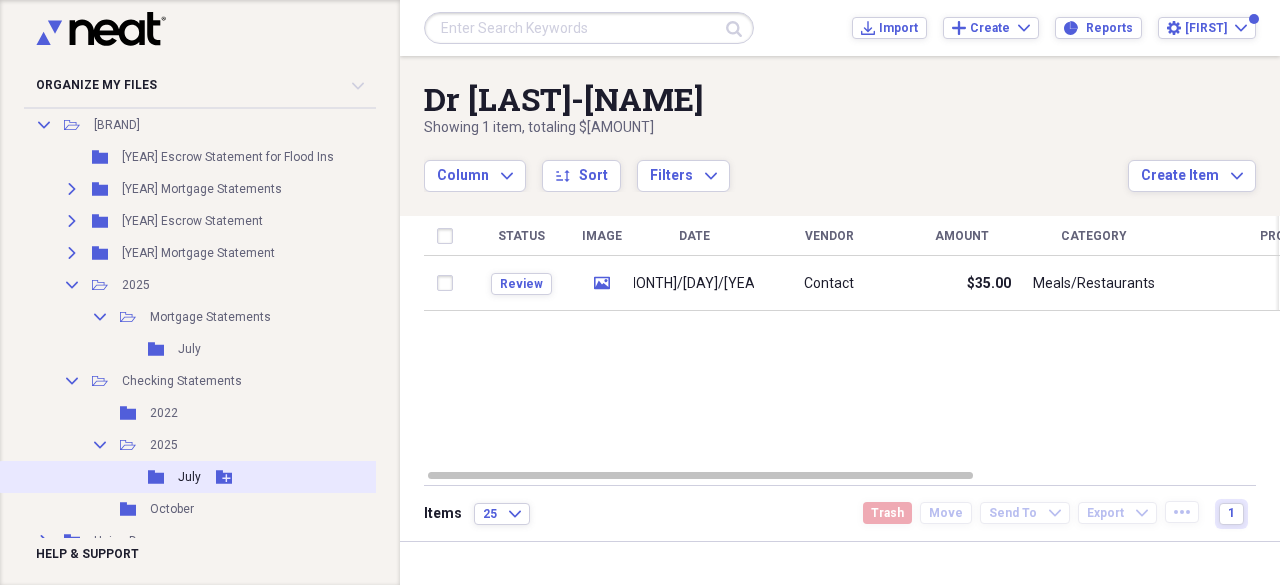click on "Folder July Add Folder" at bounding box center [233, 477] 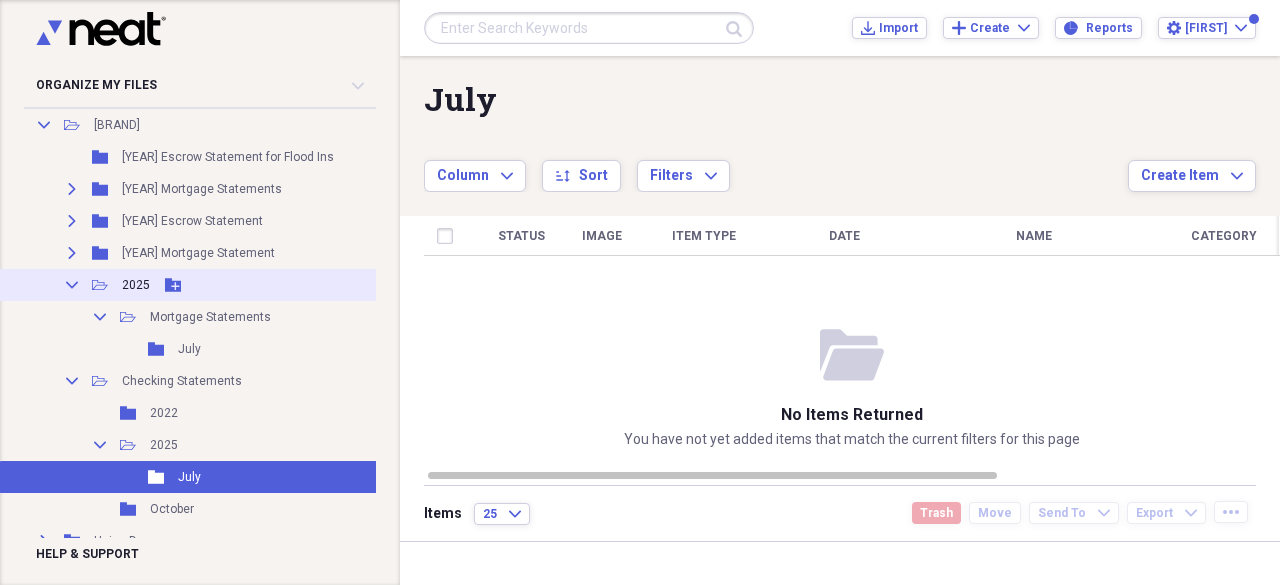 click on "Collapse Open Folder [YEAR] Add Folder" at bounding box center [233, 285] 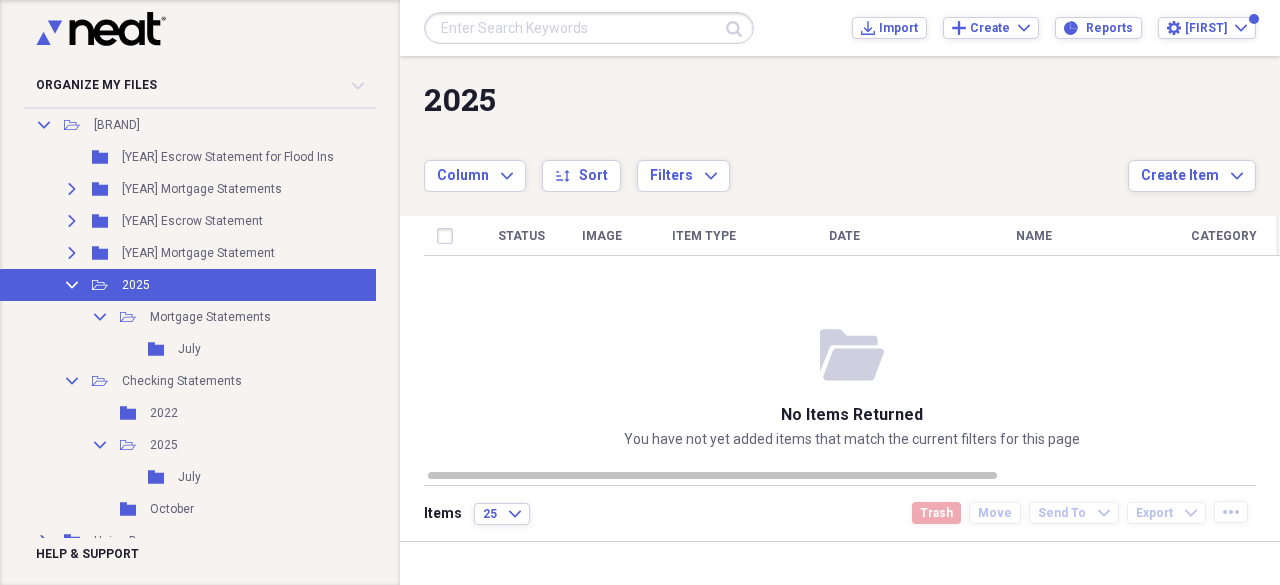 scroll, scrollTop: 7680, scrollLeft: 0, axis: vertical 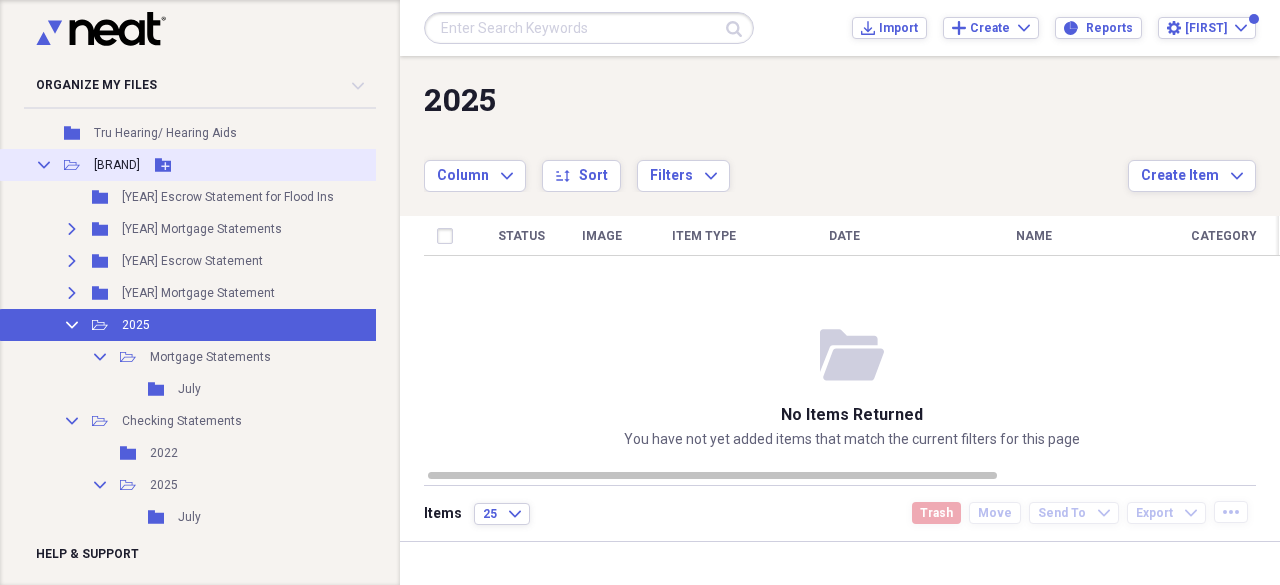 click on "Collapse" 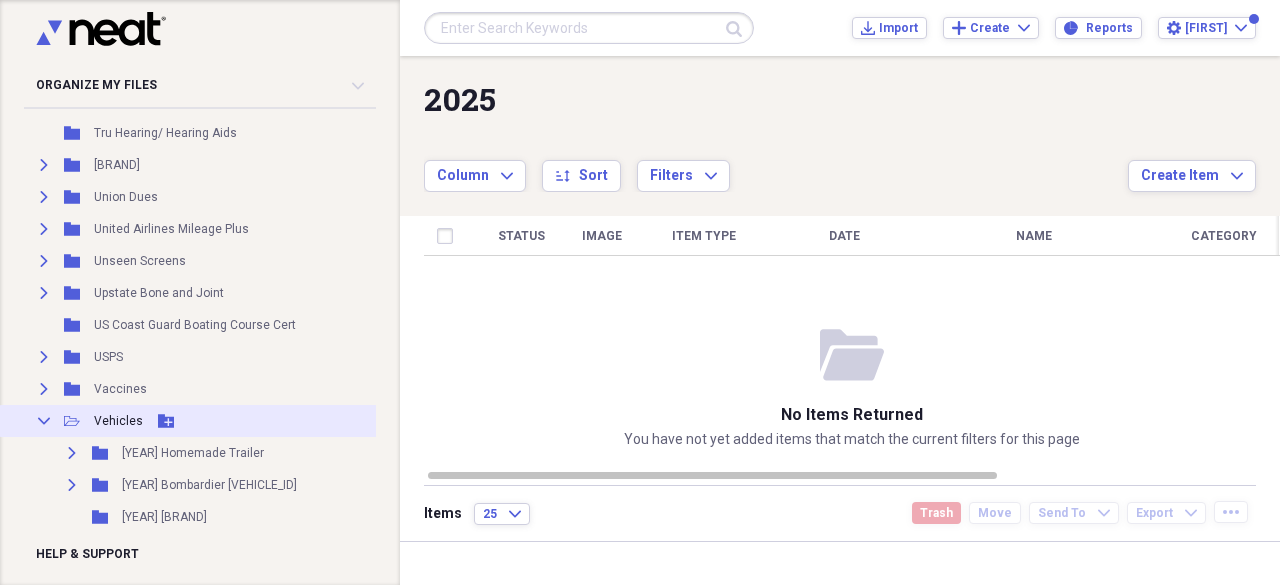 click 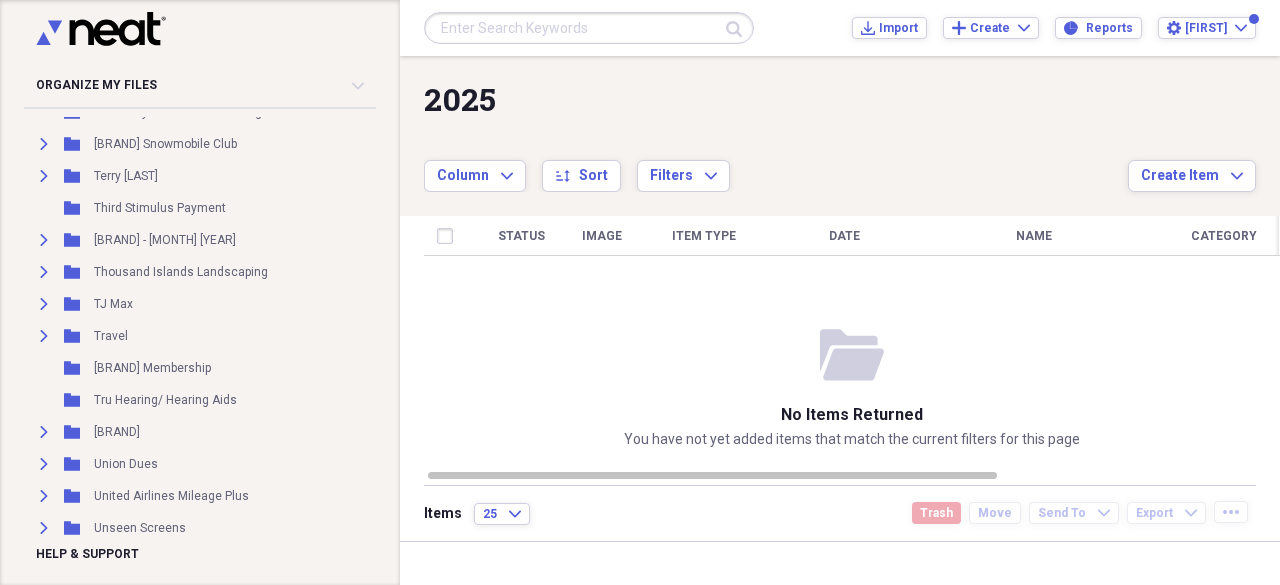 scroll, scrollTop: 7294, scrollLeft: 0, axis: vertical 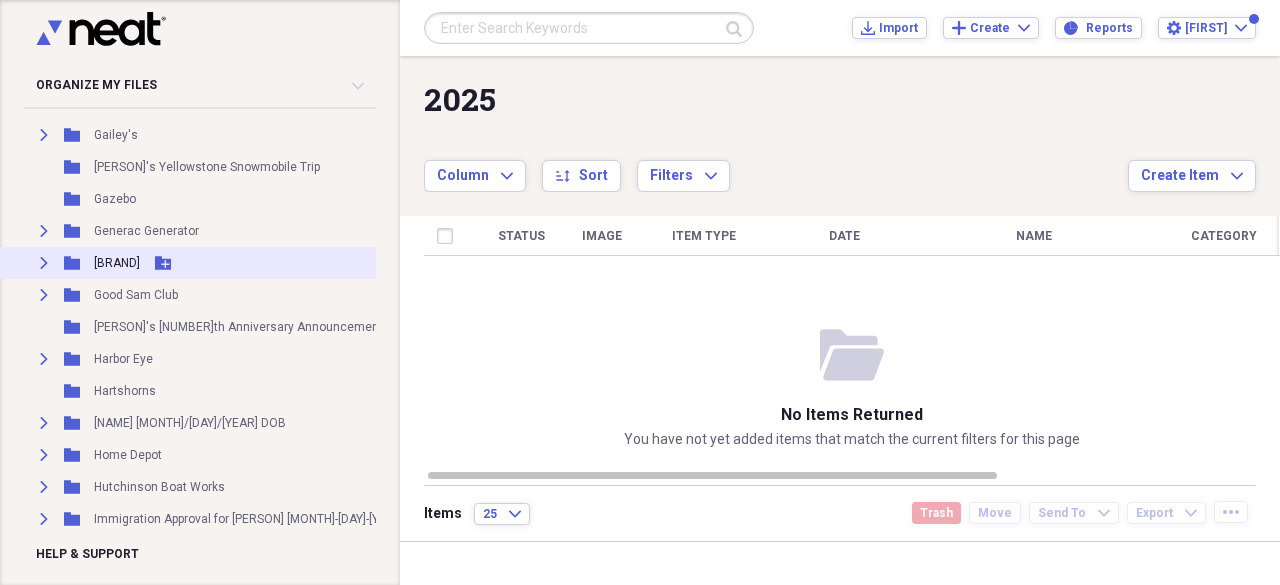 click on "Expand" 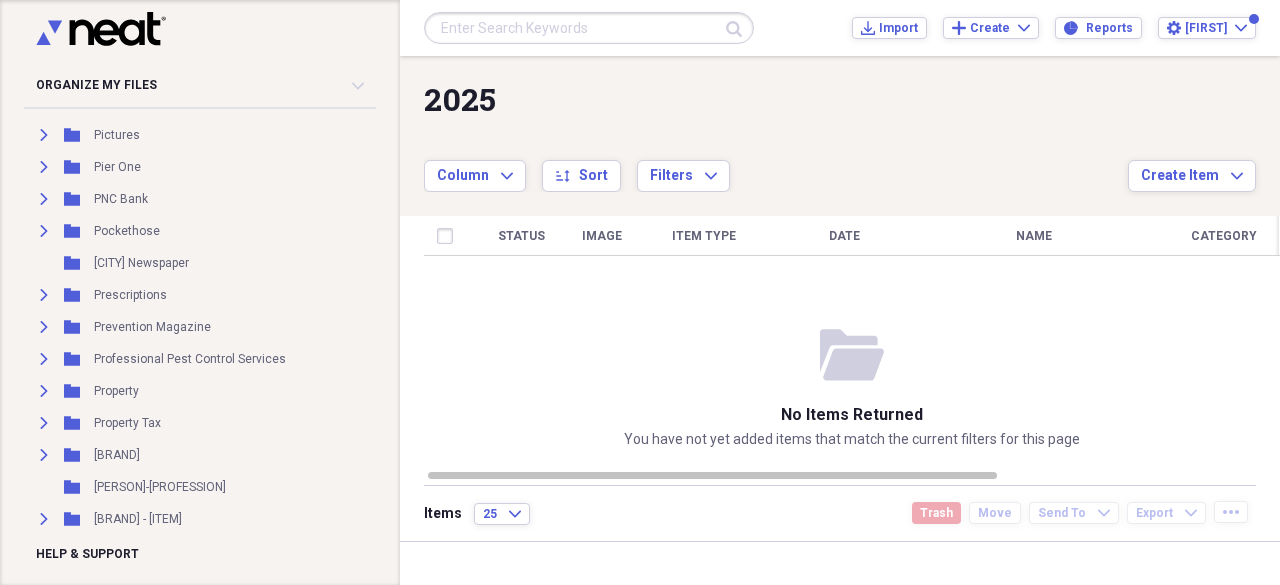 scroll, scrollTop: 7494, scrollLeft: 0, axis: vertical 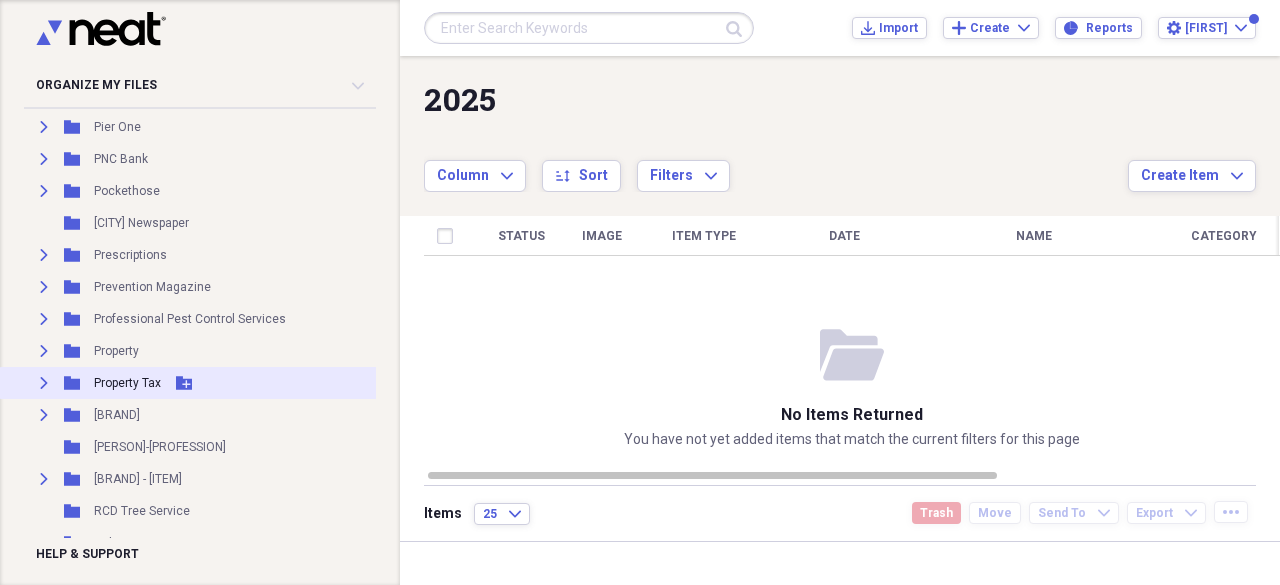 click on "Expand" 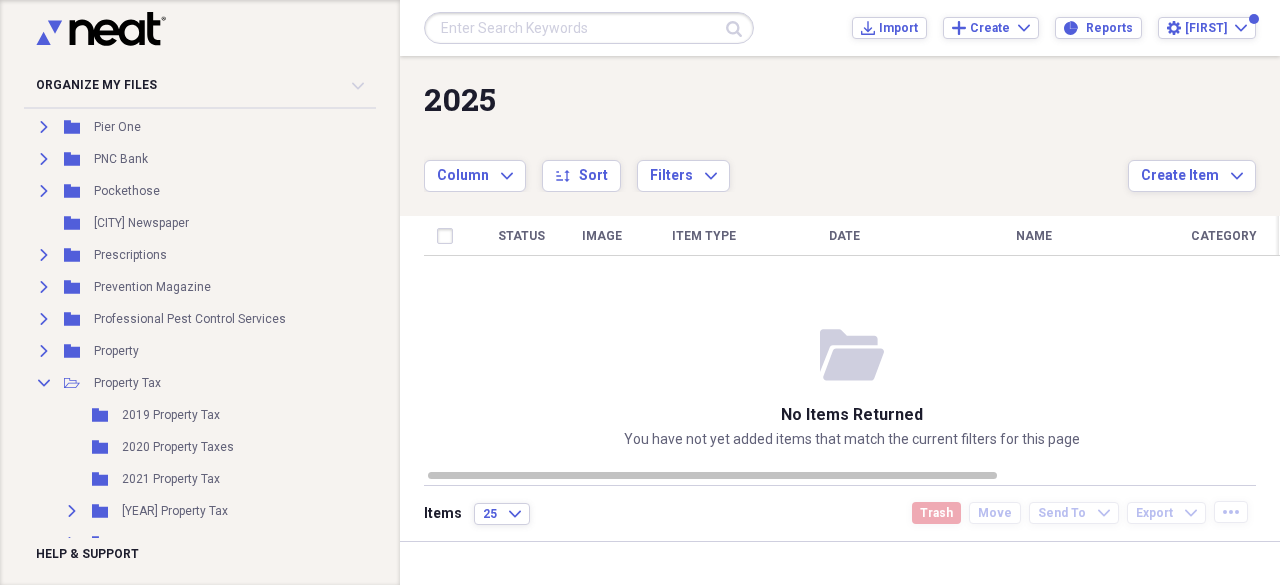 click on "Add Folder Folder [YEAR] Barnett Family Reunion Add Folder Expand Folder [YEAR] Add Folder Folder [YEAR] Gary's 50th Class Reunion Add Folder Folder [YEAR] Christmas Receipts Add Folder Expand Folder [YEAR] Tax Info Add Folder Expand Folder [YEAR] Accident- Hit from behind Add Folder Folder [YEAR] Boat Storage Add Folder Folder [YEAR] Cataract Lense Implants Add Folder Expand Folder [YEAR] Christmas Add Folder Folder [YEAR] Trustco Bank Credit Scores Add Folder Folder [YEAR] Trustco Refinance Add Folder Folder [YEAR] Change of Address Add Folder Expand Folder [YEAR] Christmas Add Folder Expand Folder [YEAR] Income Tax DMV" at bounding box center (186, 327) 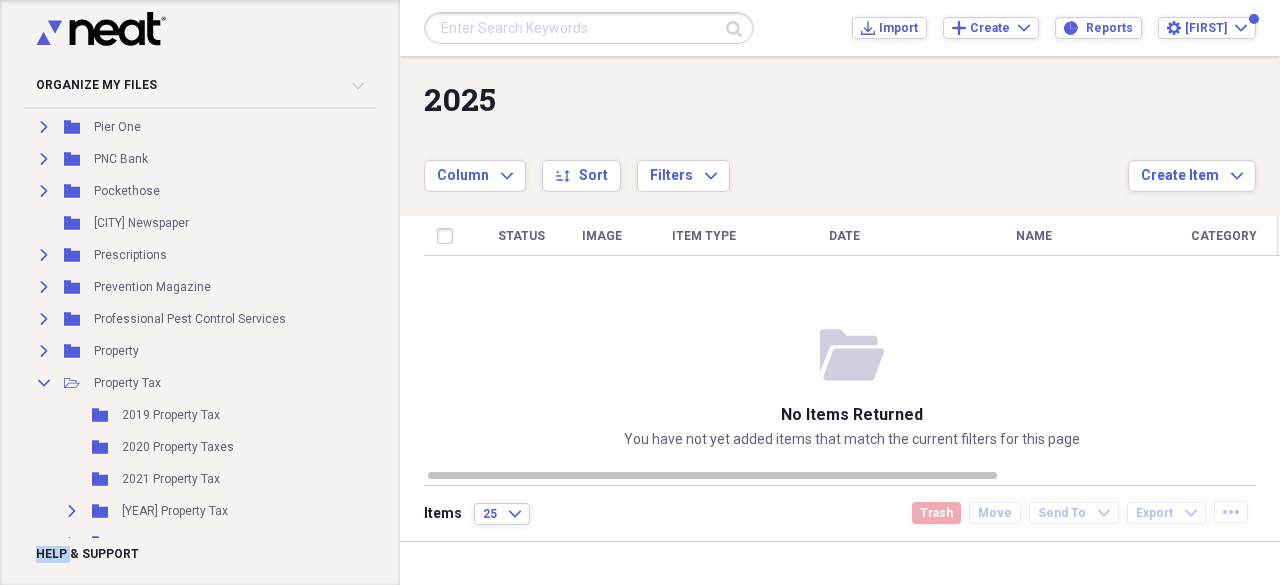 click on "Add Folder Folder [YEAR] Barnett Family Reunion Add Folder Expand Folder [YEAR] Add Folder Folder [YEAR] Gary's 50th Class Reunion Add Folder Folder [YEAR] Christmas Receipts Add Folder Expand Folder [YEAR] Tax Info Add Folder Expand Folder [YEAR] Accident- Hit from behind Add Folder Folder [YEAR] Boat Storage Add Folder Folder [YEAR] Cataract Lense Implants Add Folder Expand Folder [YEAR] Christmas Add Folder Folder [YEAR] Trustco Bank Credit Scores Add Folder Folder [YEAR] Trustco Refinance Add Folder Folder [YEAR] Change of Address Add Folder Expand Folder [YEAR] Christmas Add Folder Expand Folder [YEAR] Income Tax DMV" at bounding box center [186, 327] 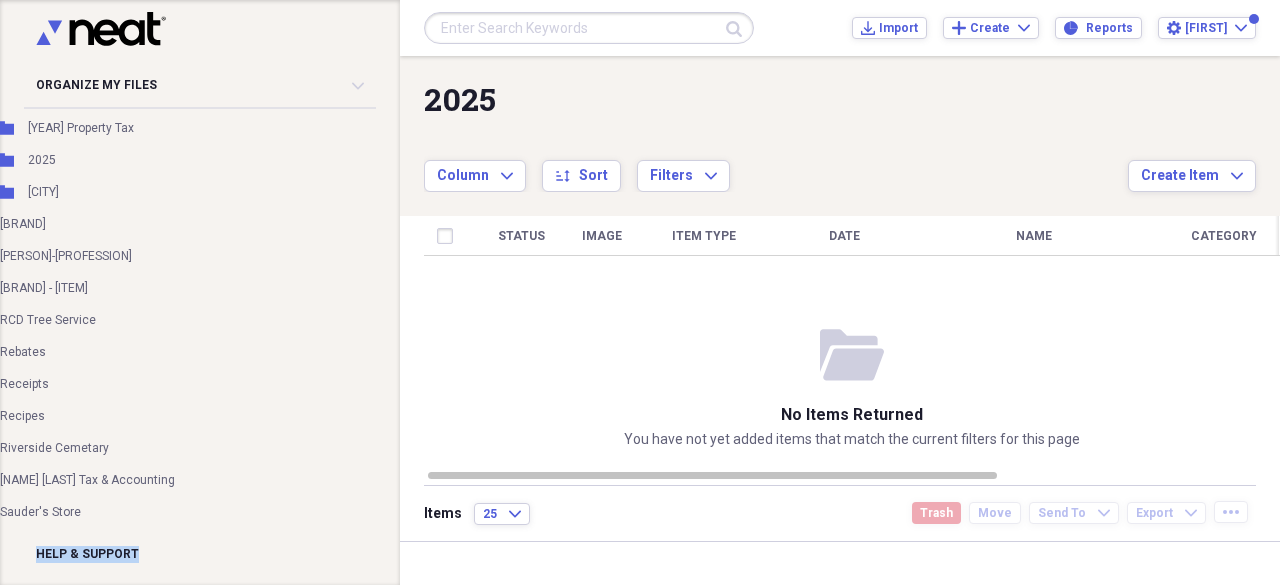 click on "Add Folder Folder [YEAR] Barnett Family Reunion Add Folder Expand Folder [YEAR] Add Folder Folder [YEAR] Gary's 50th Class Reunion Add Folder Folder [YEAR] Christmas Receipts Add Folder Expand Folder [YEAR] Tax Info Add Folder Expand Folder [YEAR] Accident- Hit from behind Add Folder Folder [YEAR] Boat Storage Add Folder Folder [YEAR] Cataract Lense Implants Add Folder Expand Folder [YEAR] Christmas Add Folder Folder [YEAR] Trustco Bank Credit Scores Add Folder Folder [YEAR] Trustco Refinance Add Folder Folder [YEAR] Change of Address Add Folder Expand Folder [YEAR] Christmas Add Folder Expand Folder [YEAR] Income Tax DMV" at bounding box center [186, 327] 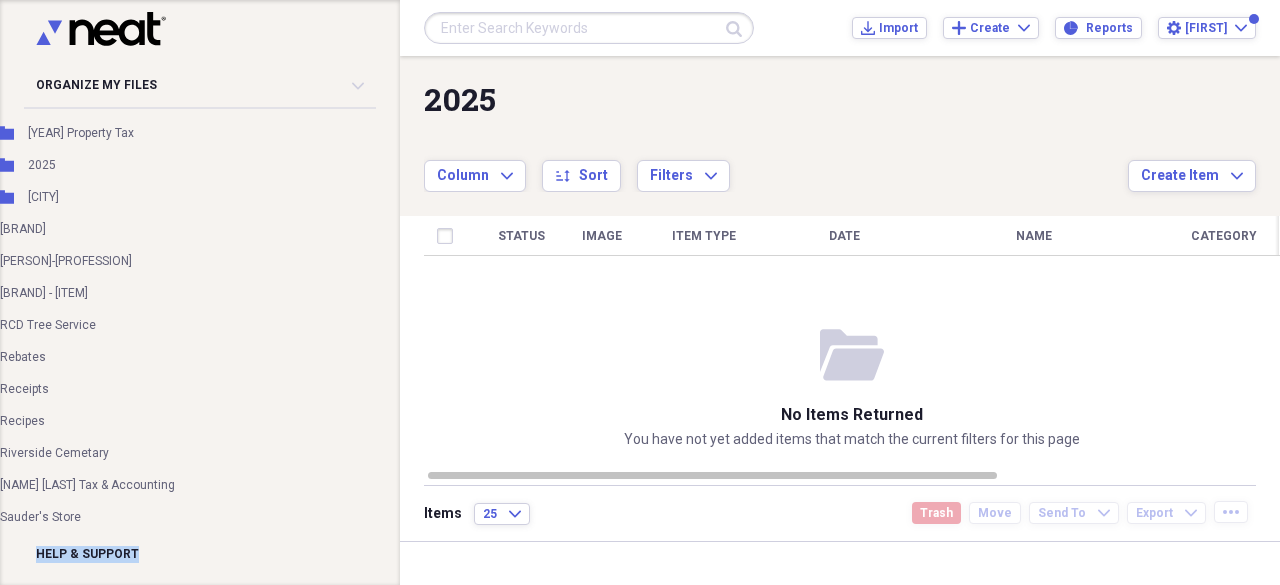 scroll, scrollTop: 7872, scrollLeft: 62, axis: both 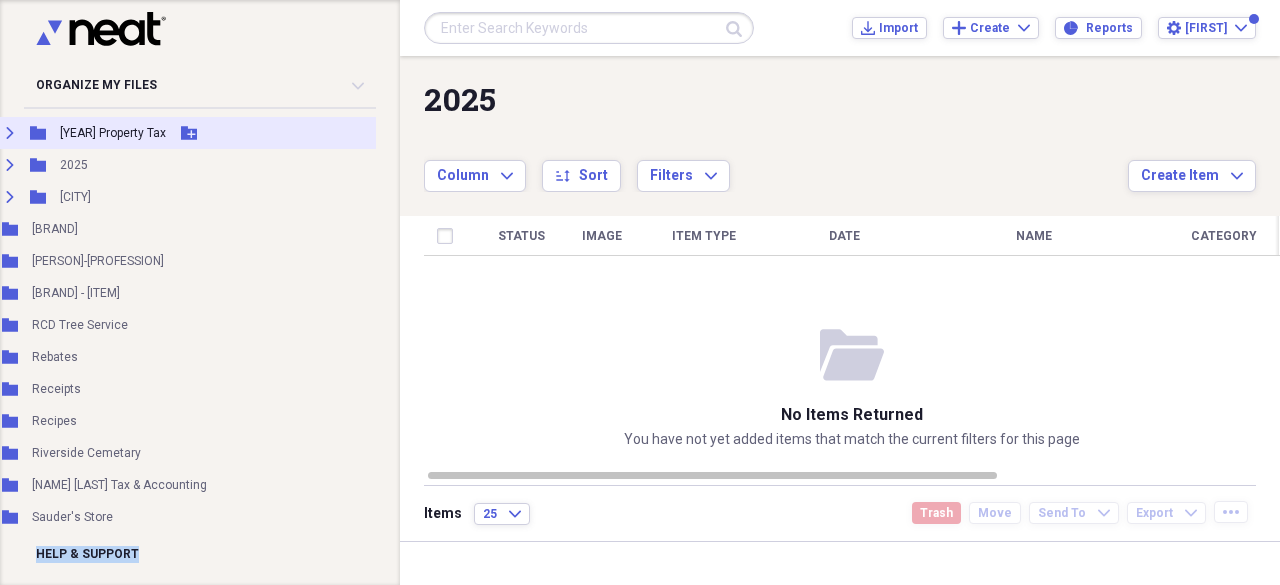 click 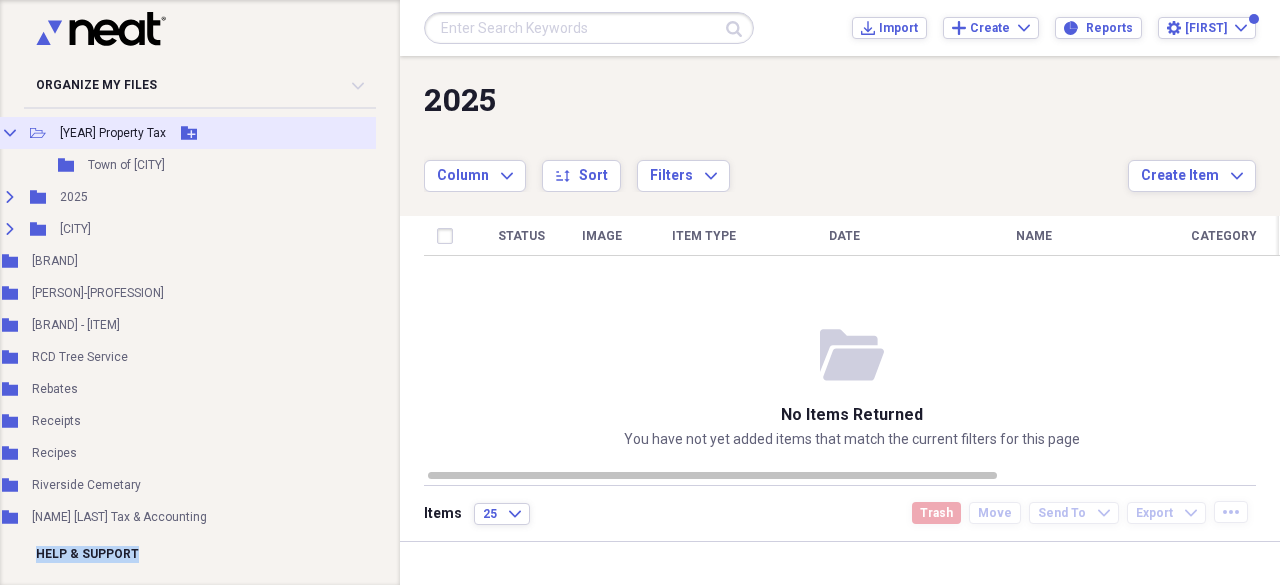 click on "Collapse" 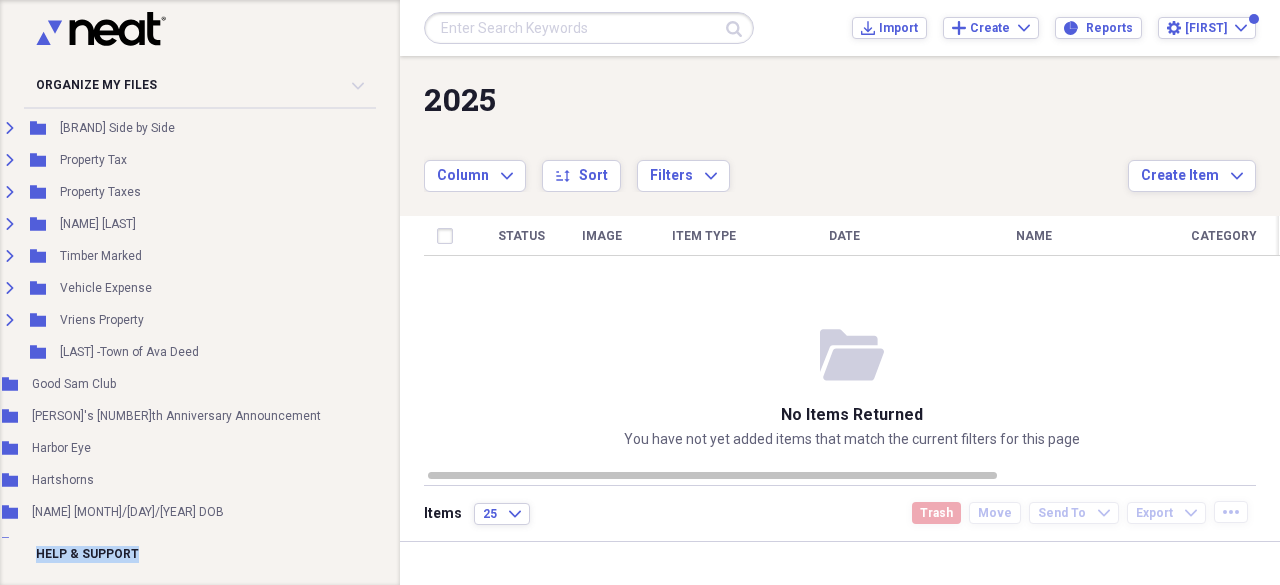 scroll, scrollTop: 5085, scrollLeft: 62, axis: both 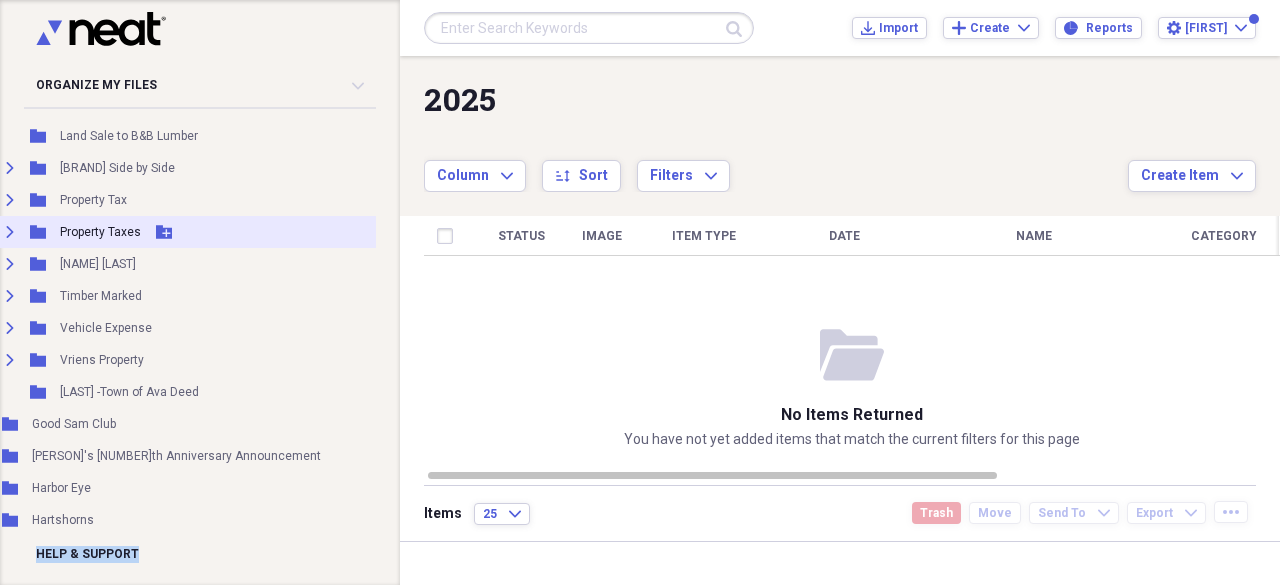 click on "Expand" 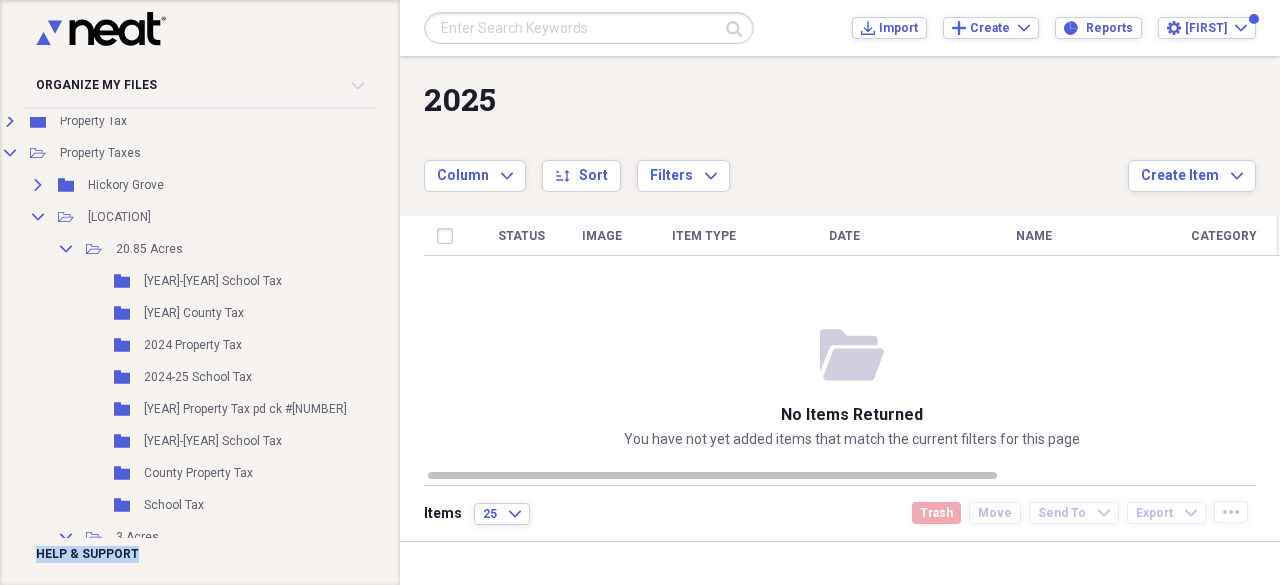 scroll, scrollTop: 5165, scrollLeft: 62, axis: both 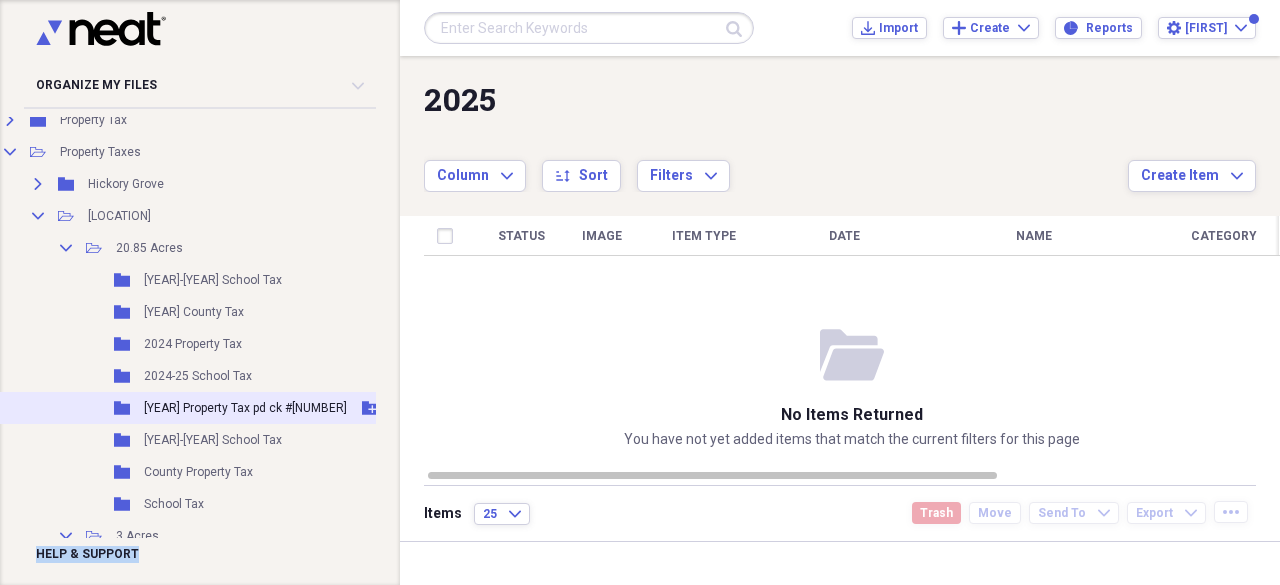 click 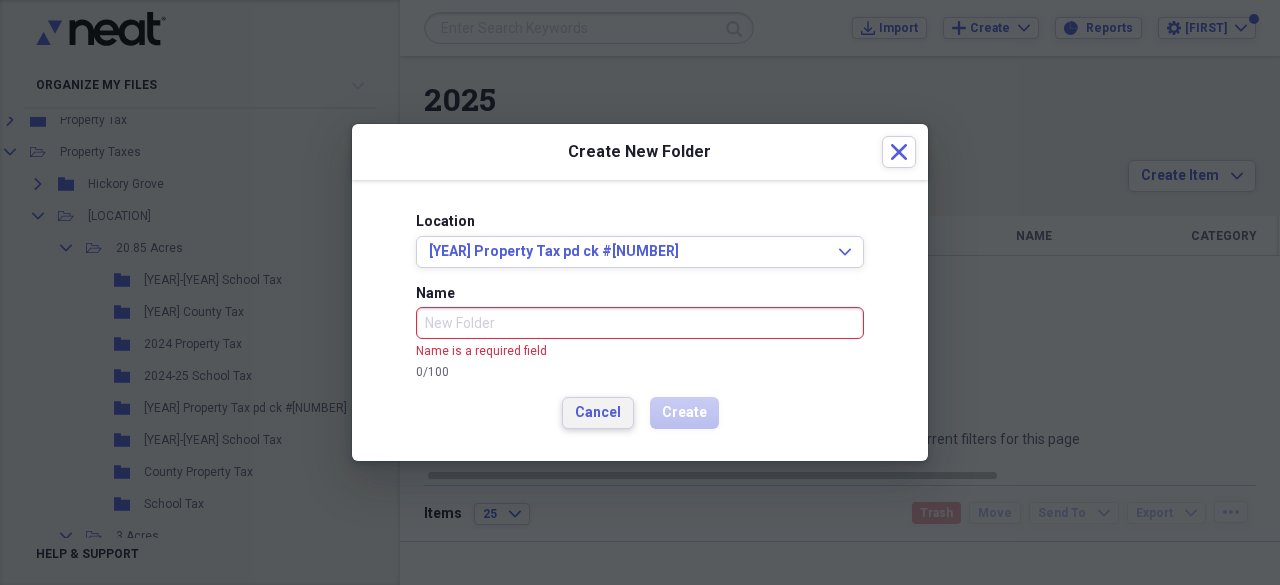 click on "Cancel" at bounding box center [598, 413] 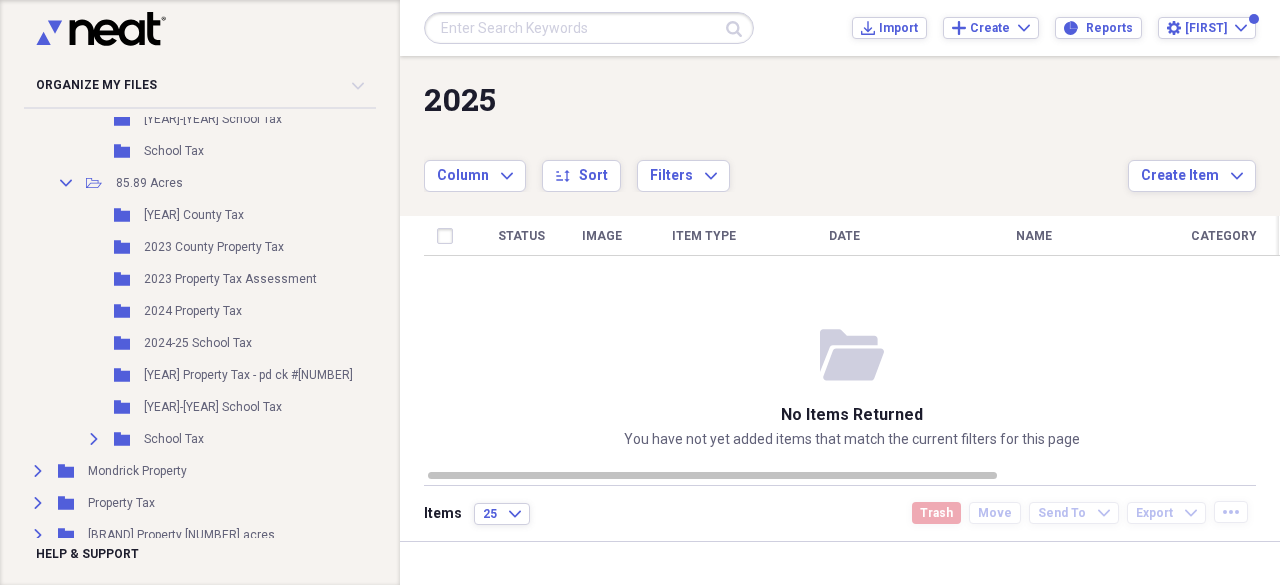 scroll, scrollTop: 5832, scrollLeft: 62, axis: both 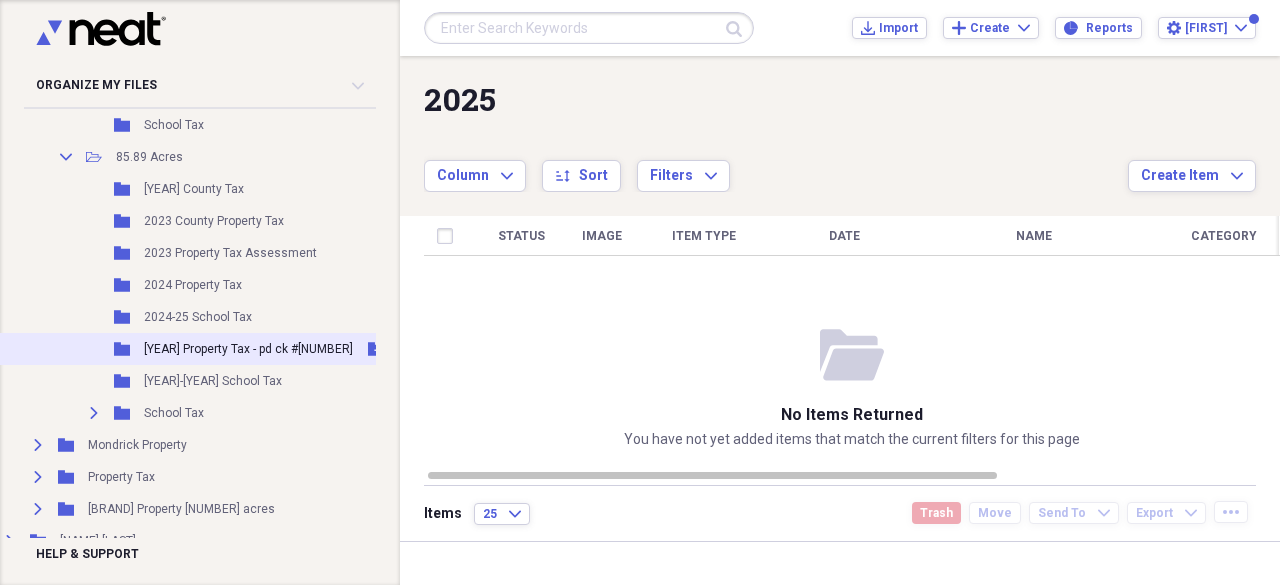 click 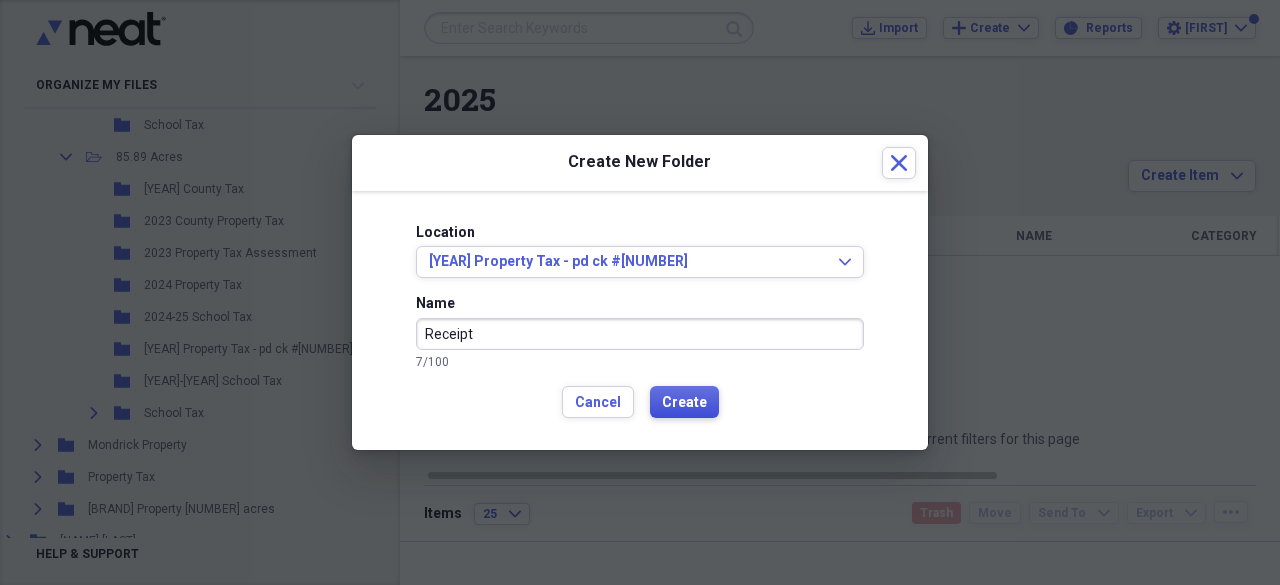 type on "Receipt" 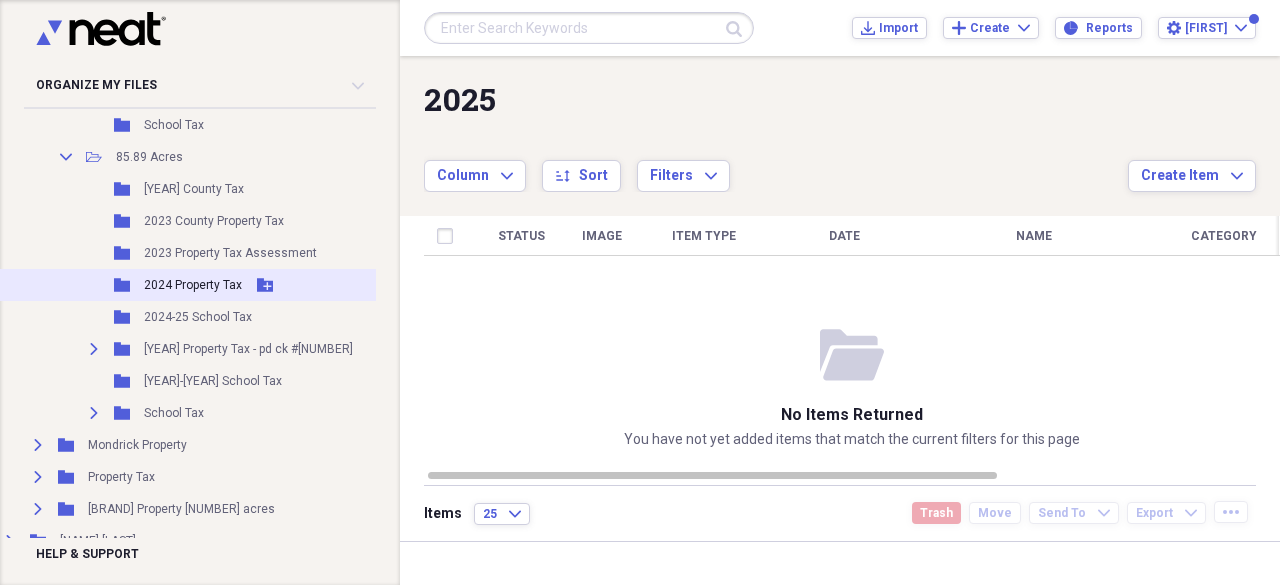 click on "Folder [YEAR] Property Tax Add Folder" at bounding box center [176, 285] 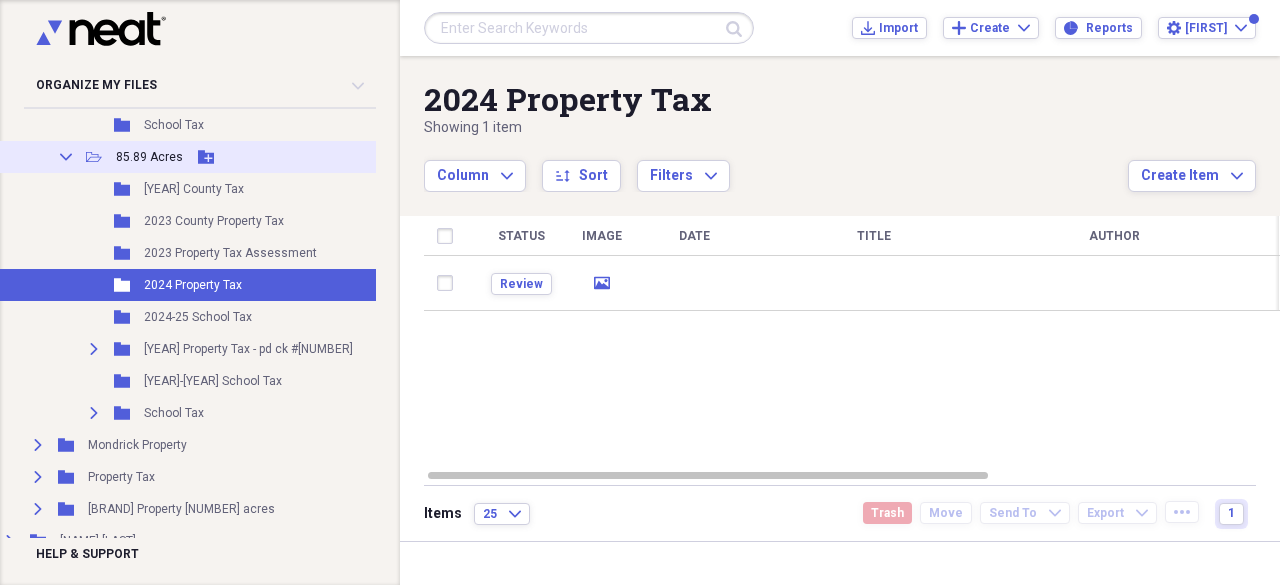 click on "Collapse" 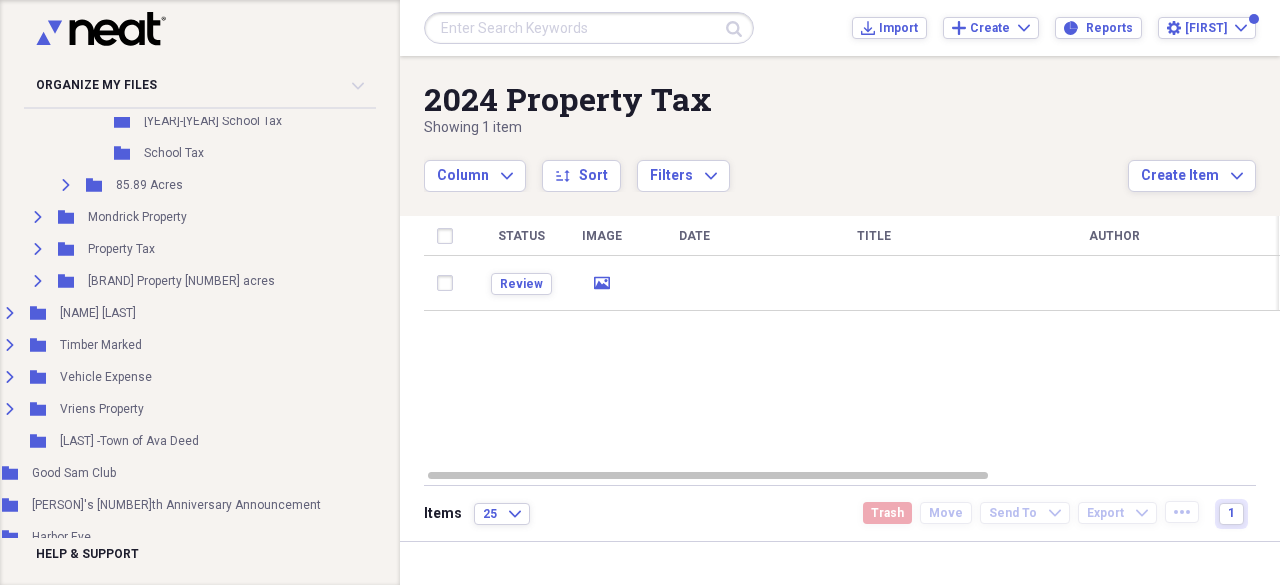 scroll, scrollTop: 5792, scrollLeft: 62, axis: both 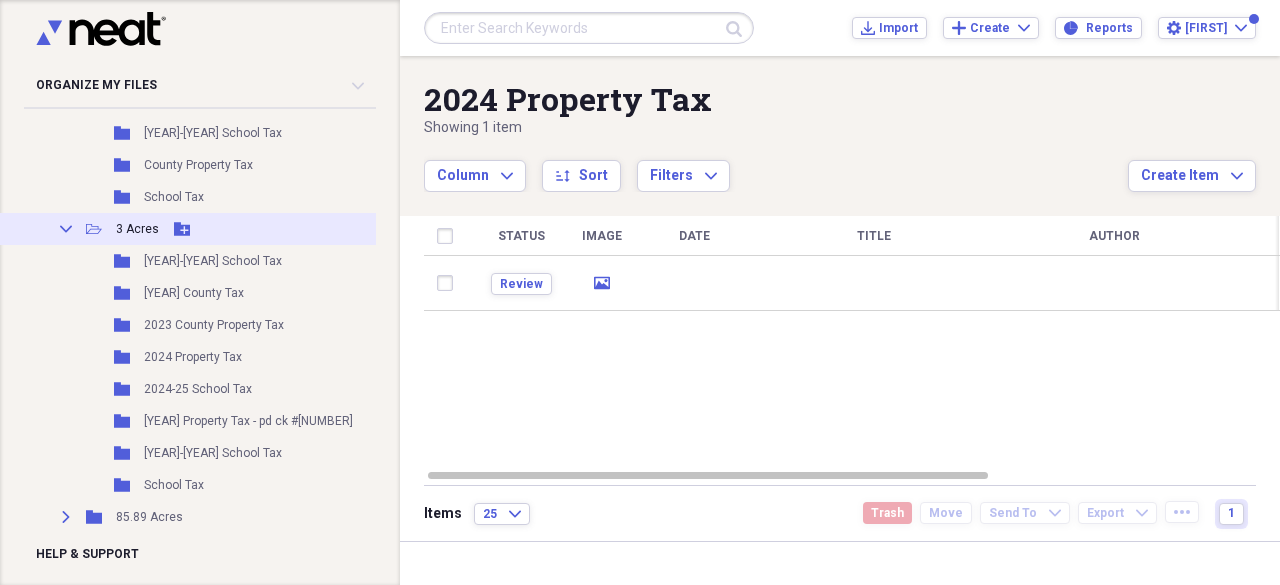 click 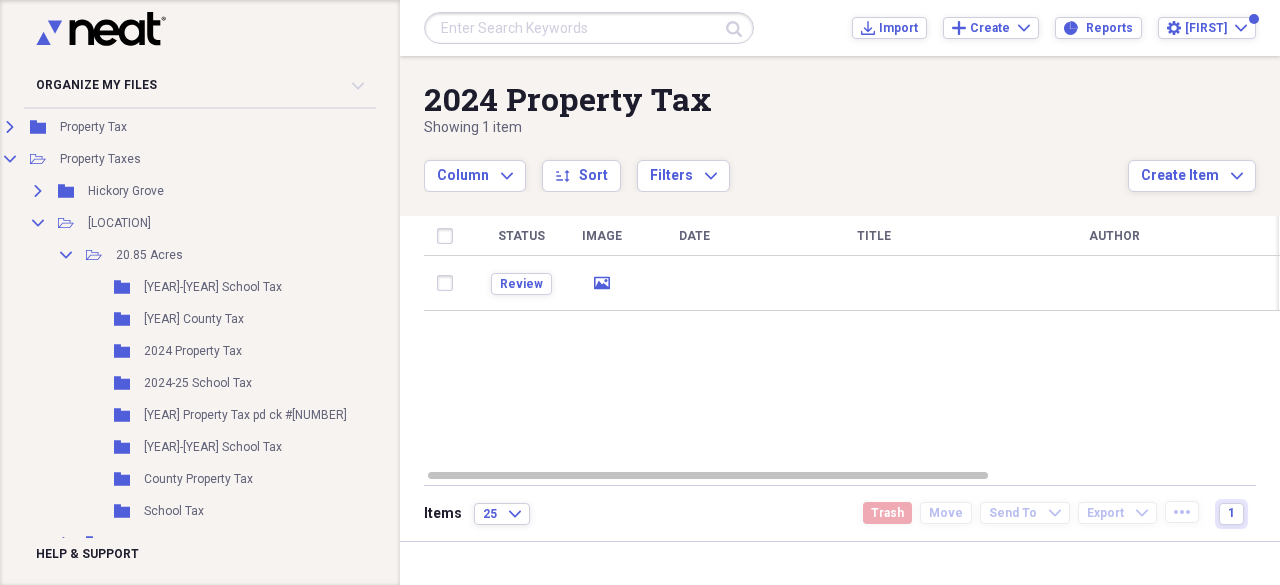 scroll, scrollTop: 5152, scrollLeft: 62, axis: both 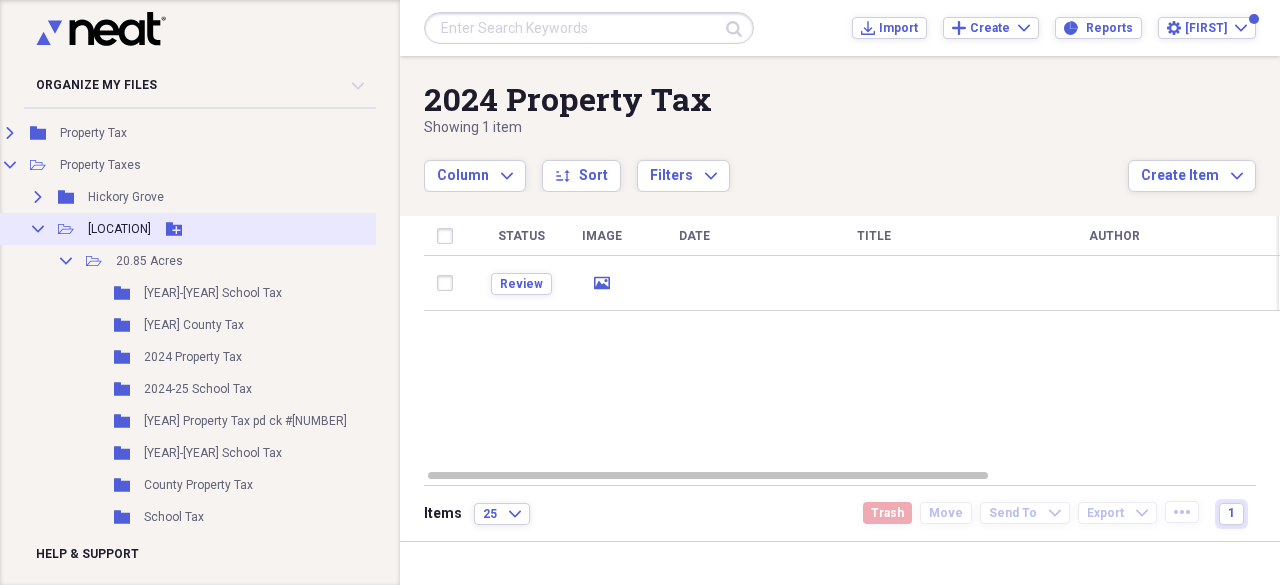 click on "Collapse" 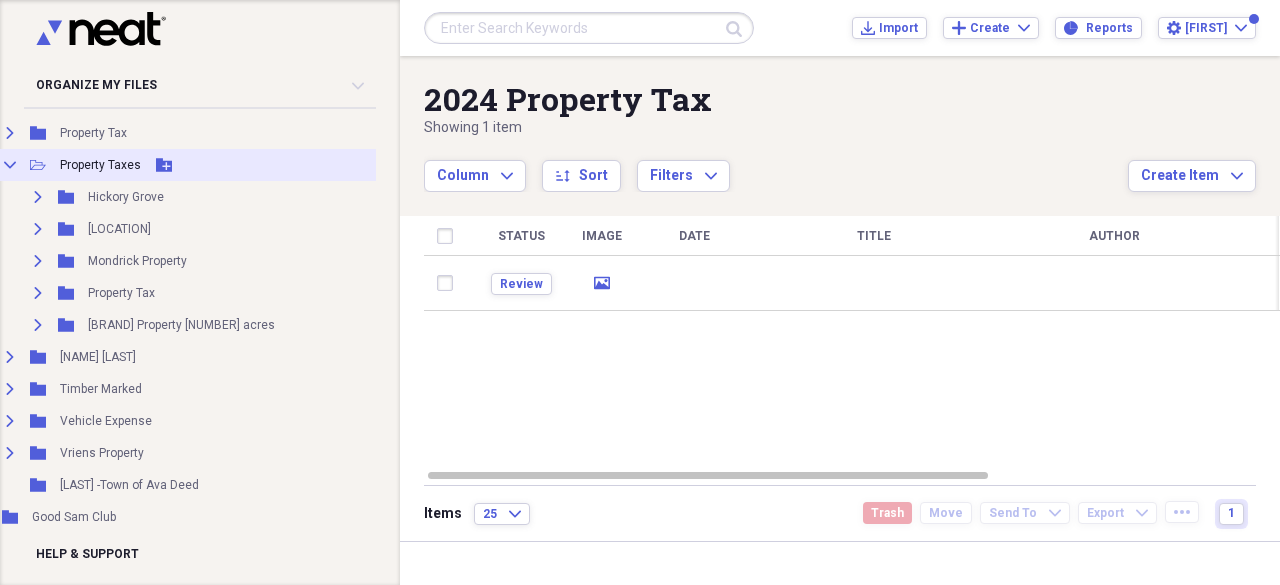 click 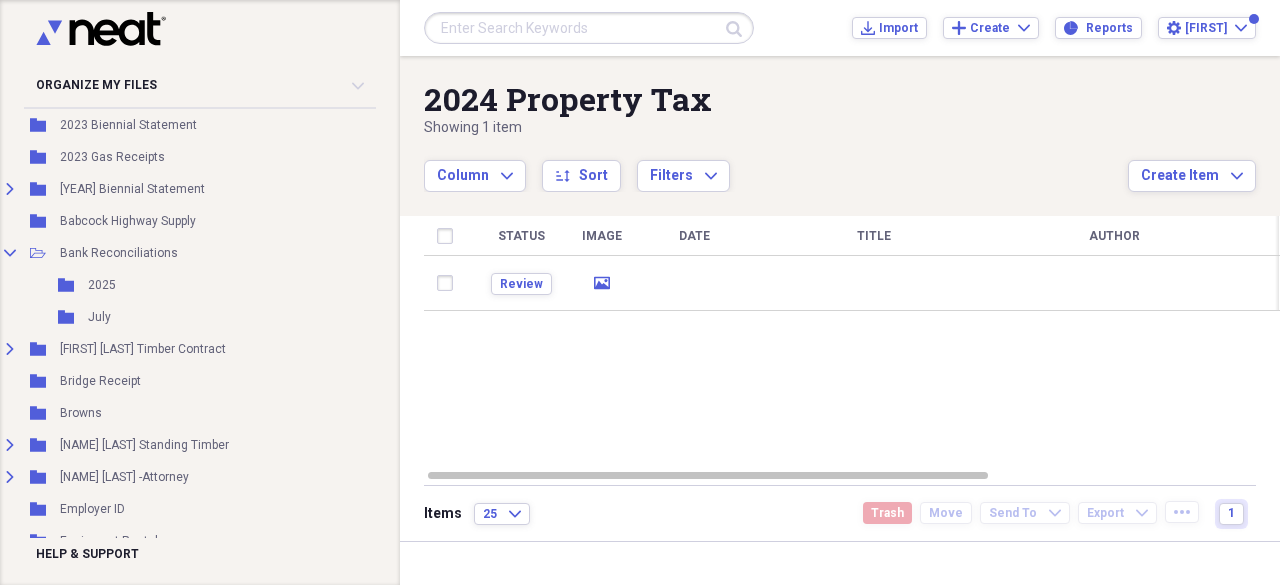 scroll, scrollTop: 4365, scrollLeft: 62, axis: both 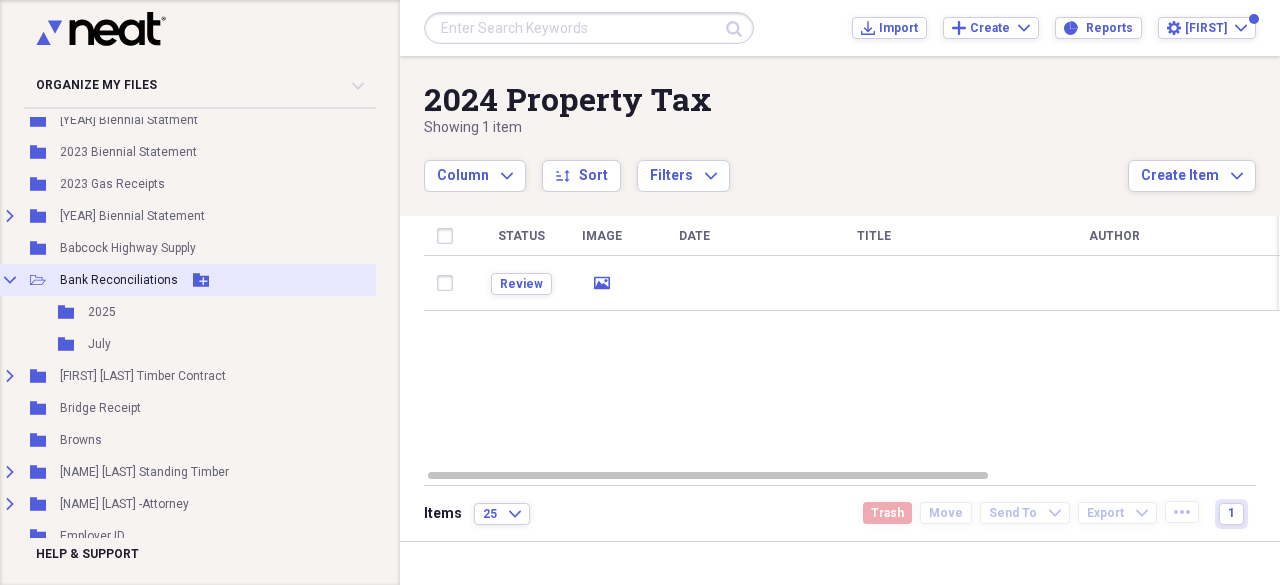 click 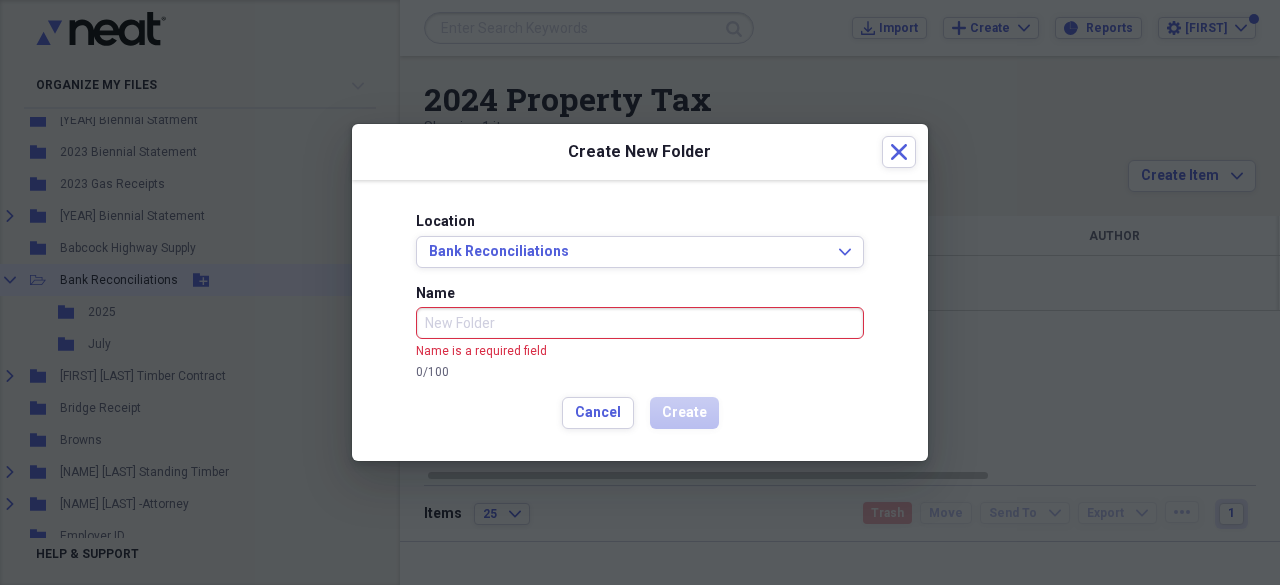 click at bounding box center (640, 292) 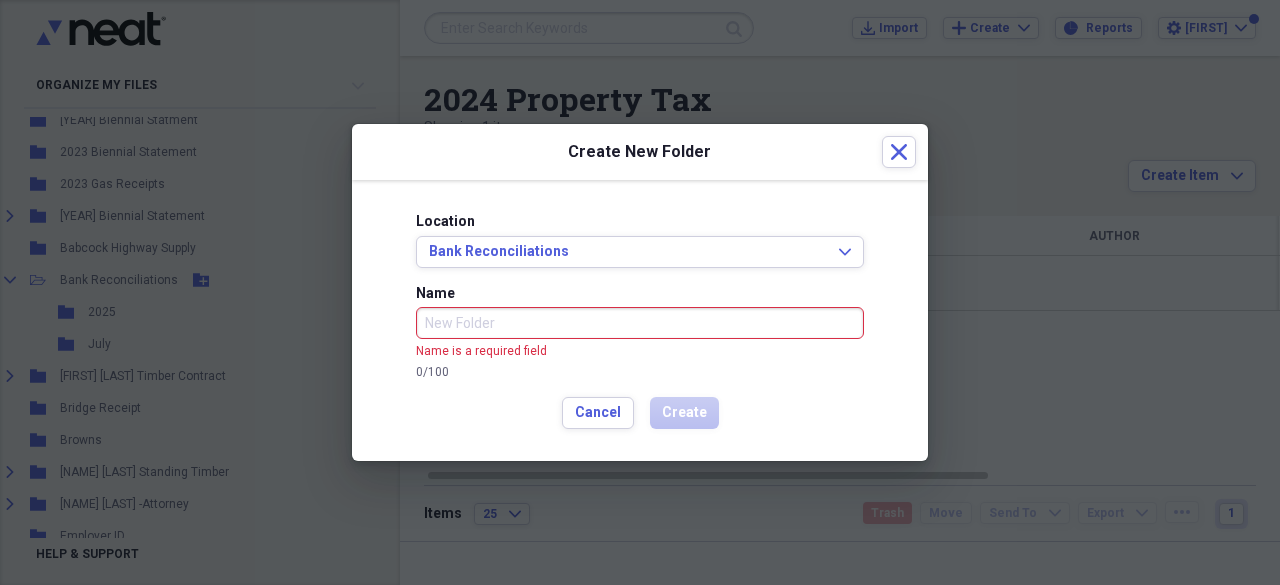 click at bounding box center [640, 292] 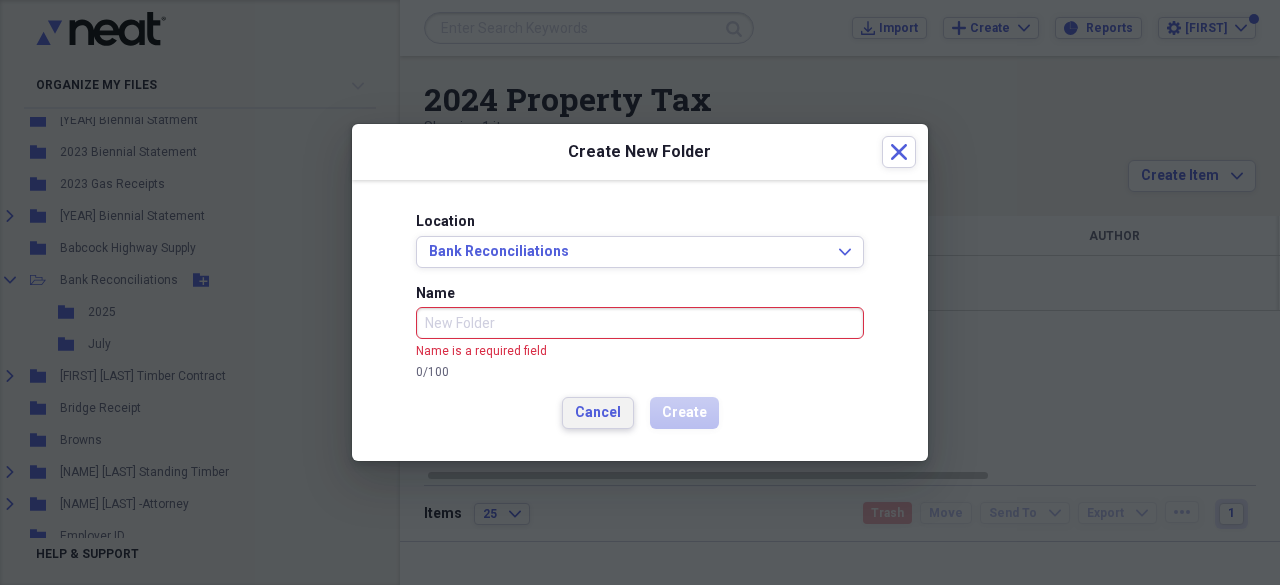 click on "Cancel" at bounding box center [598, 413] 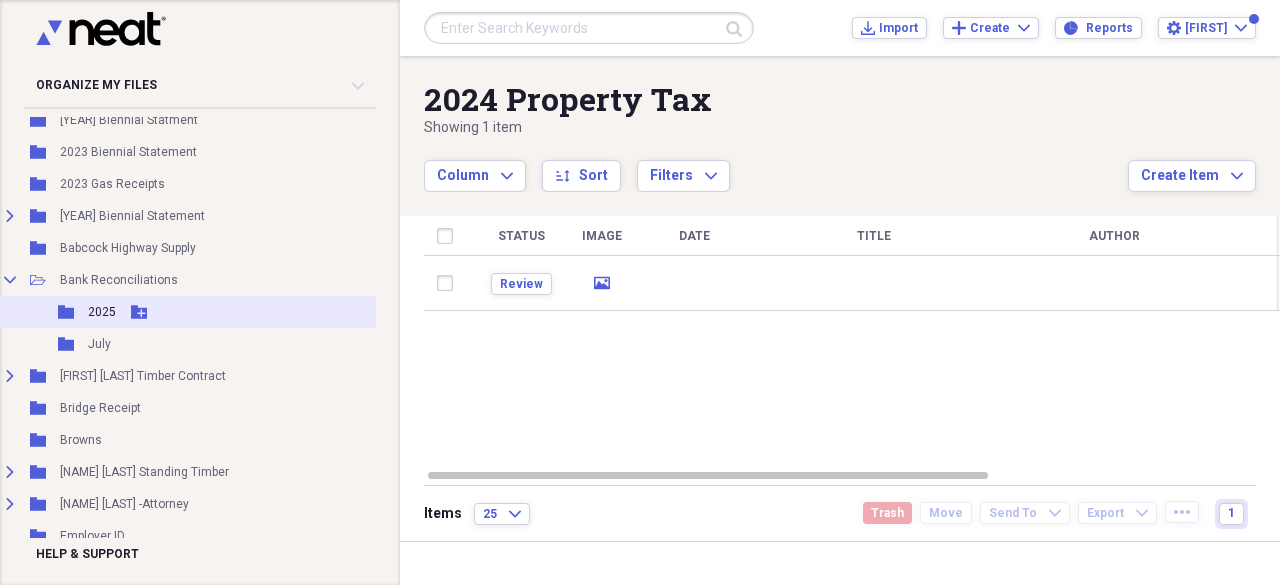 click 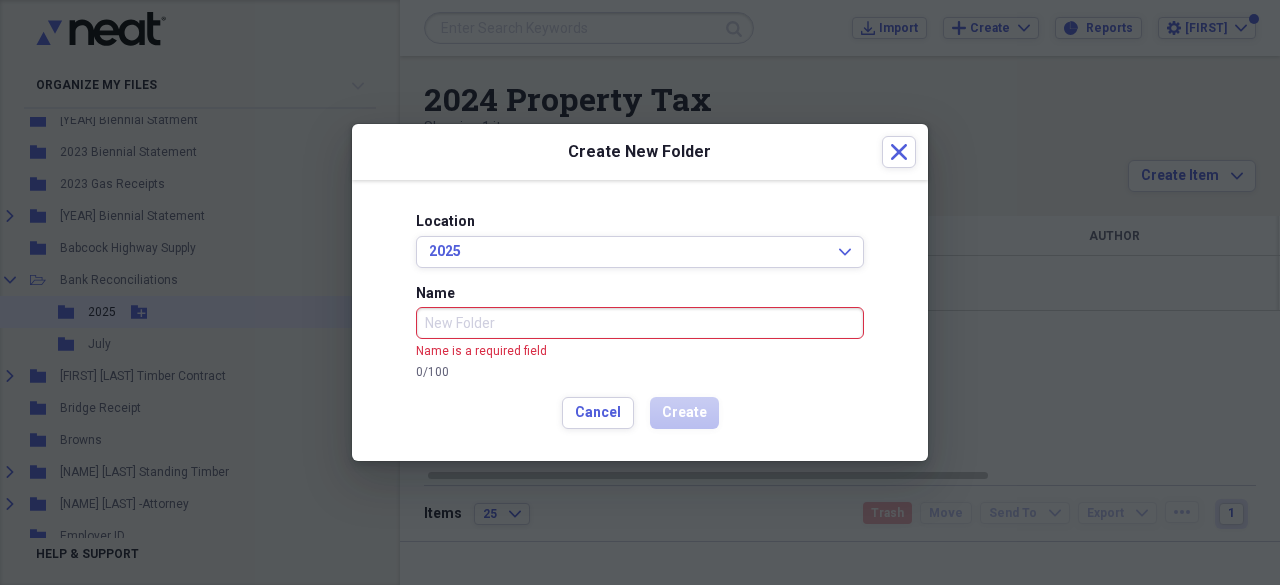 click at bounding box center (640, 292) 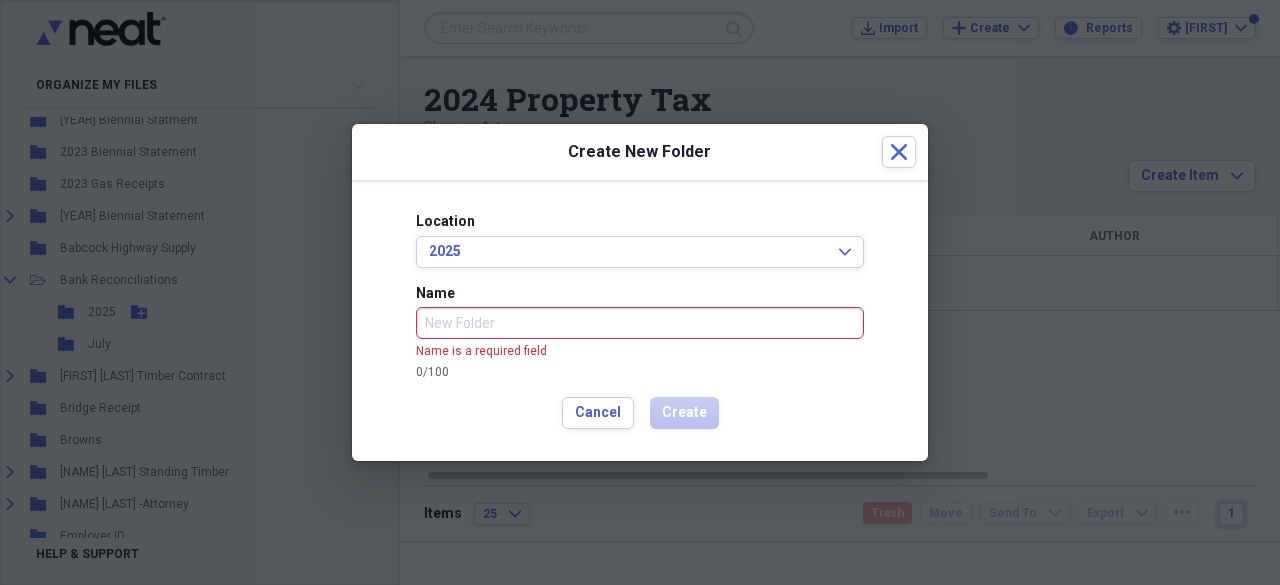 click on "Name" at bounding box center [640, 323] 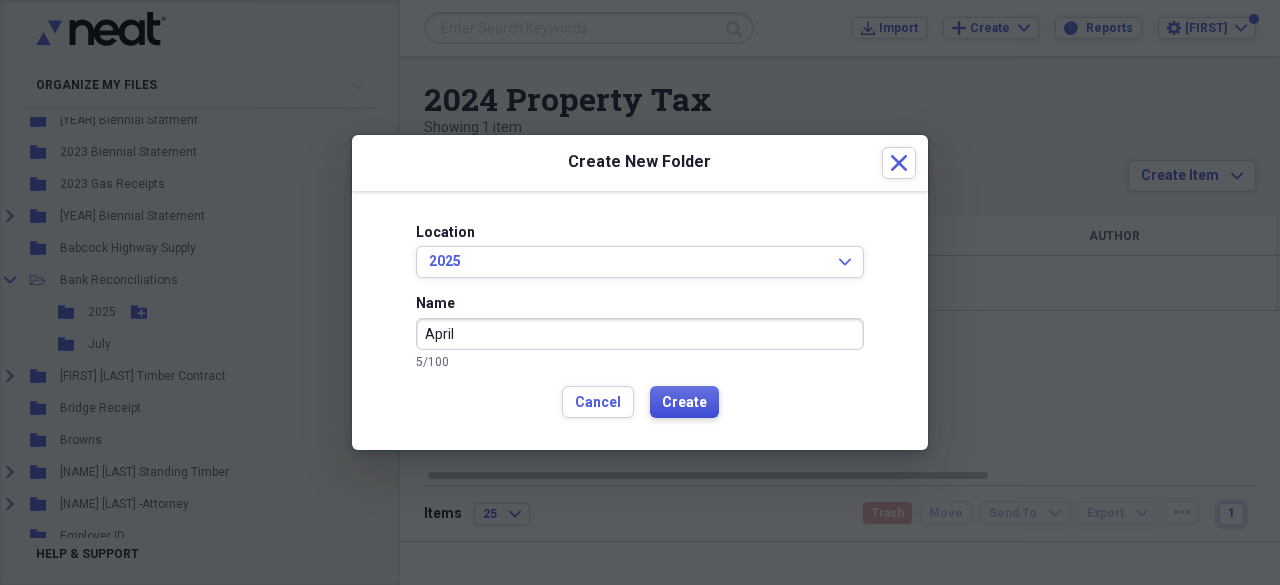 type on "April" 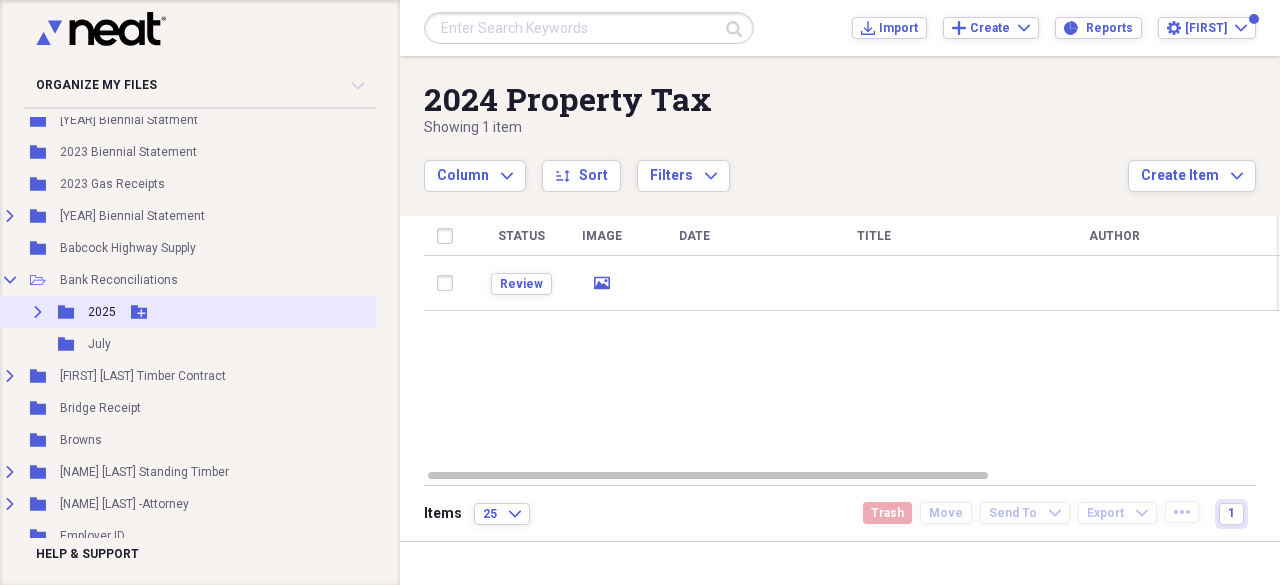 click on "Expand" at bounding box center [38, 312] 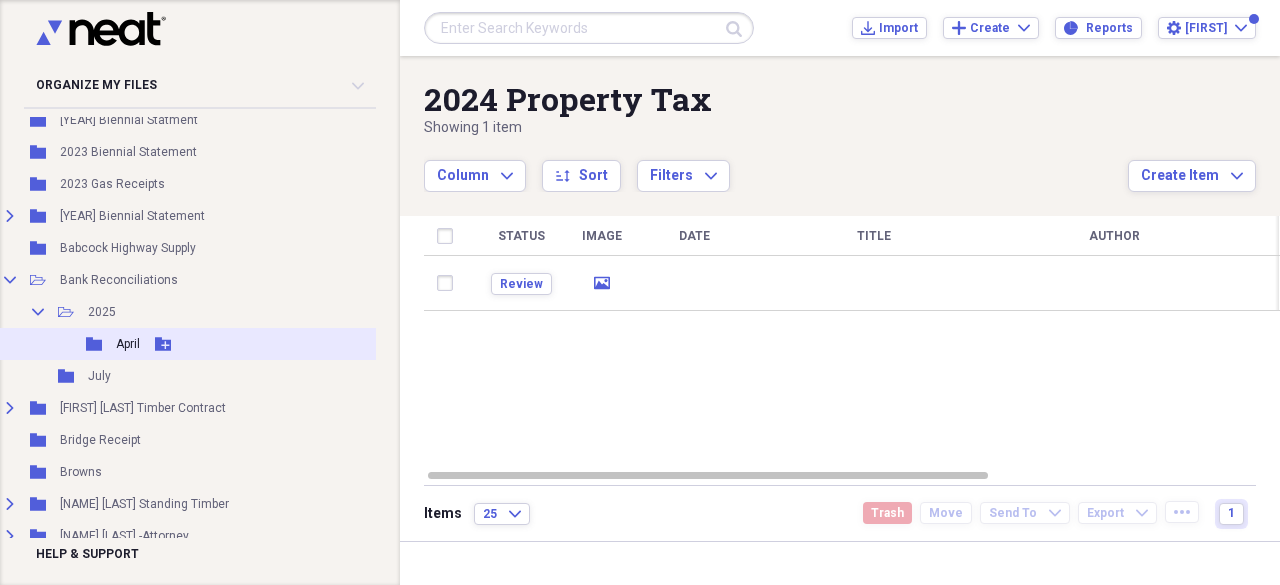 click on "Folder April Add Folder" at bounding box center [171, 344] 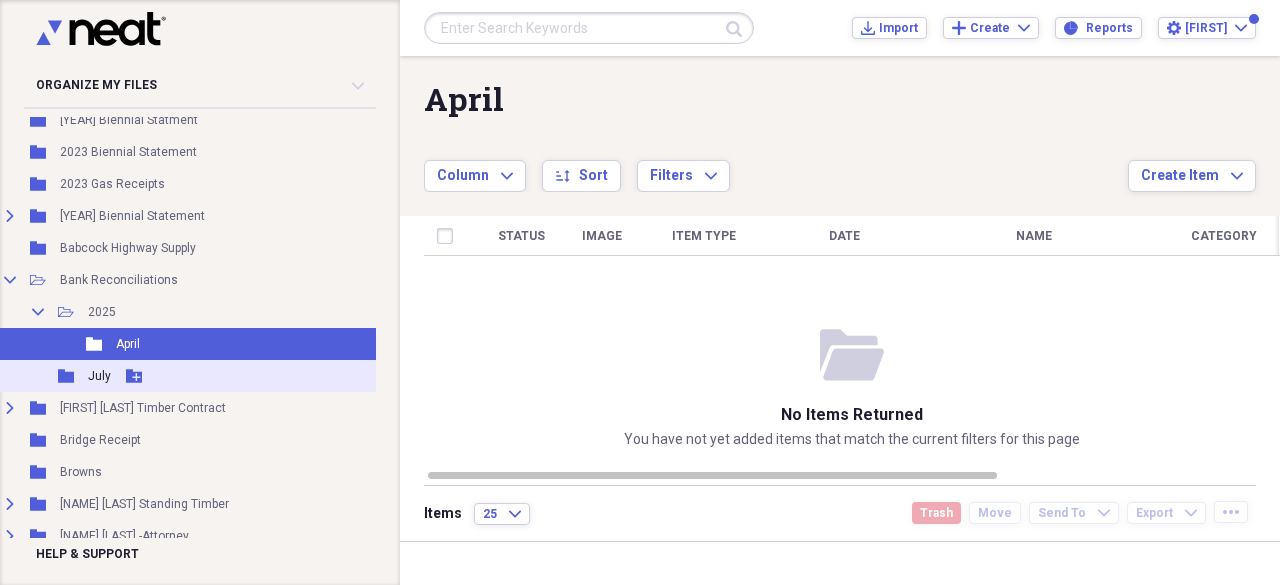 click on "Folder July Add Folder" at bounding box center [171, 376] 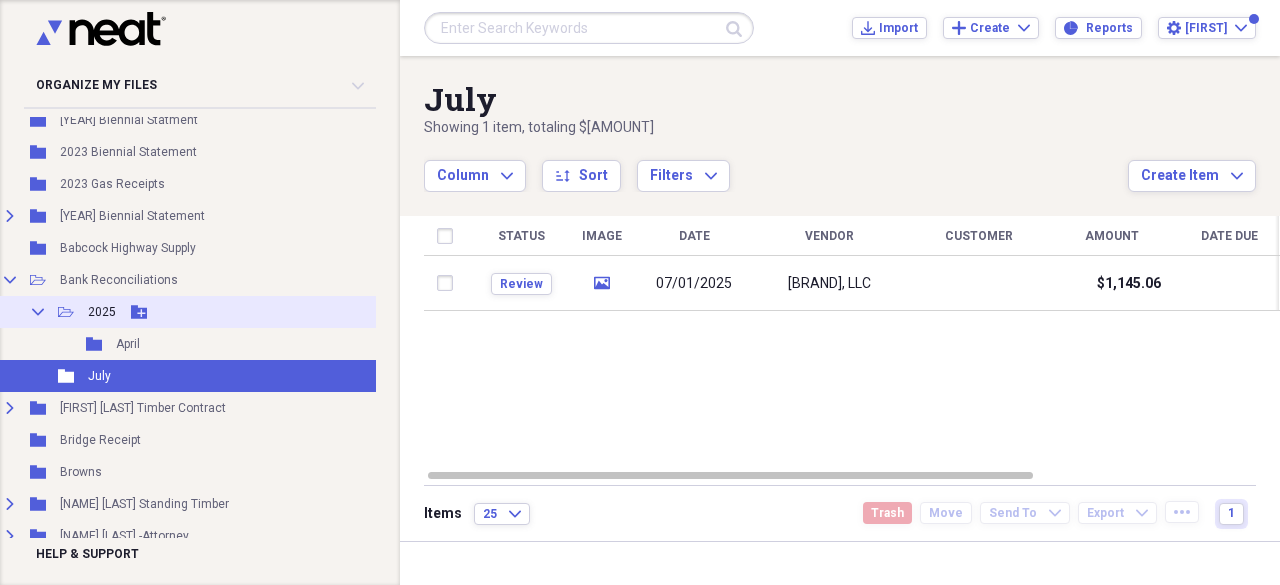 click 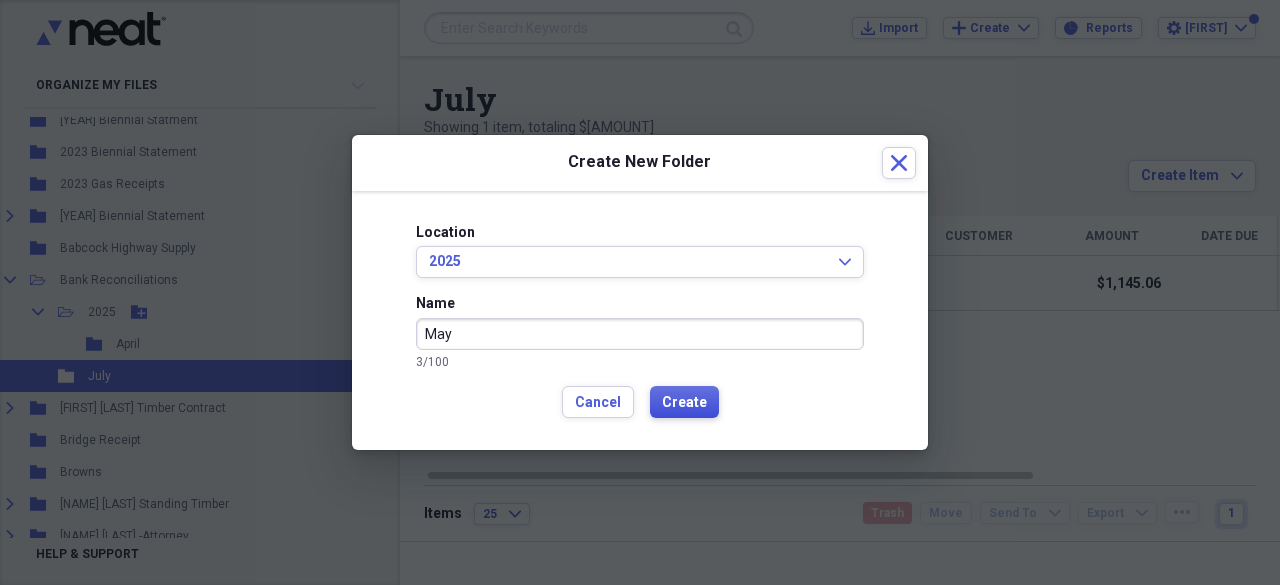 type on "May" 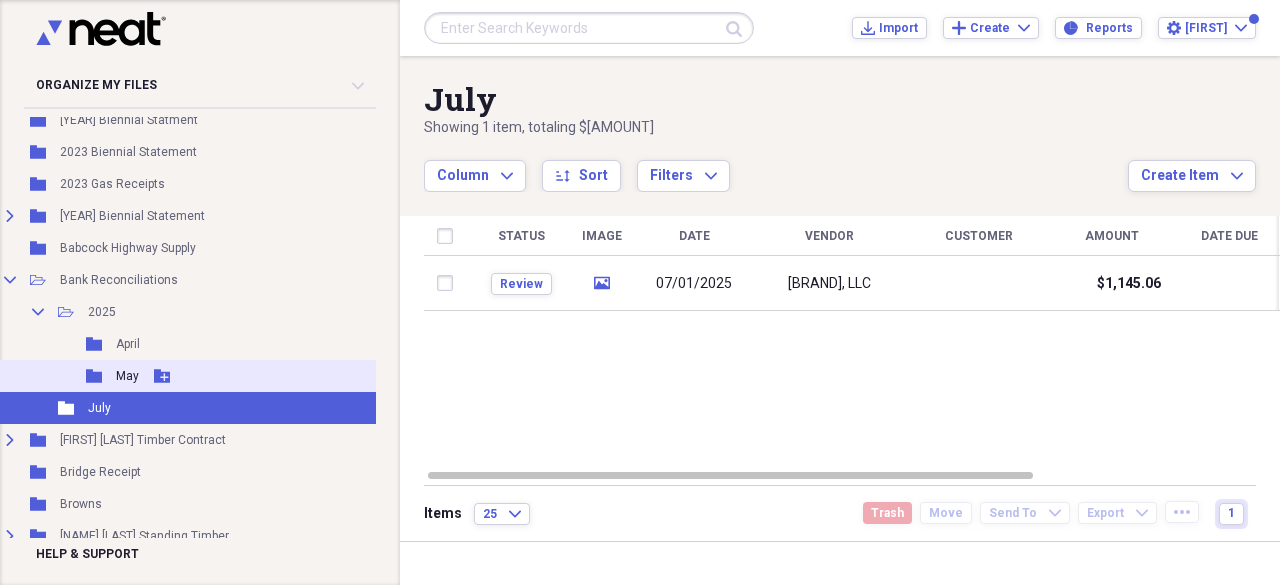 click on "Add Folder" at bounding box center [162, 376] 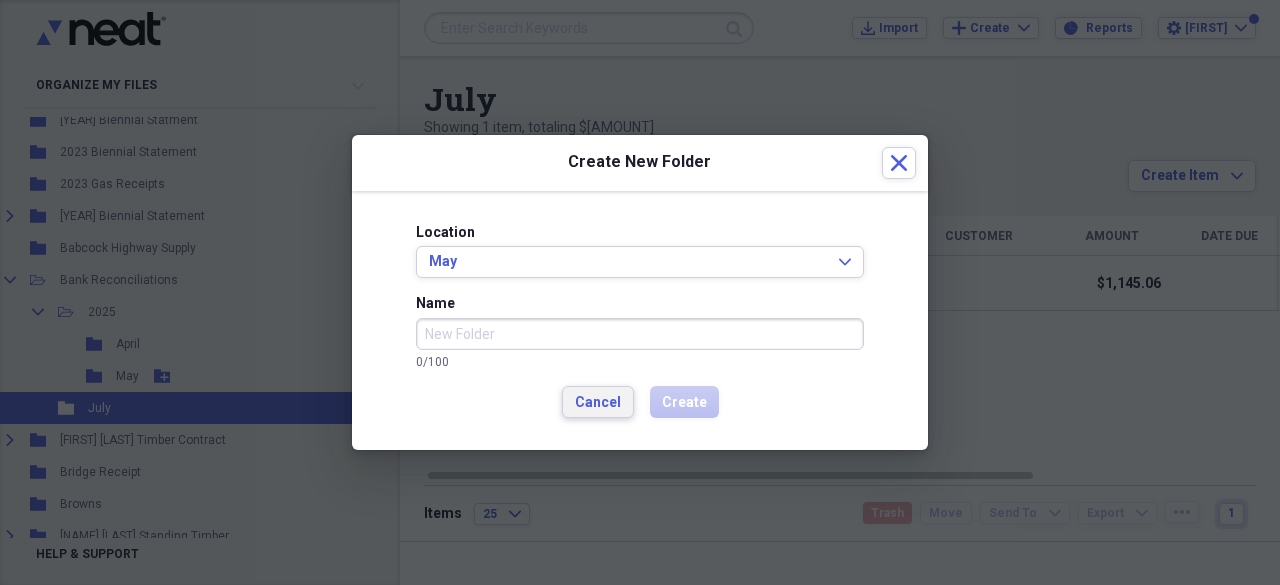 click on "Cancel" at bounding box center [598, 402] 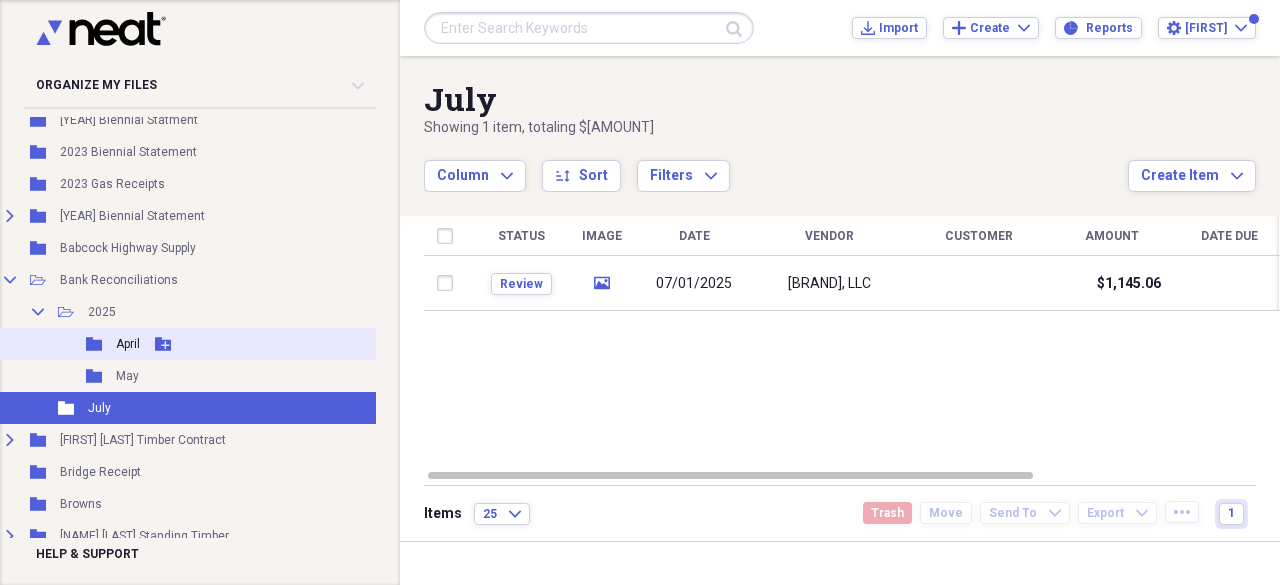 click on "Folder April Add Folder" at bounding box center (171, 344) 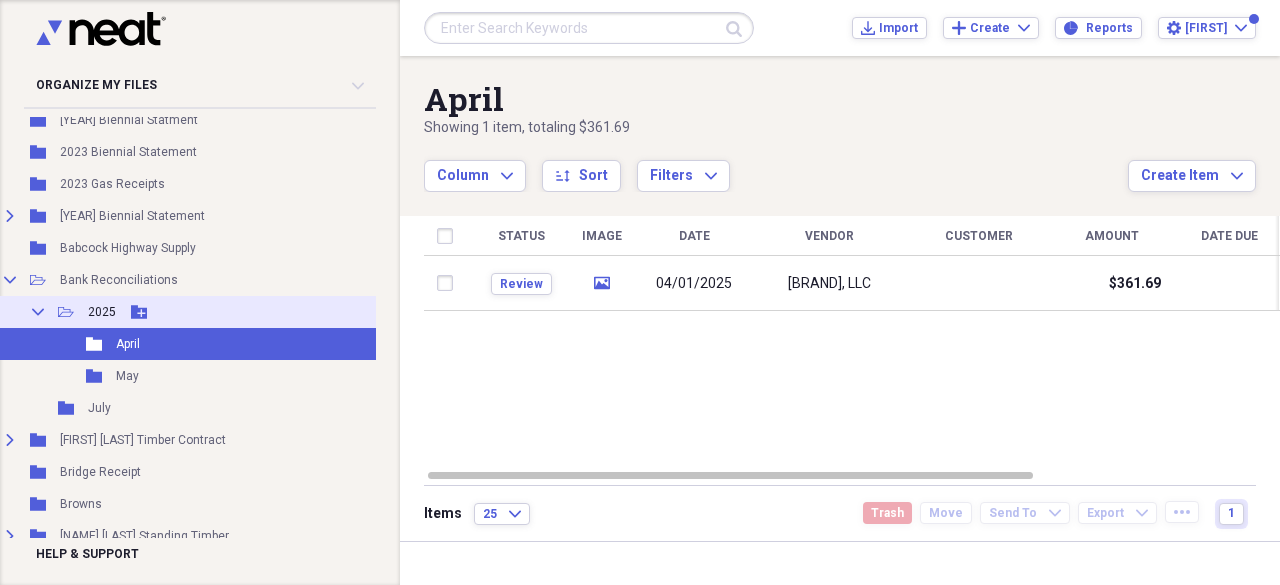 click 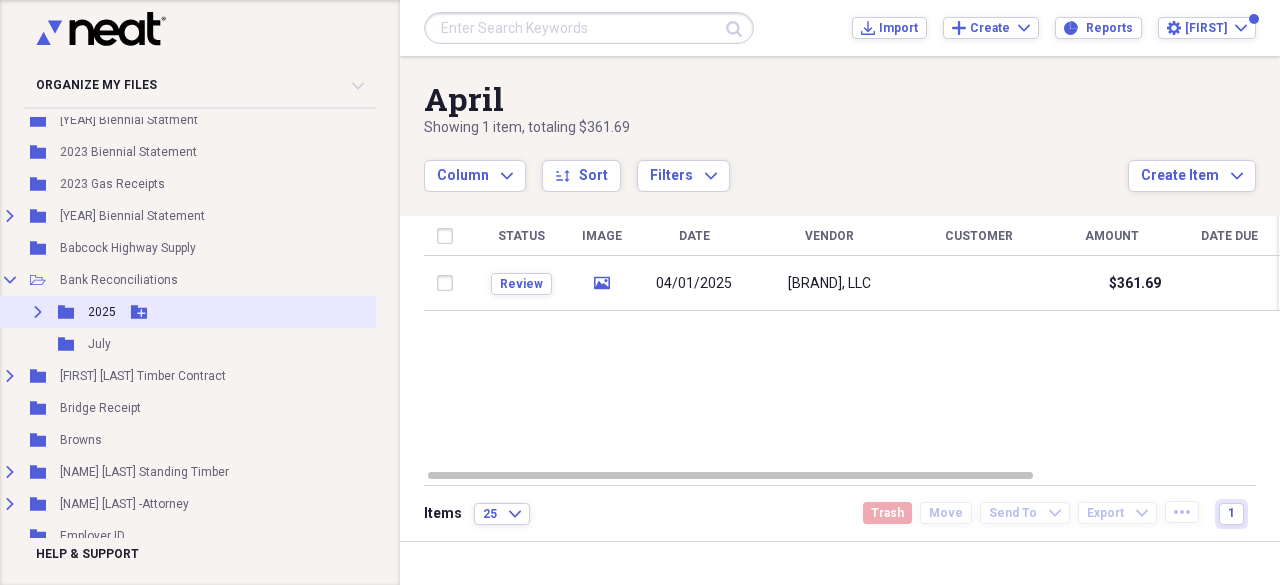 click 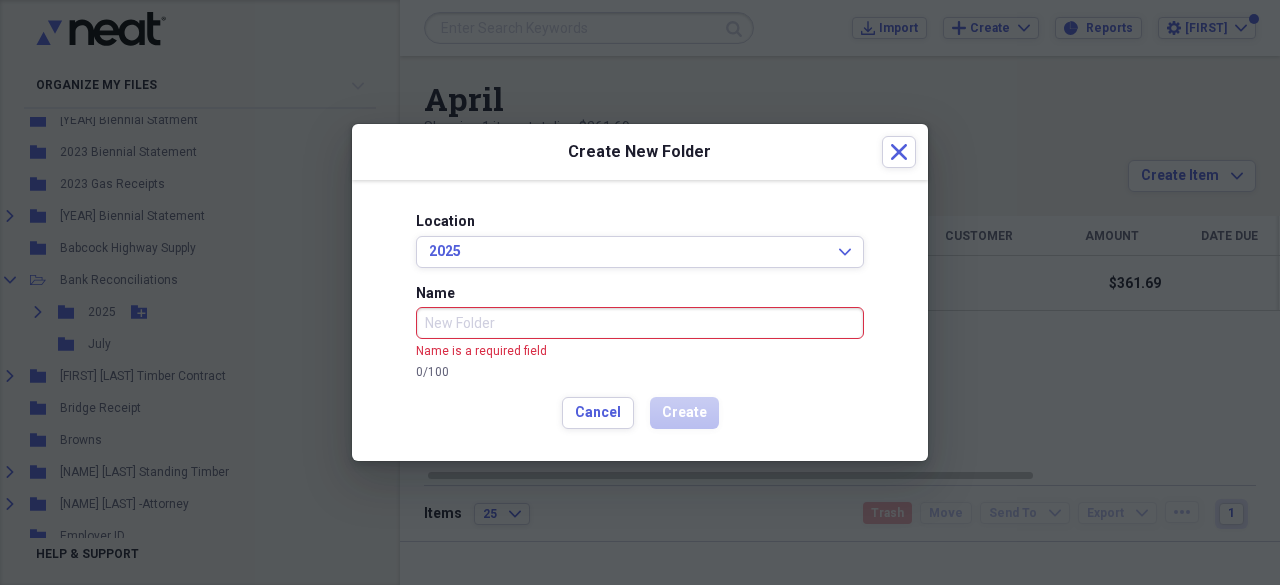 click at bounding box center [640, 292] 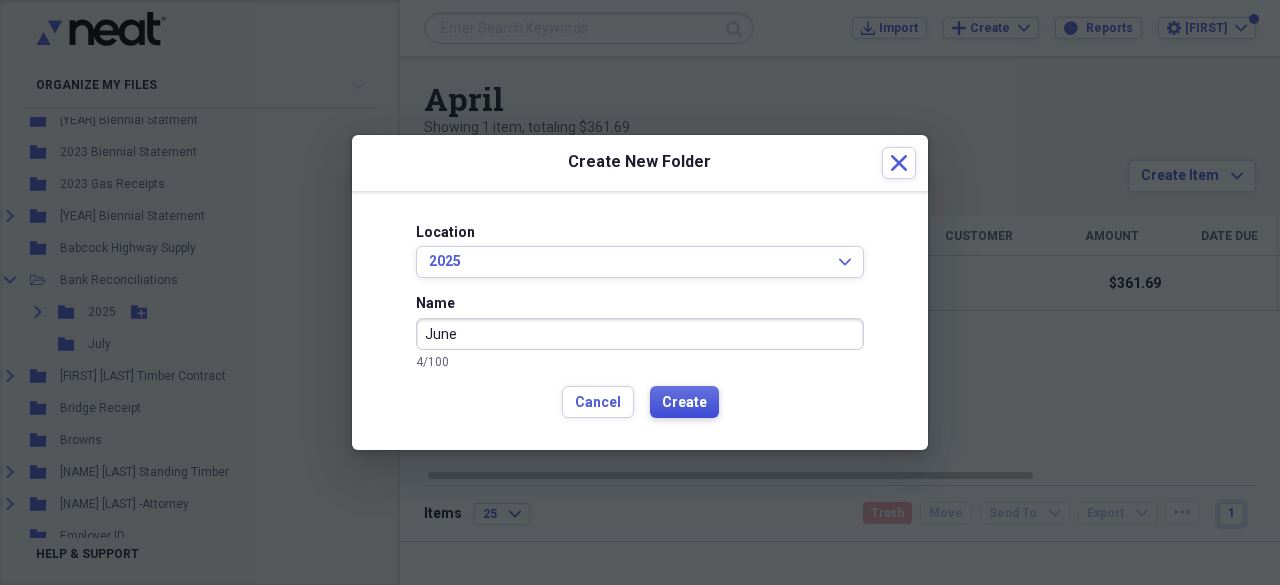 type on "June" 